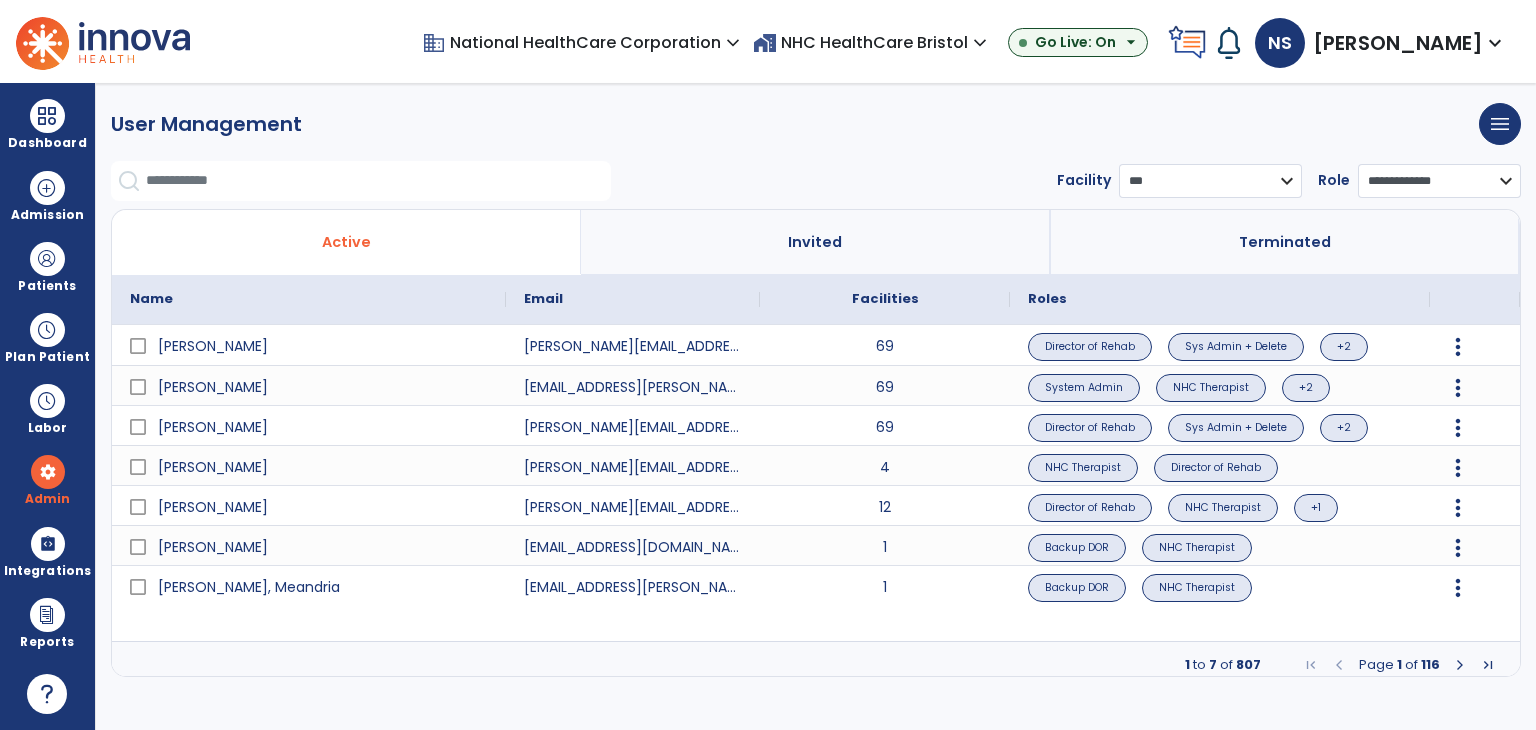 select on "***" 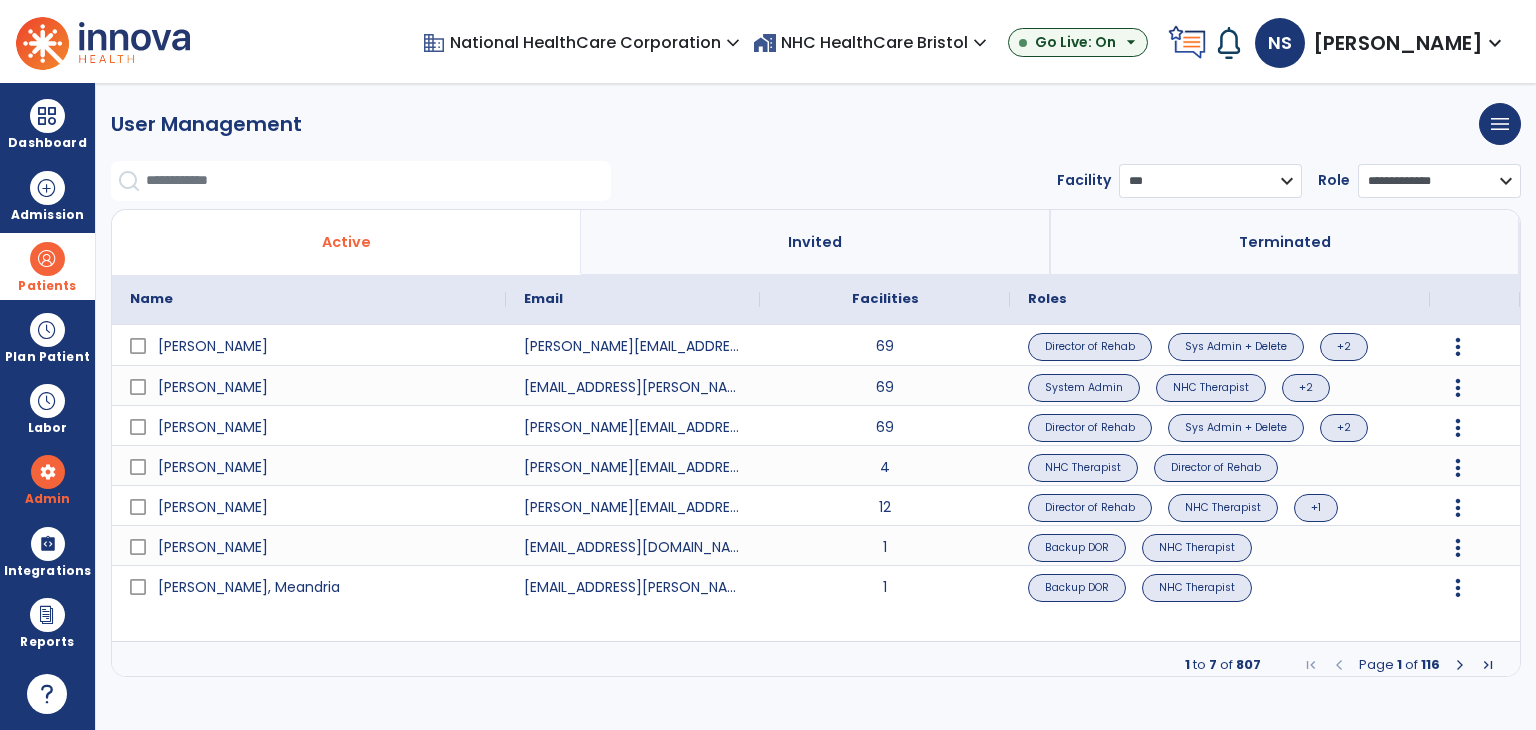 click at bounding box center (47, 259) 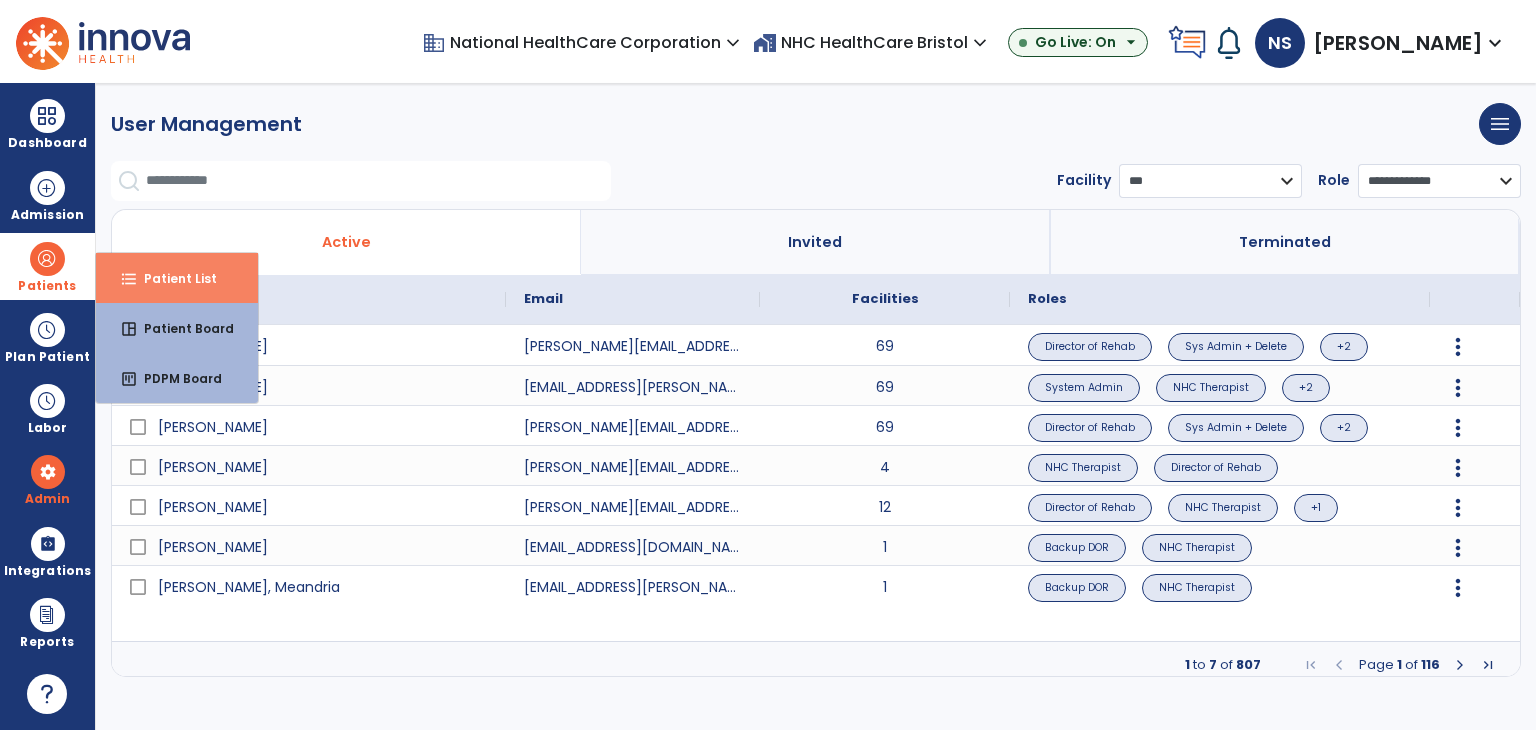 click on "format_list_bulleted  Patient List" at bounding box center [177, 278] 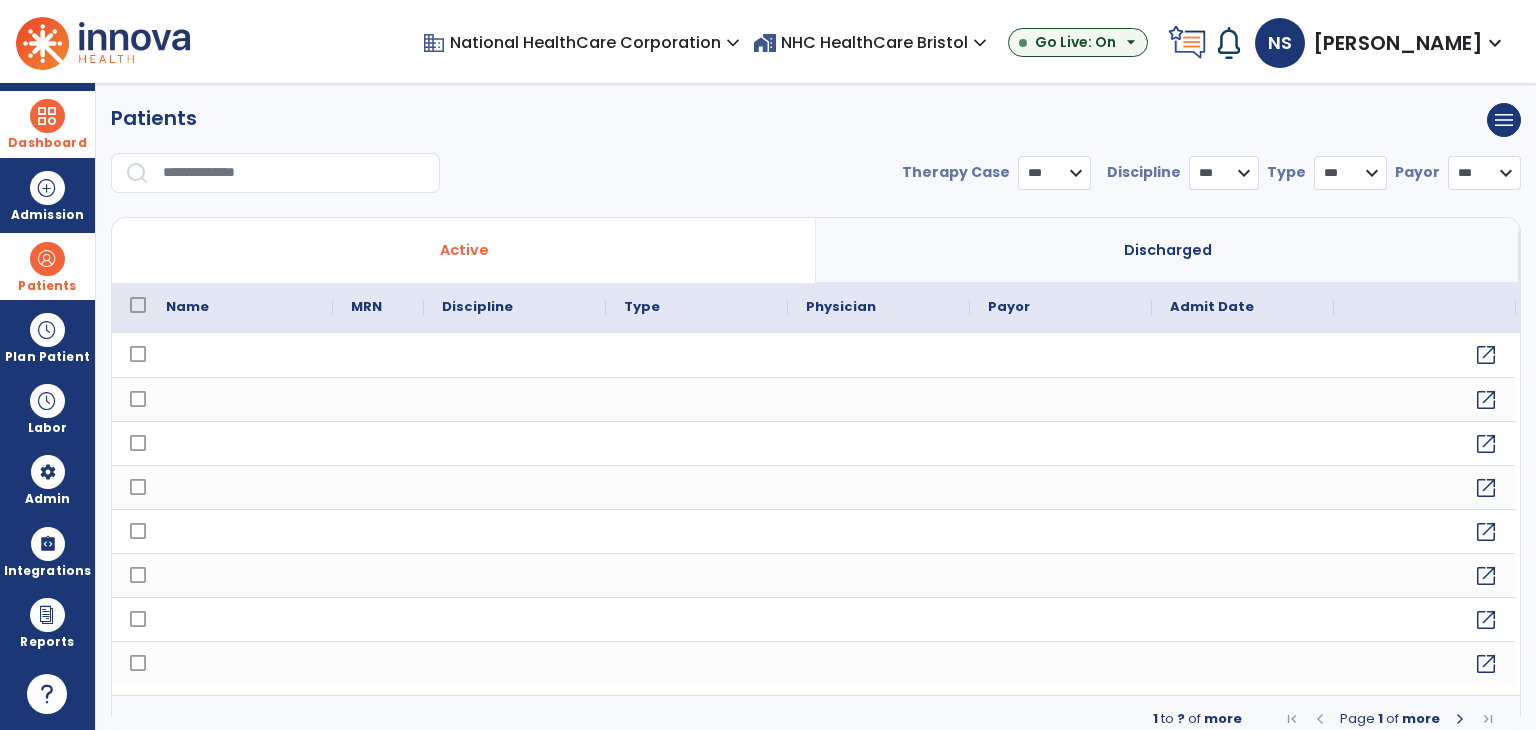 click at bounding box center [47, 116] 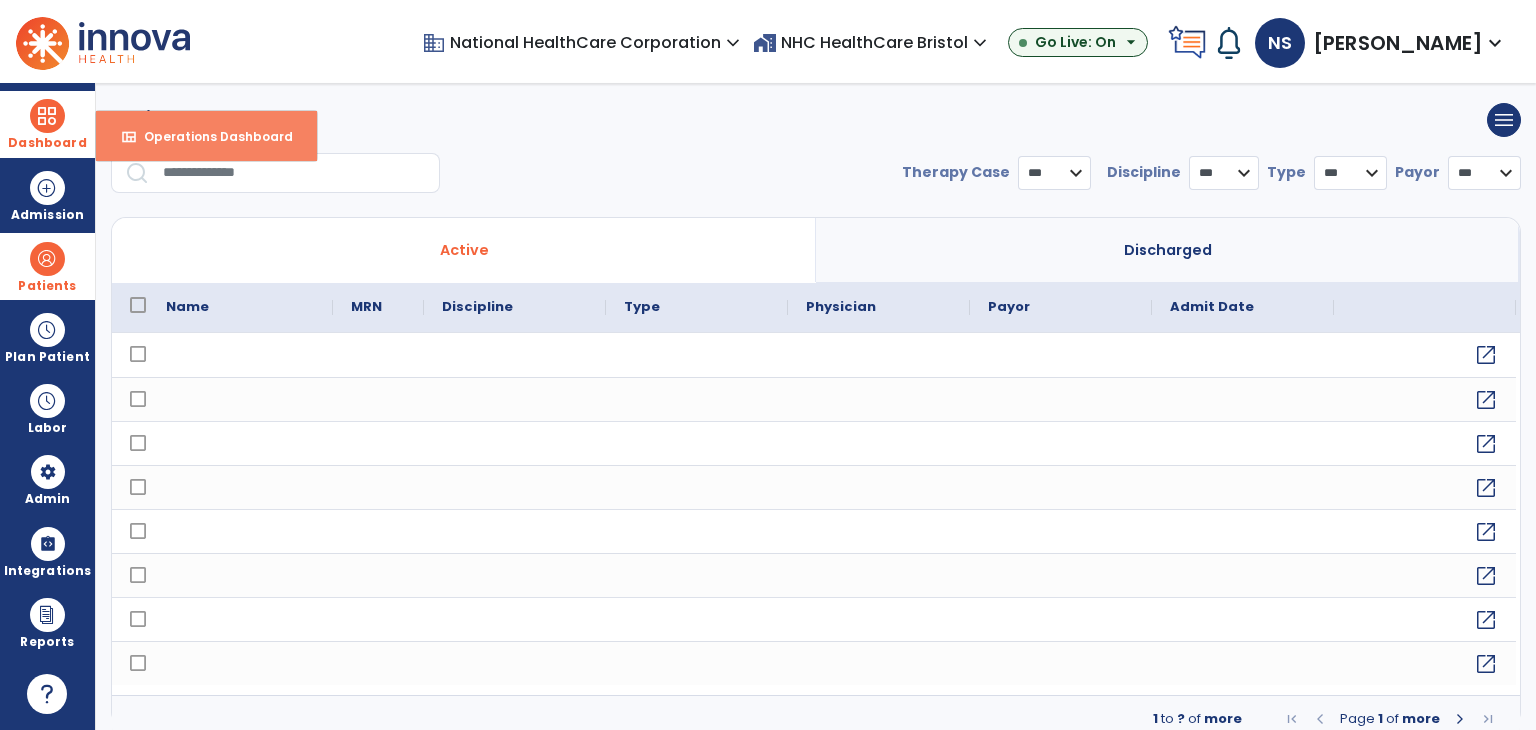 click on "view_quilt  Operations Dashboard" at bounding box center [206, 136] 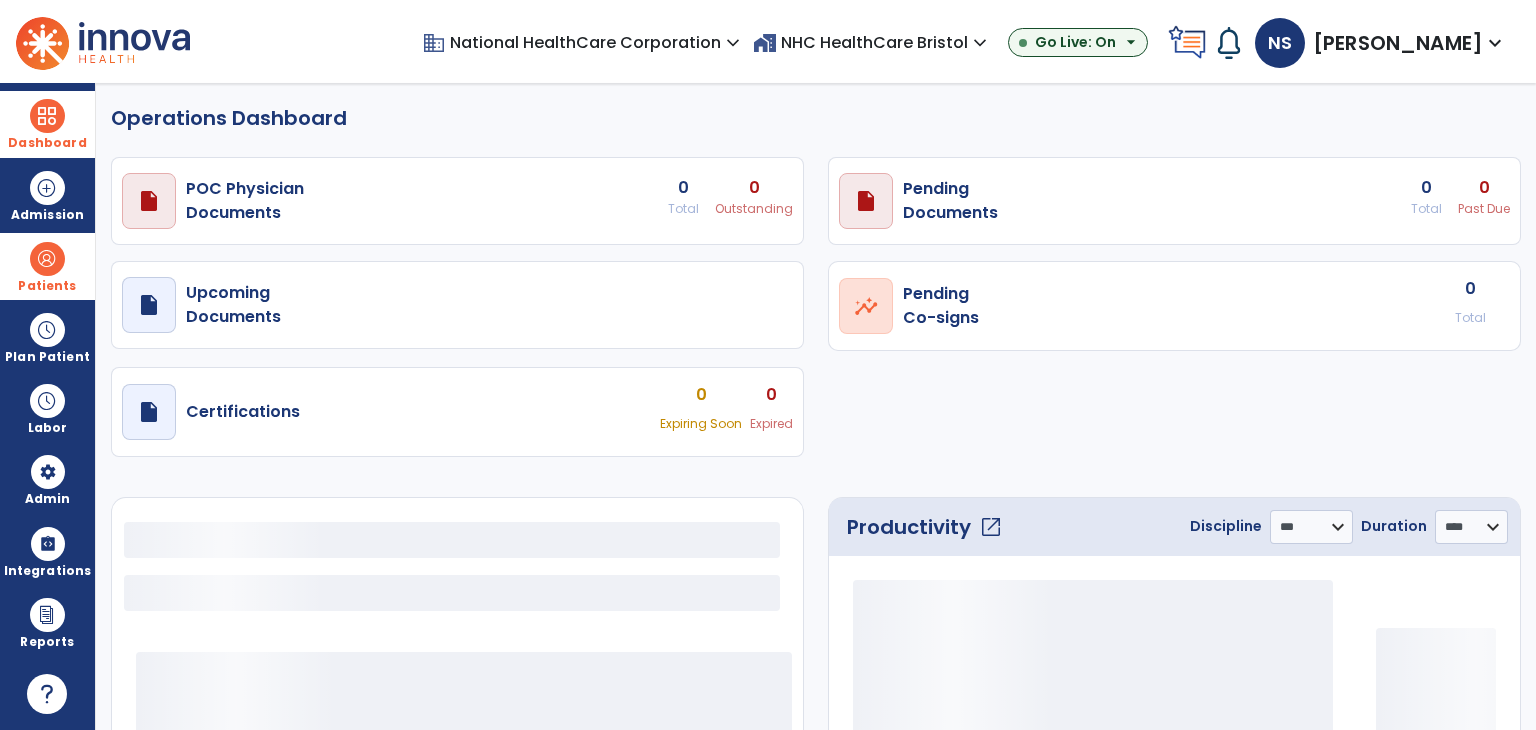 click at bounding box center (47, 259) 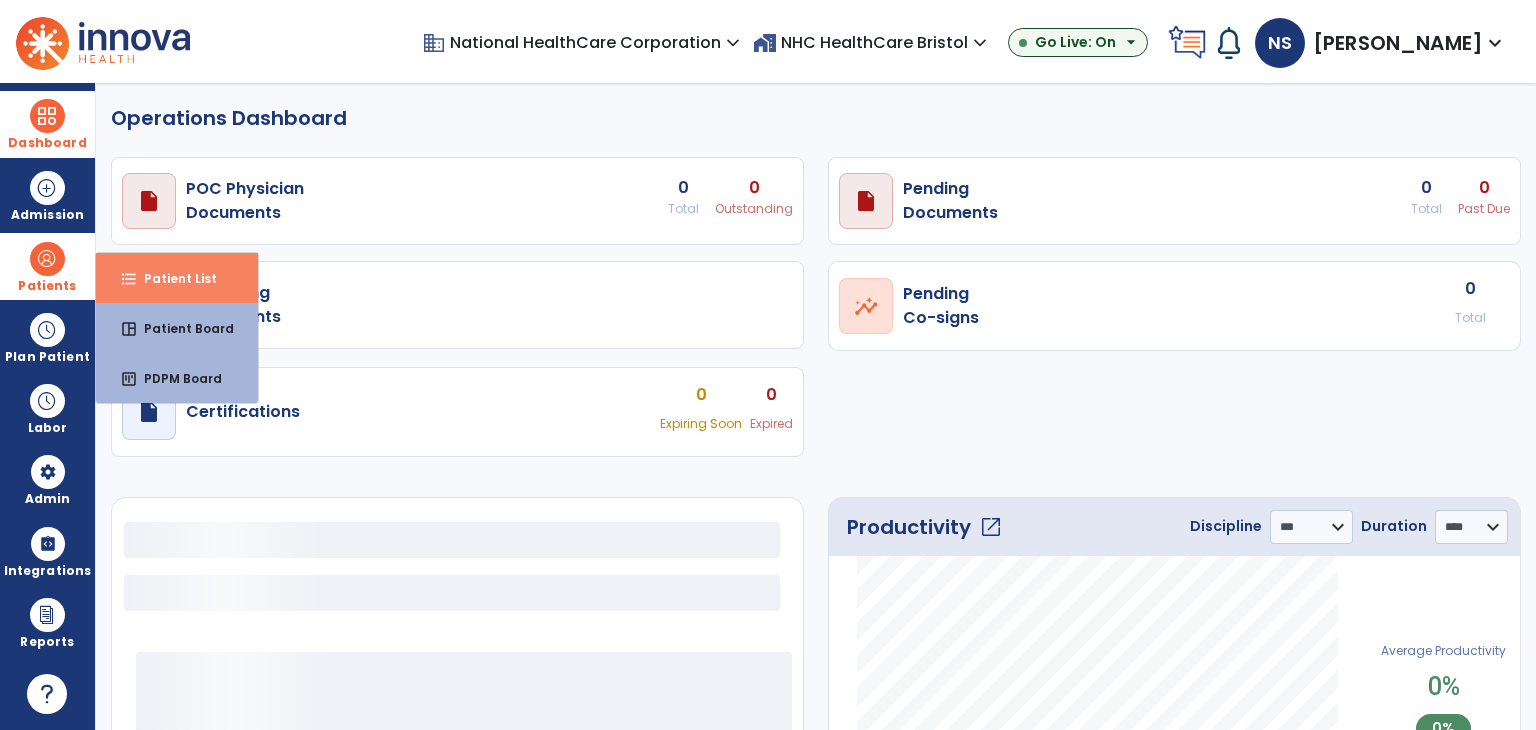 click on "Patient List" at bounding box center (172, 278) 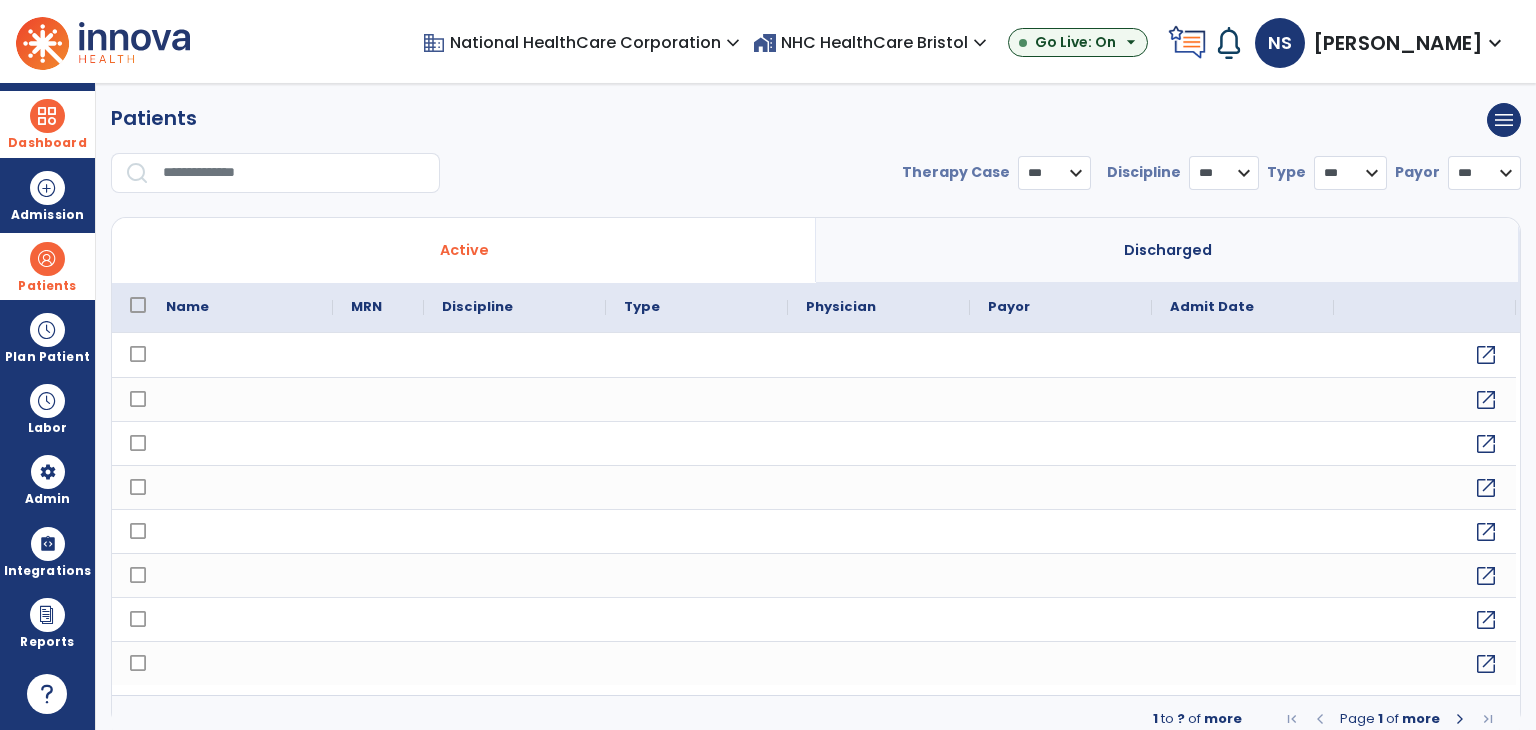 click at bounding box center (47, 116) 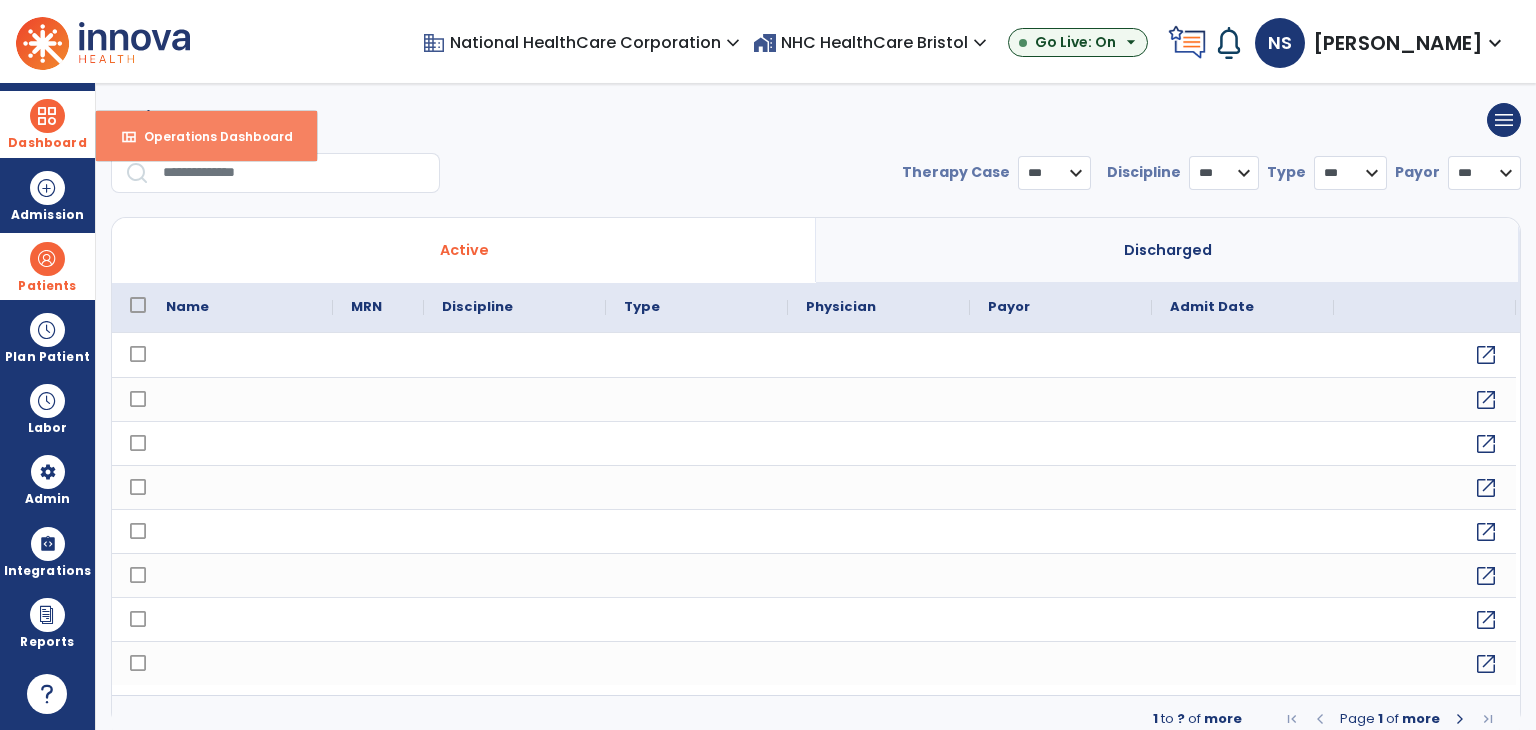 click on "Operations Dashboard" at bounding box center (210, 136) 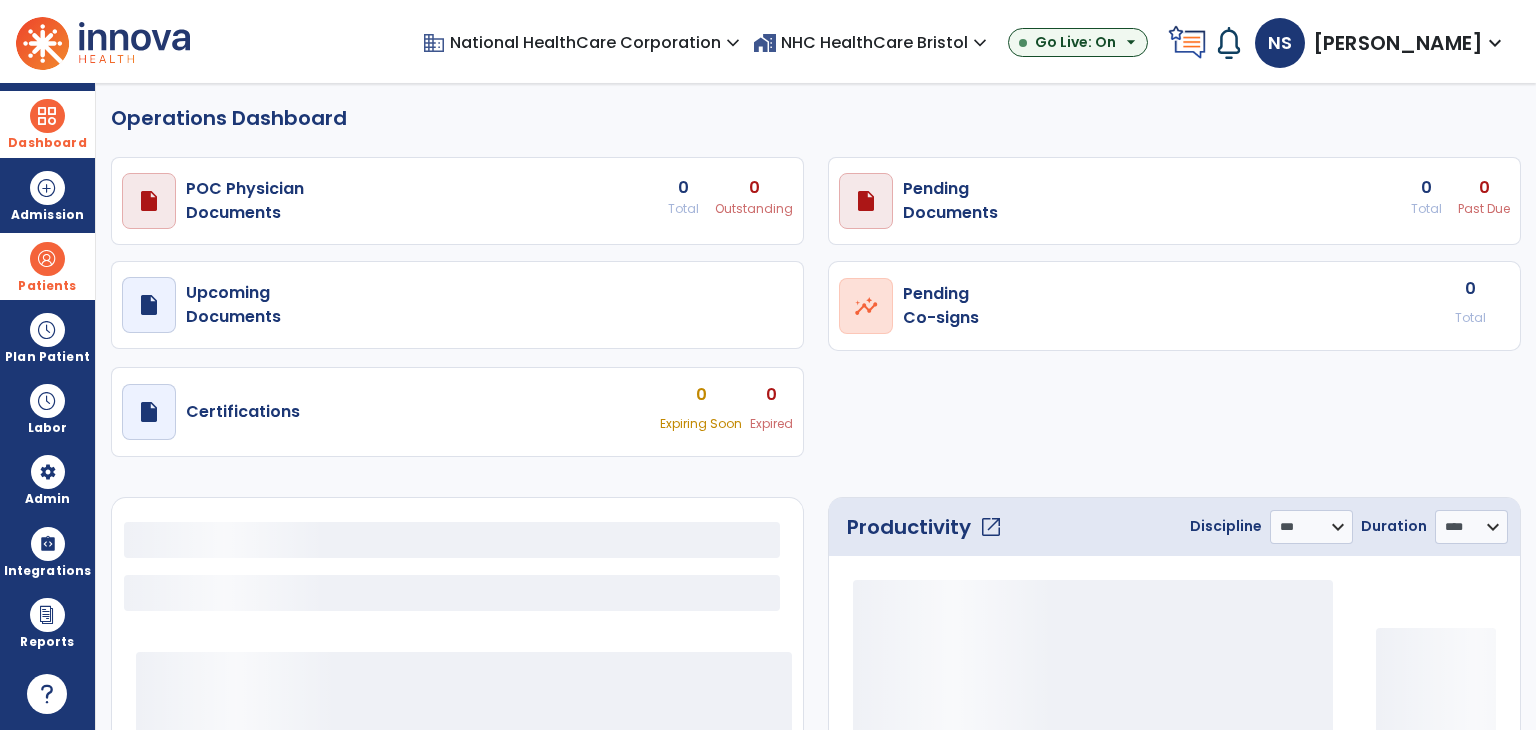 click at bounding box center (47, 259) 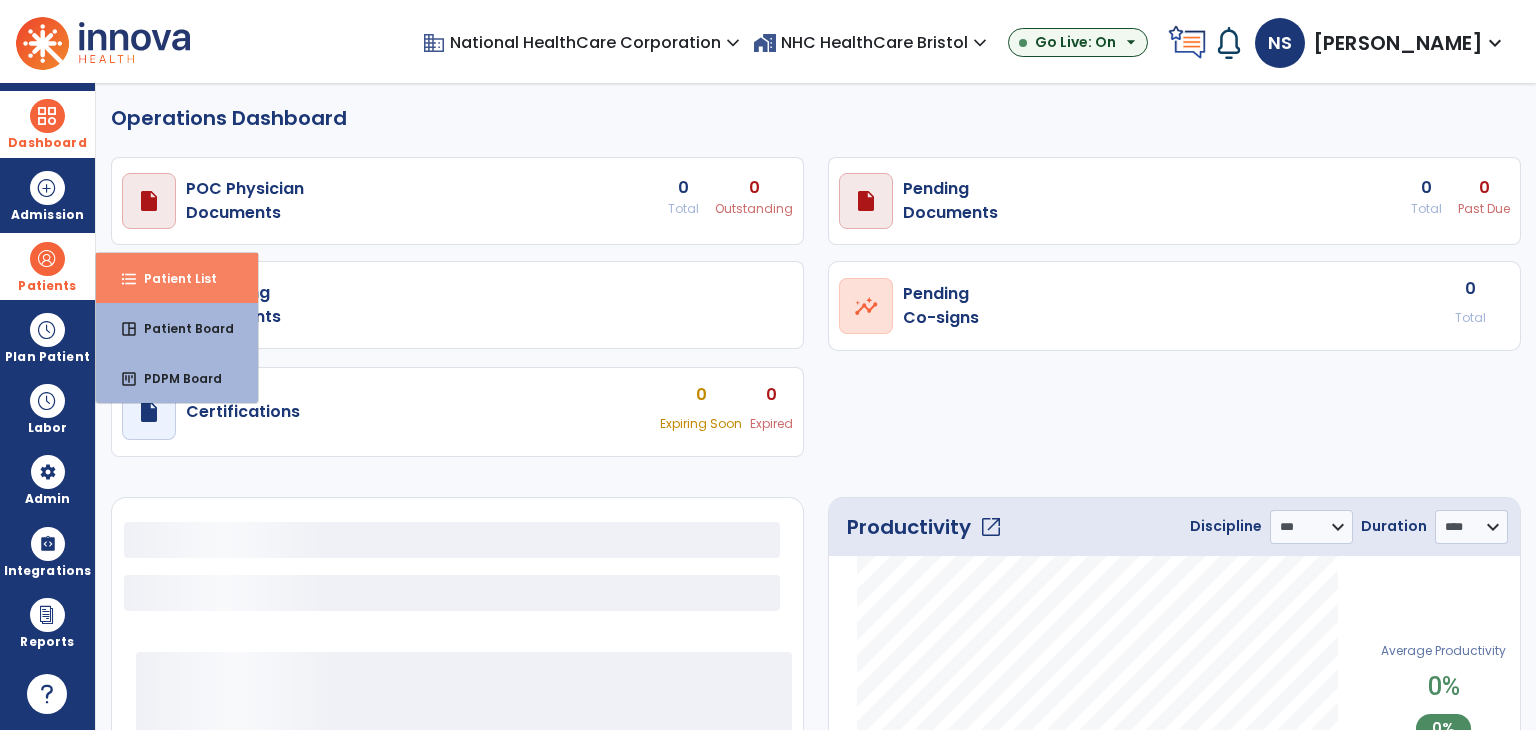 click on "format_list_bulleted  Patient List" at bounding box center (177, 278) 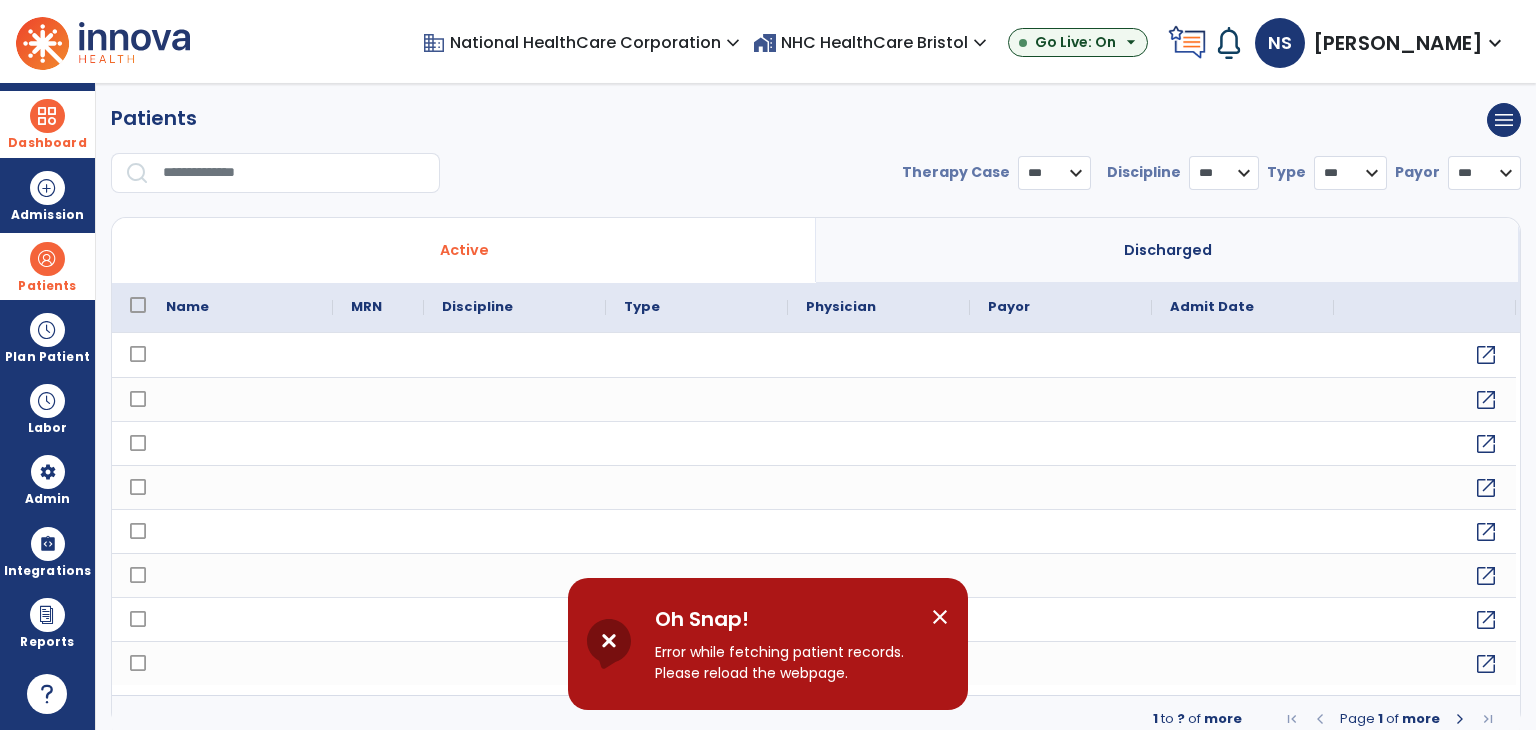 click at bounding box center (47, 116) 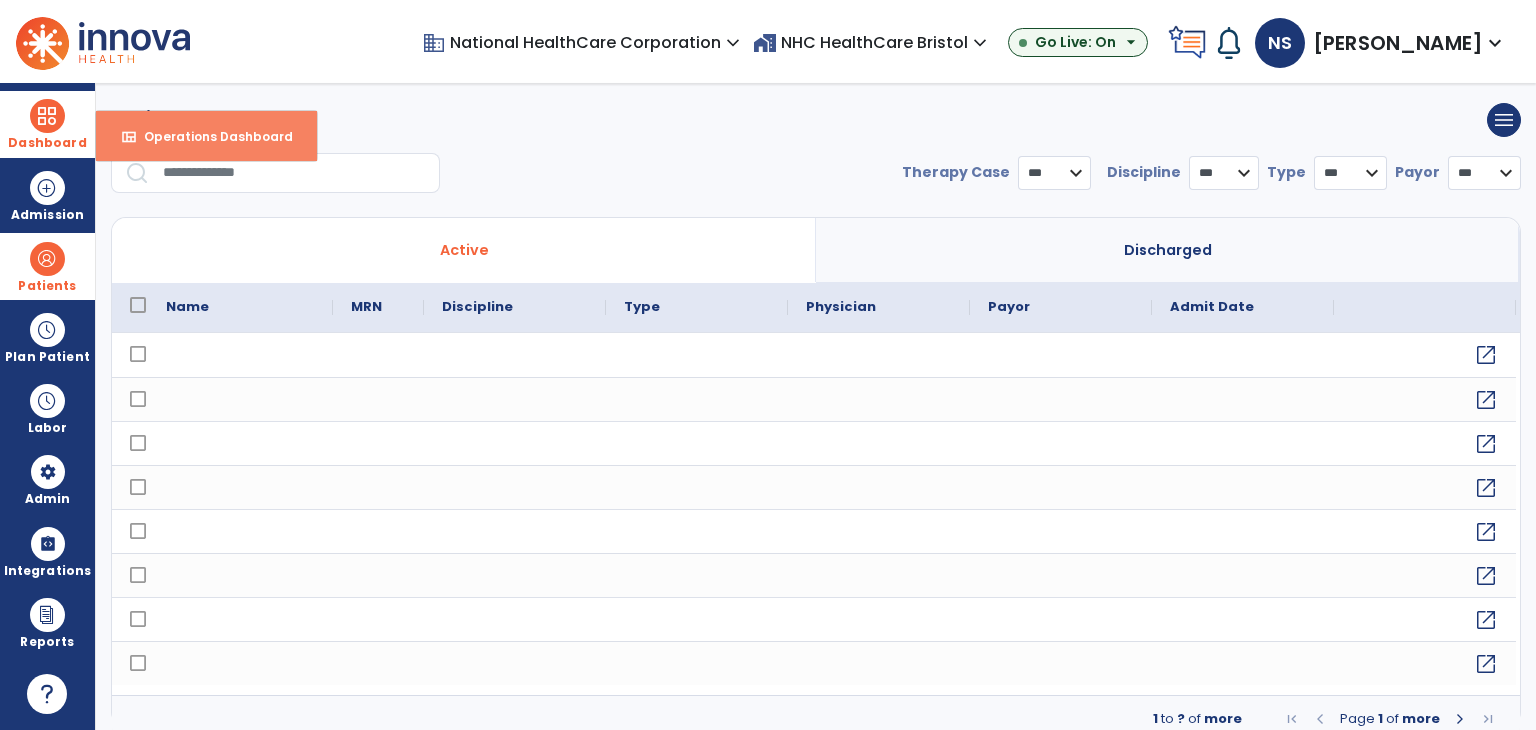 click on "view_quilt  Operations Dashboard" at bounding box center (206, 136) 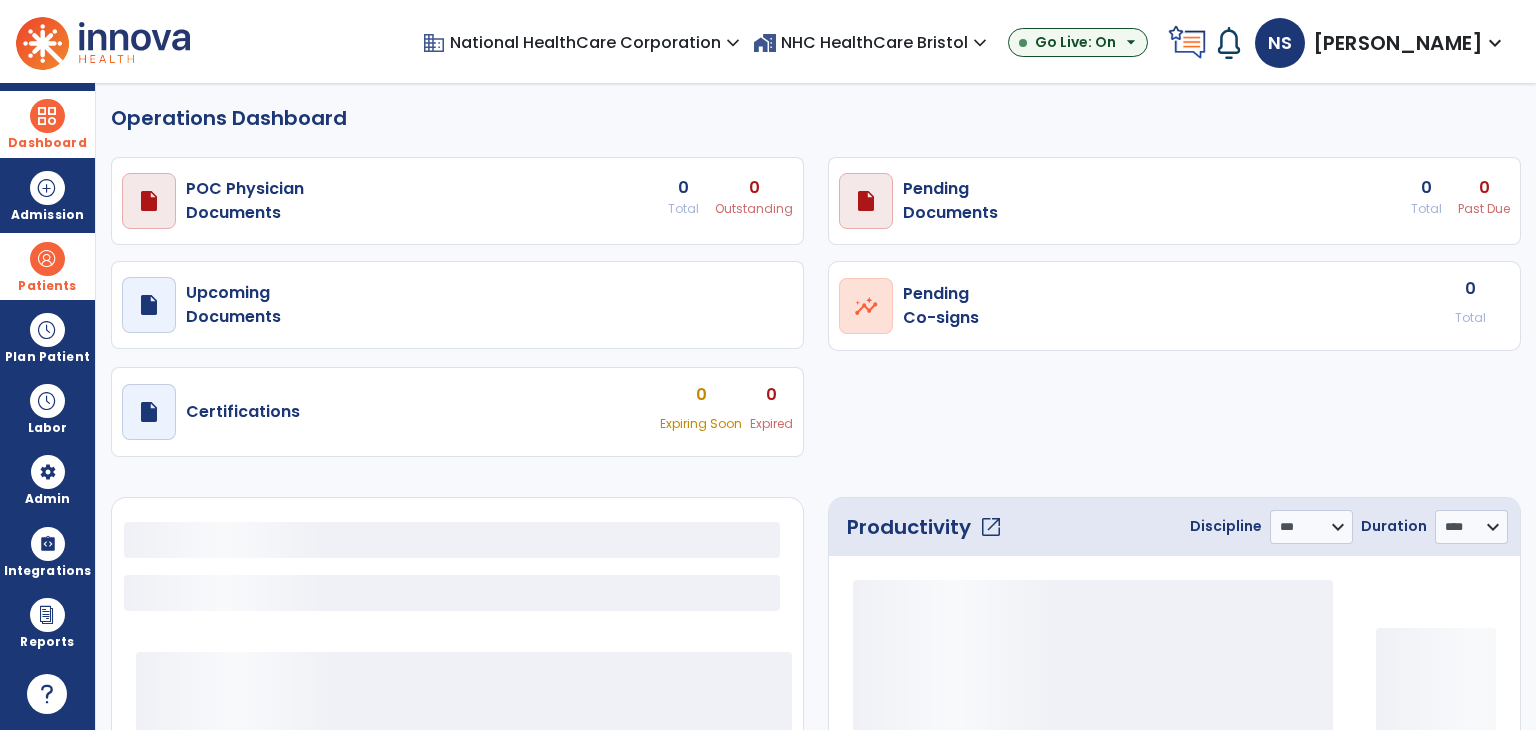 click at bounding box center (47, 259) 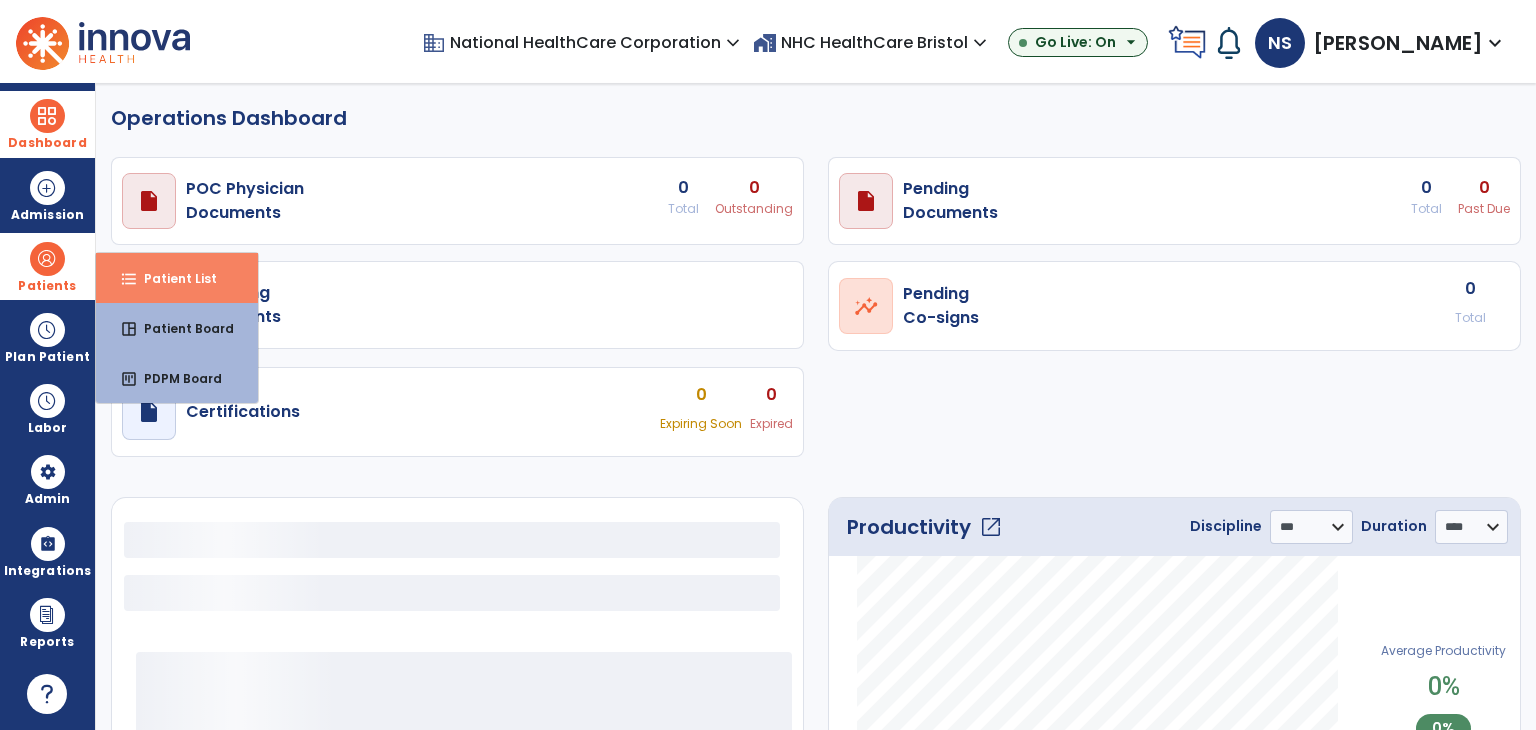 click on "format_list_bulleted  Patient List" at bounding box center [177, 278] 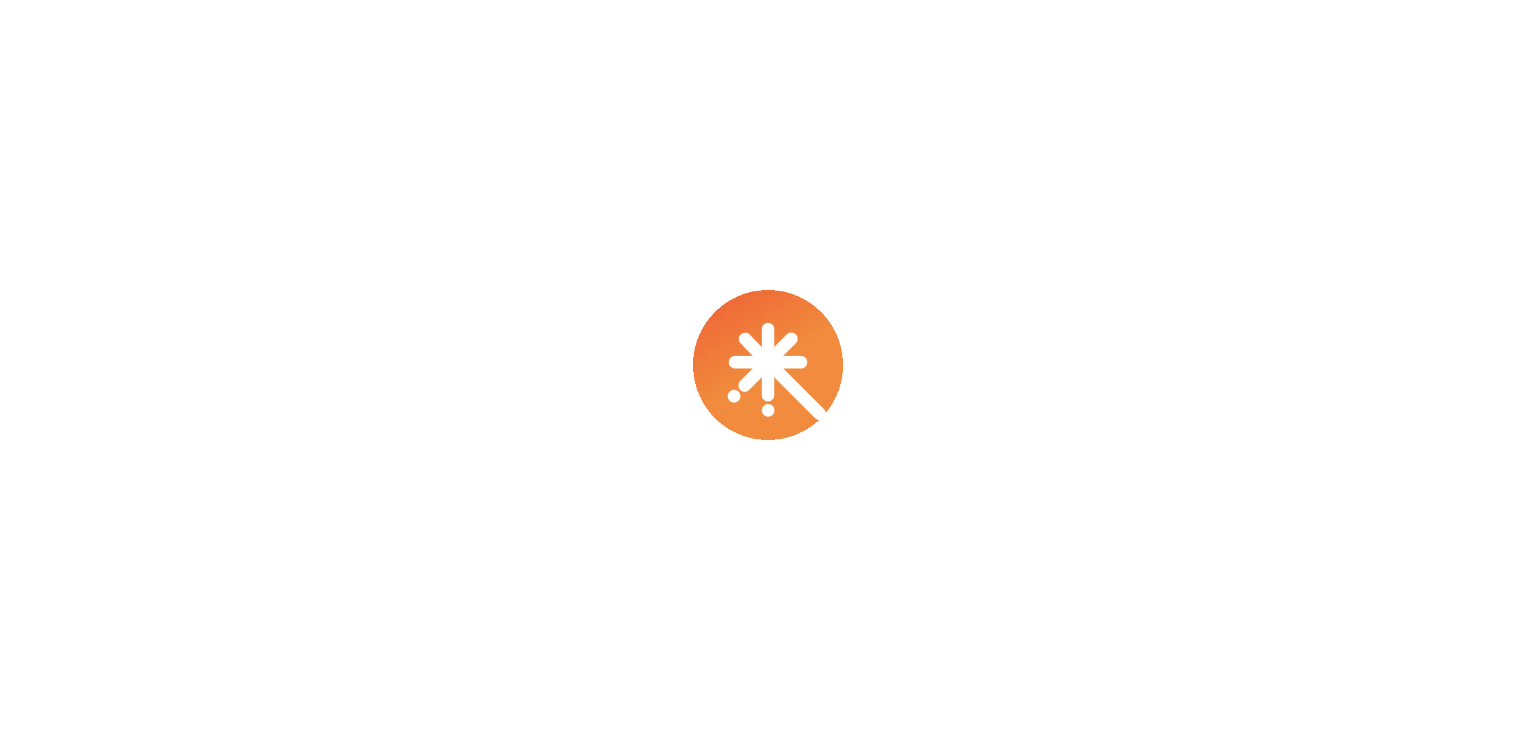 scroll, scrollTop: 0, scrollLeft: 0, axis: both 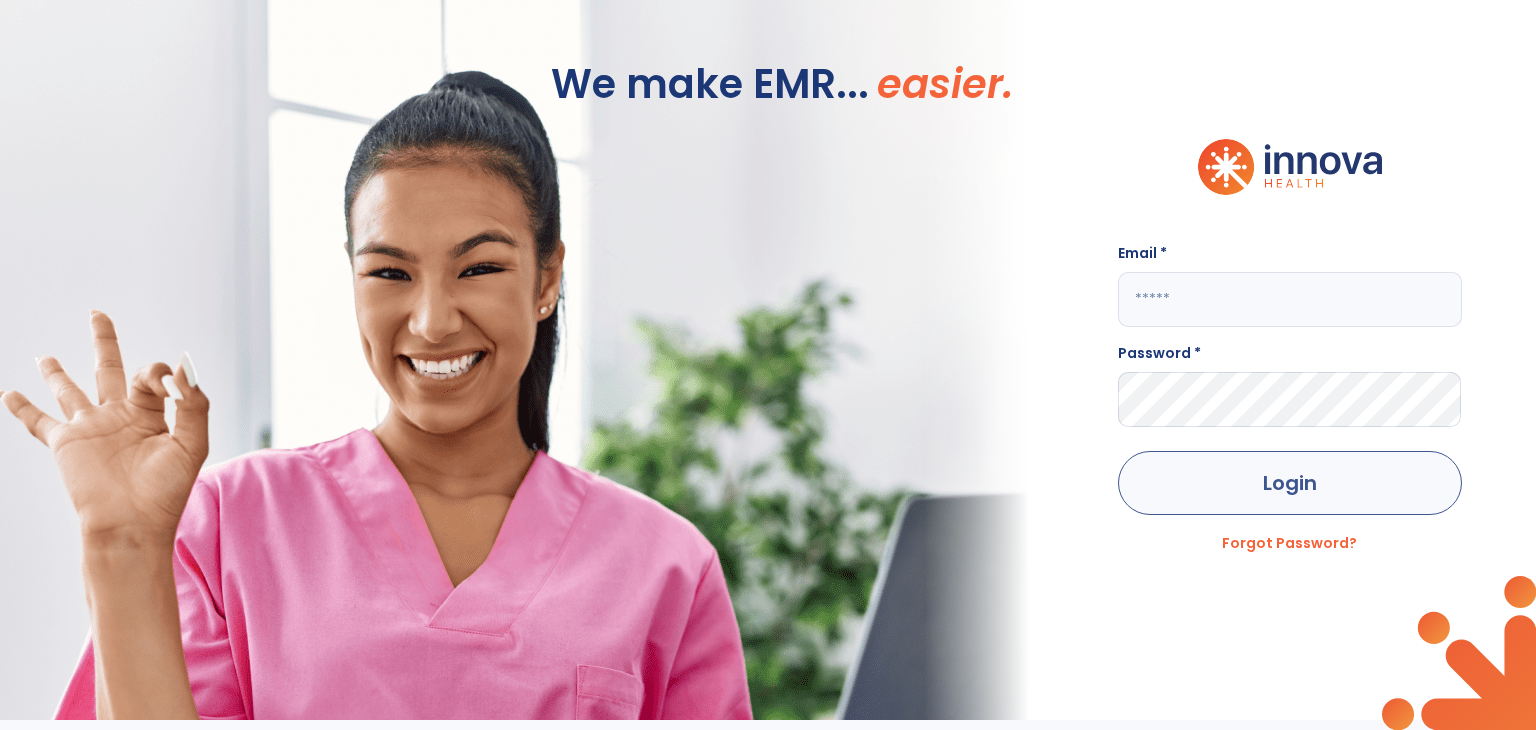 type on "**********" 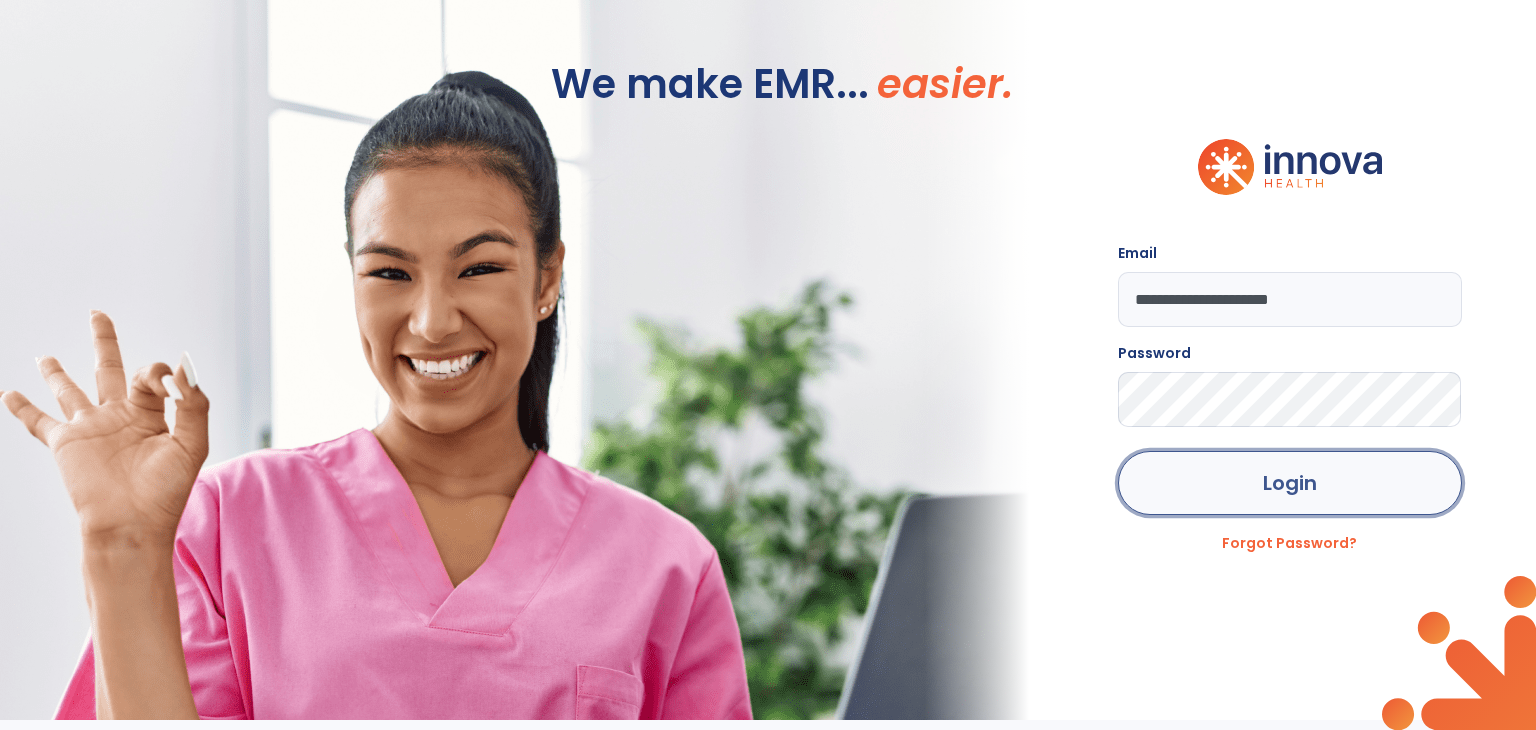 click on "Login" 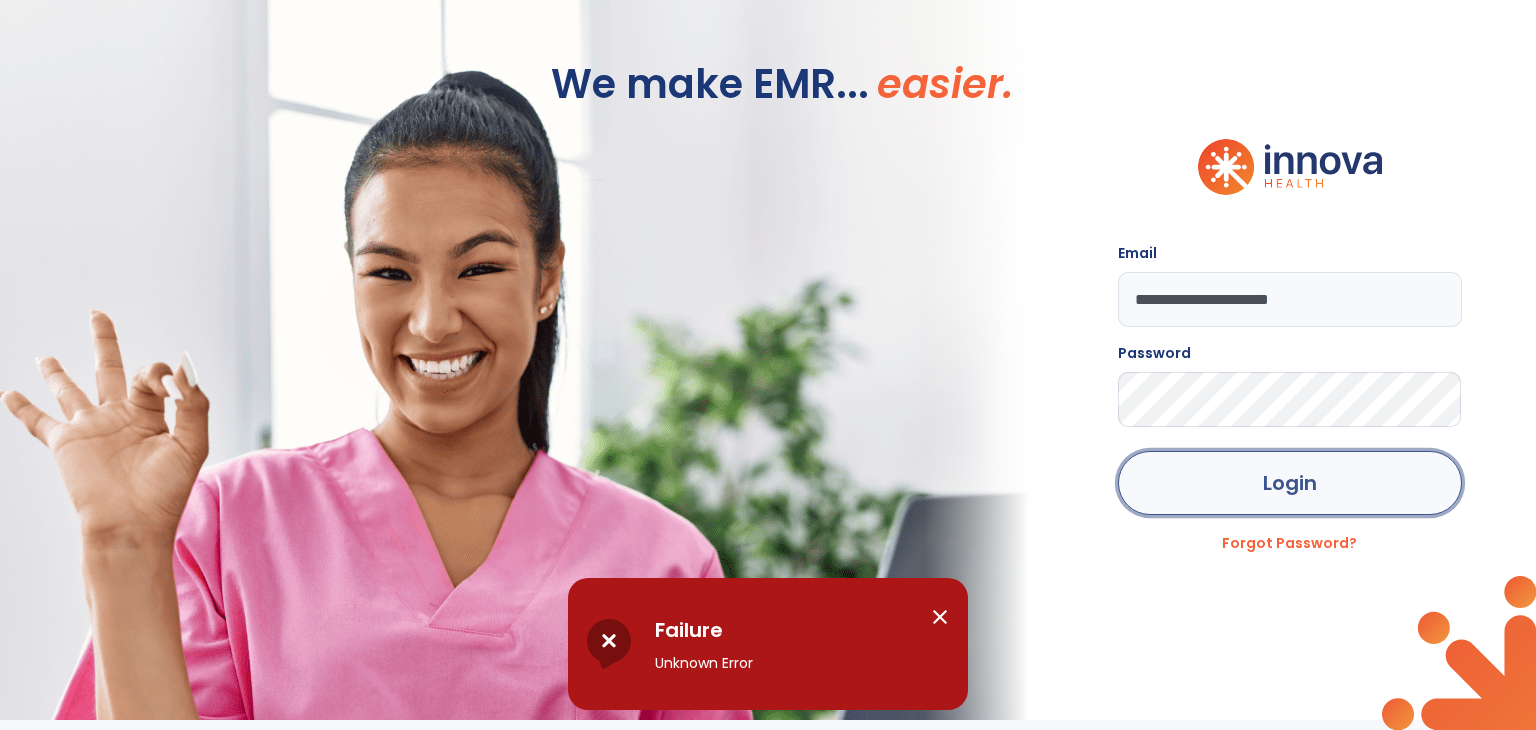 click on "Login" 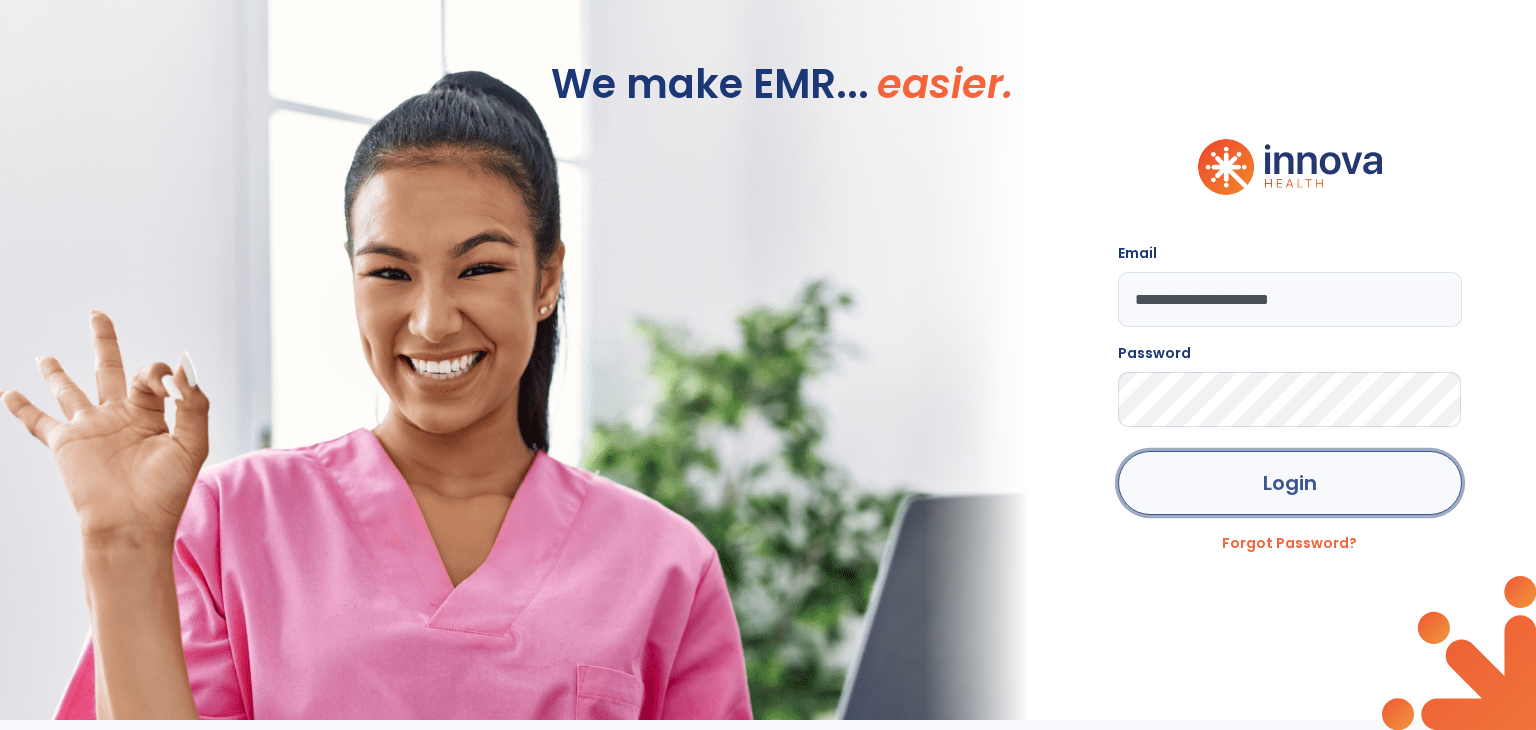 click on "Login" 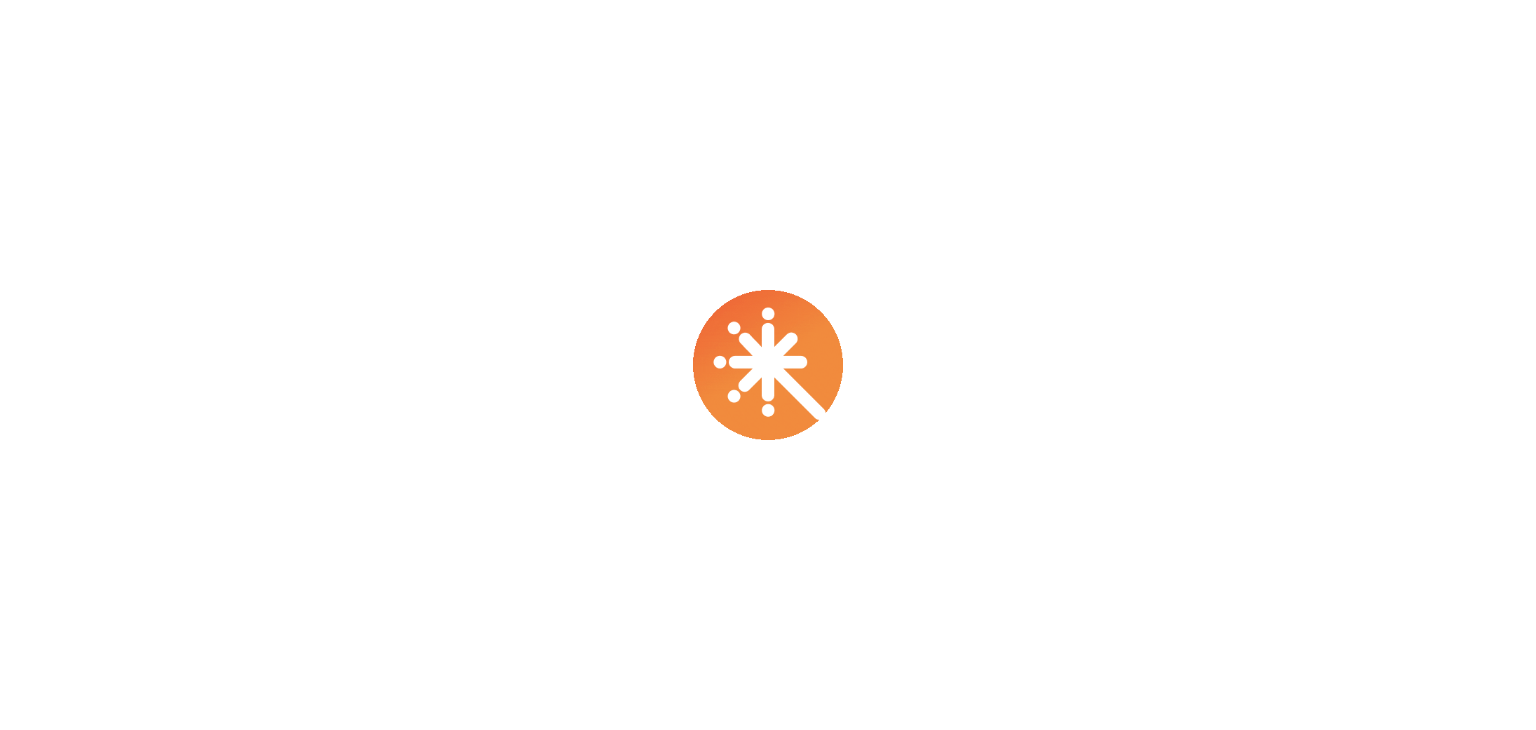 scroll, scrollTop: 0, scrollLeft: 0, axis: both 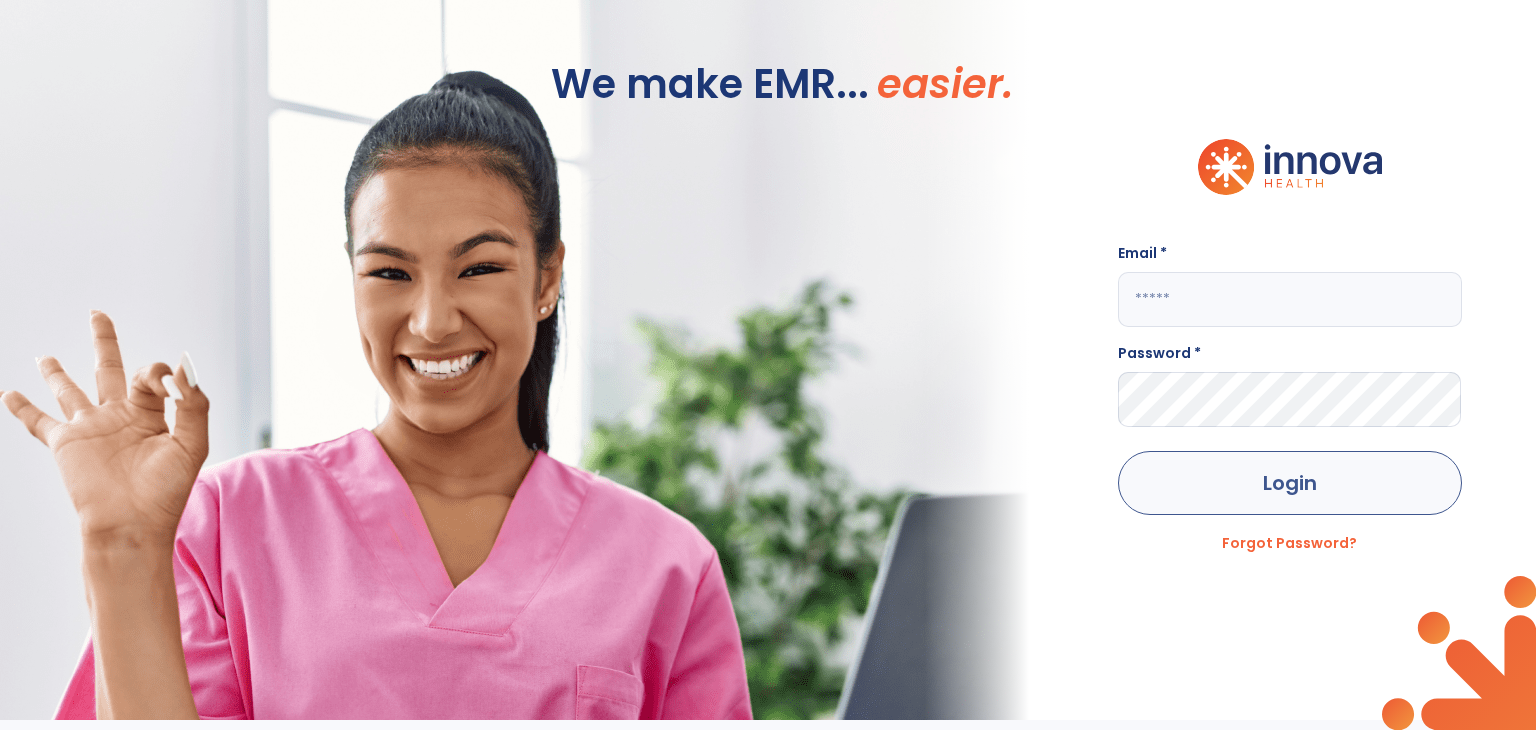 type on "**********" 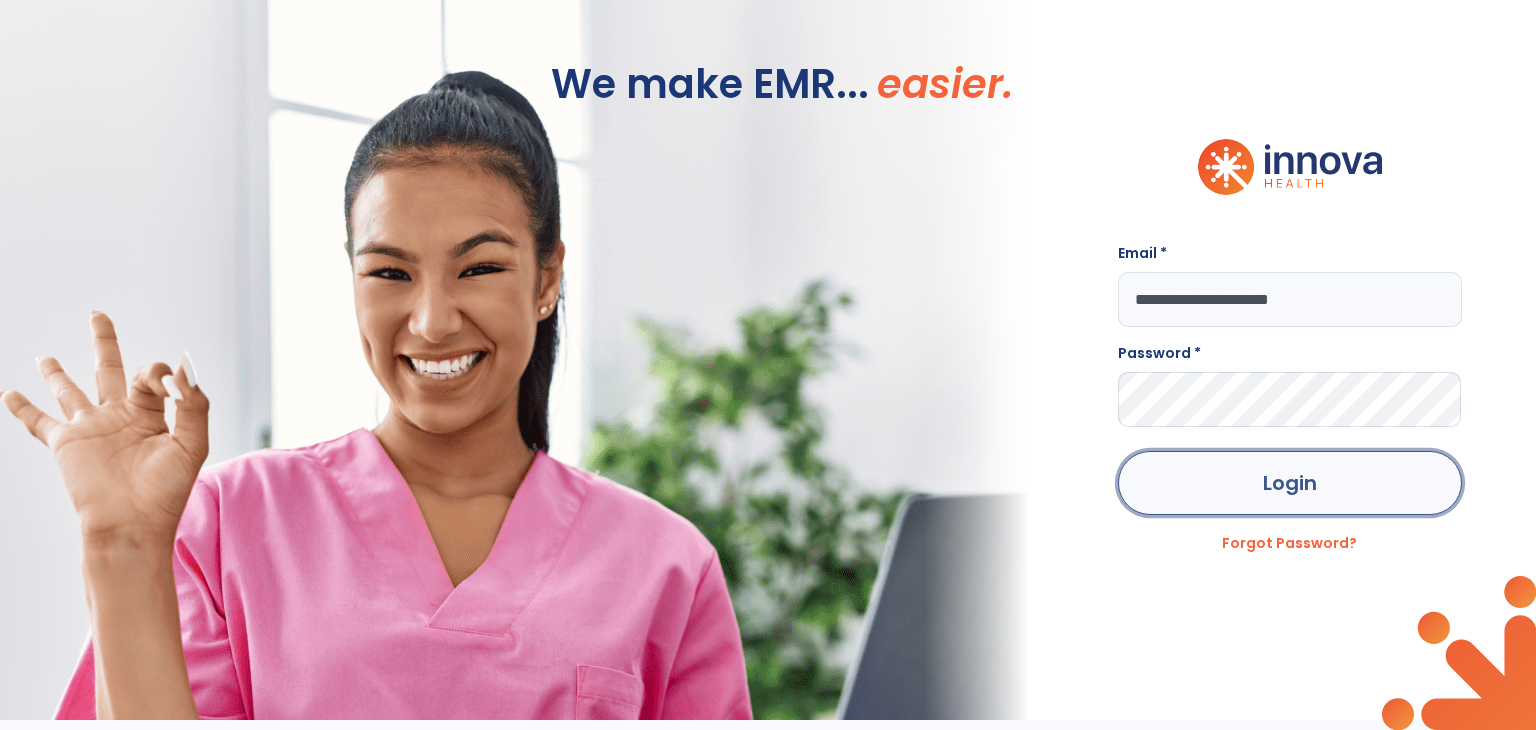 click on "Login" 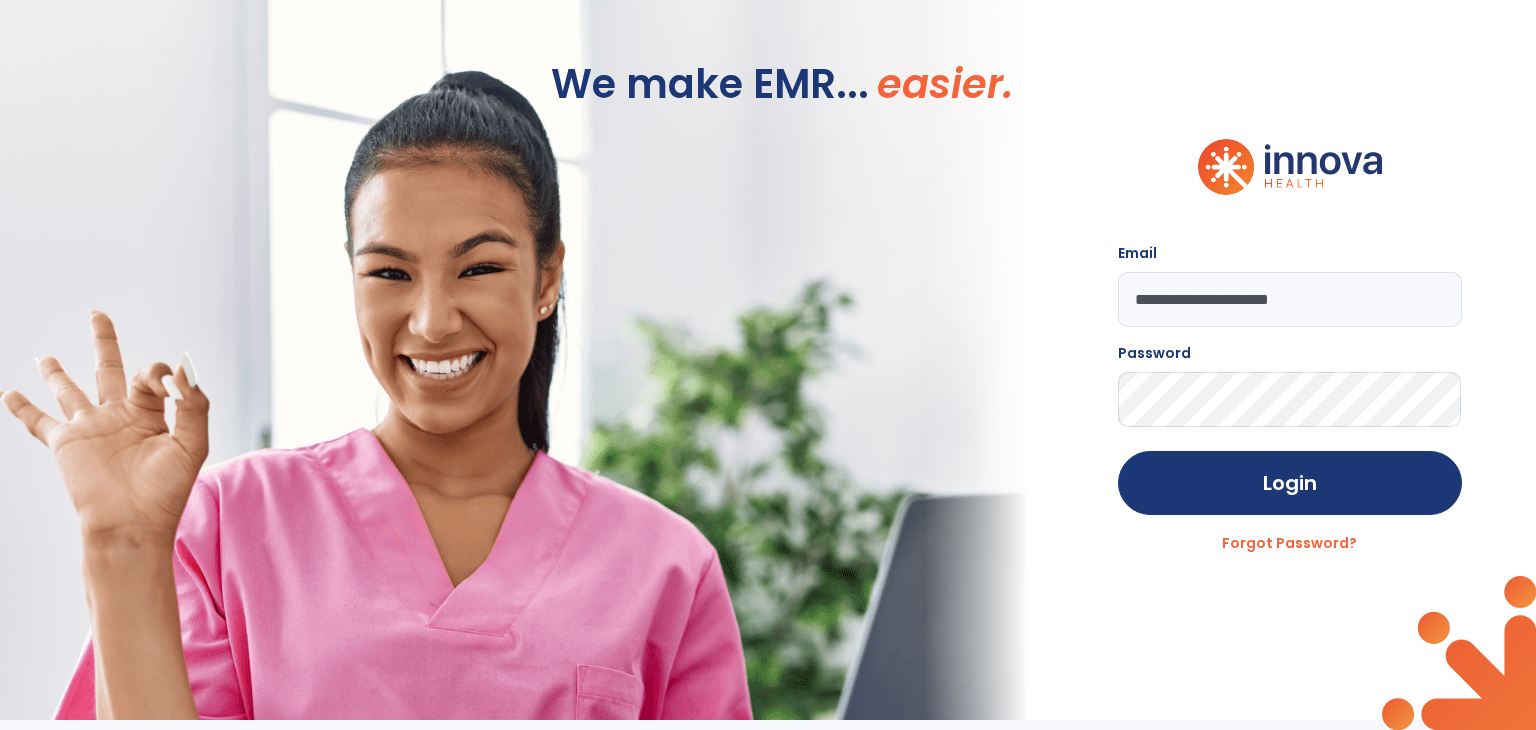 click on "We make EMR... easier." 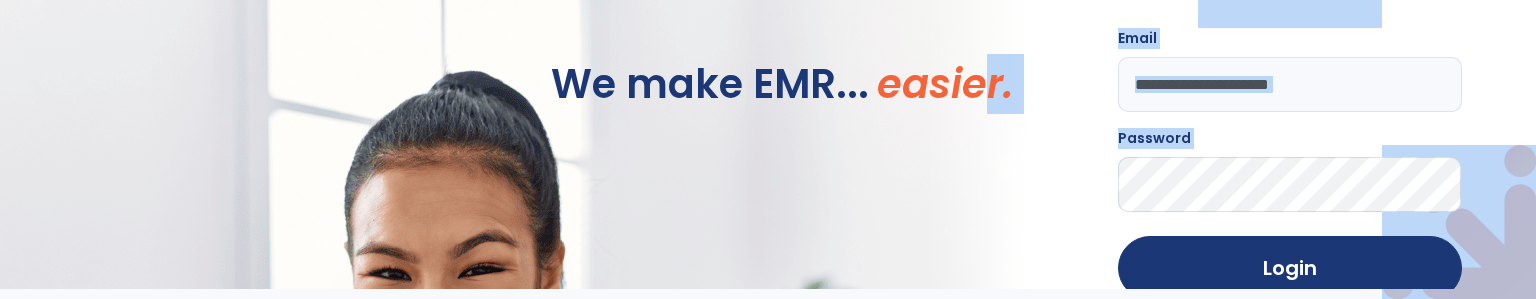 click on "**********" at bounding box center [768, 144] 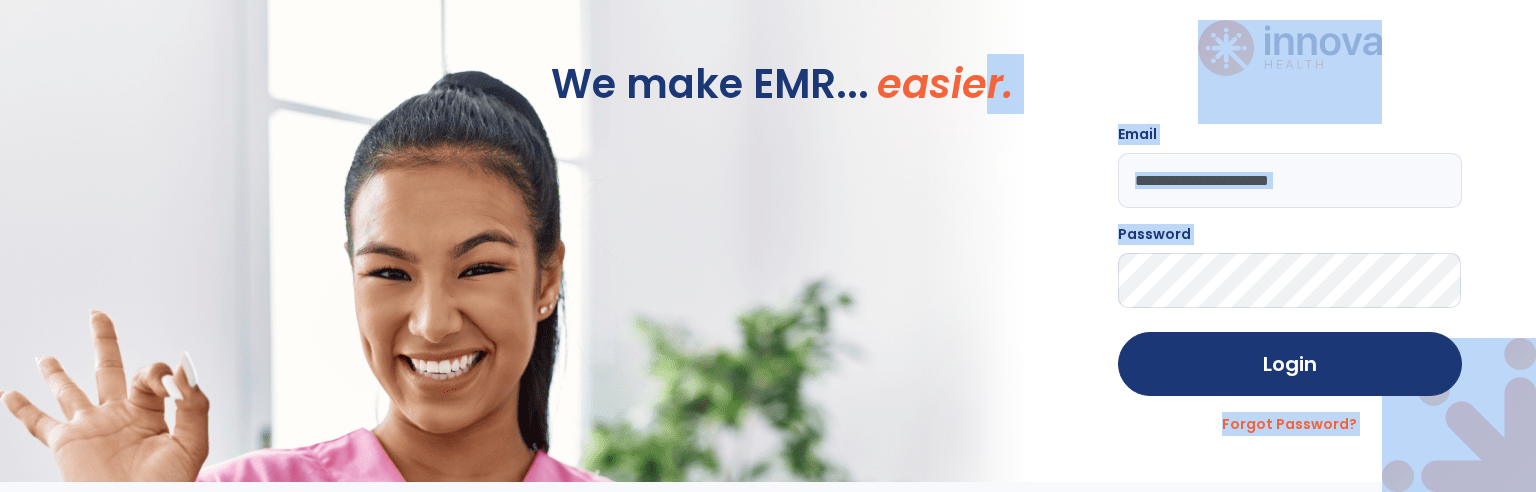 click 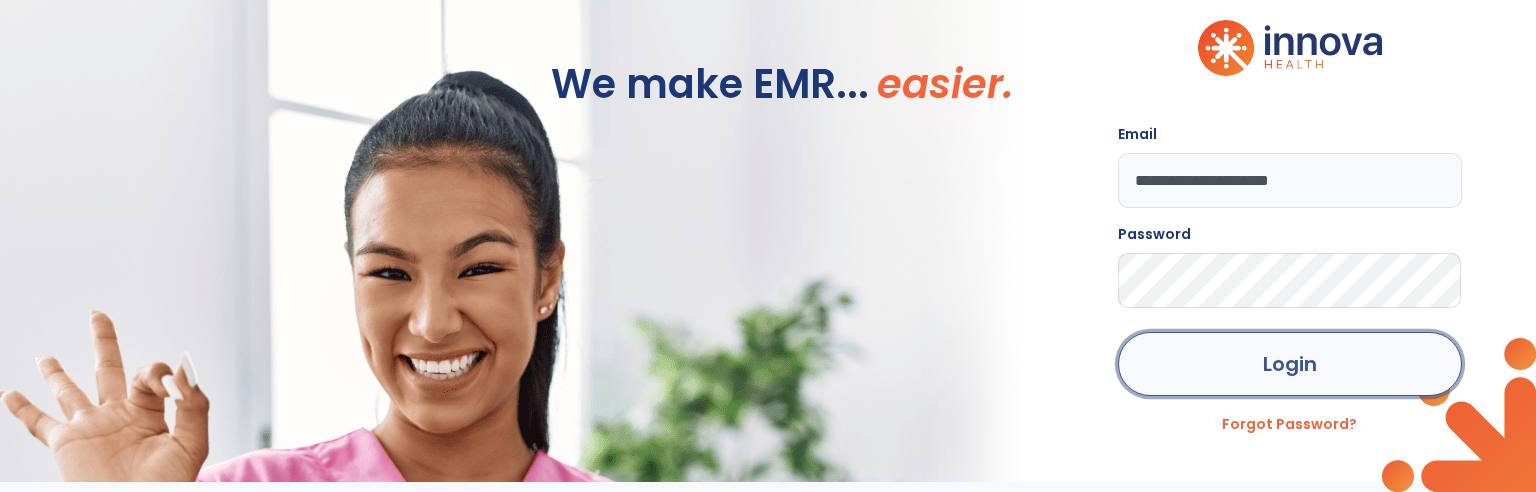 click on "Login" 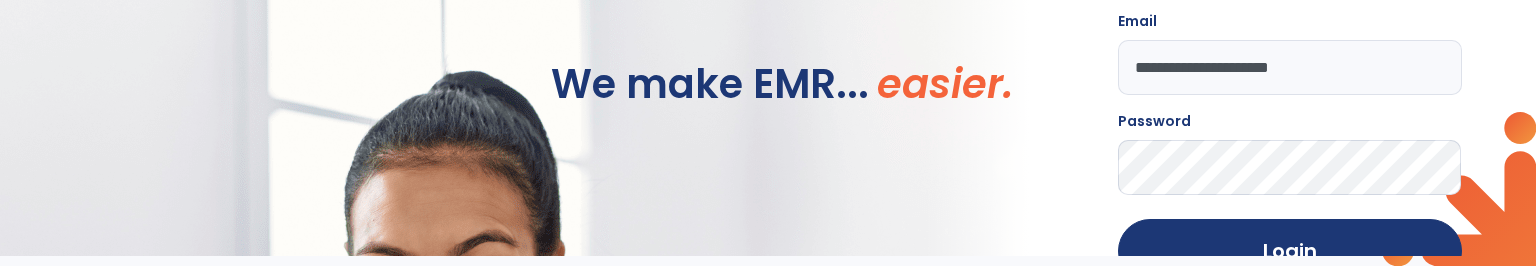 click 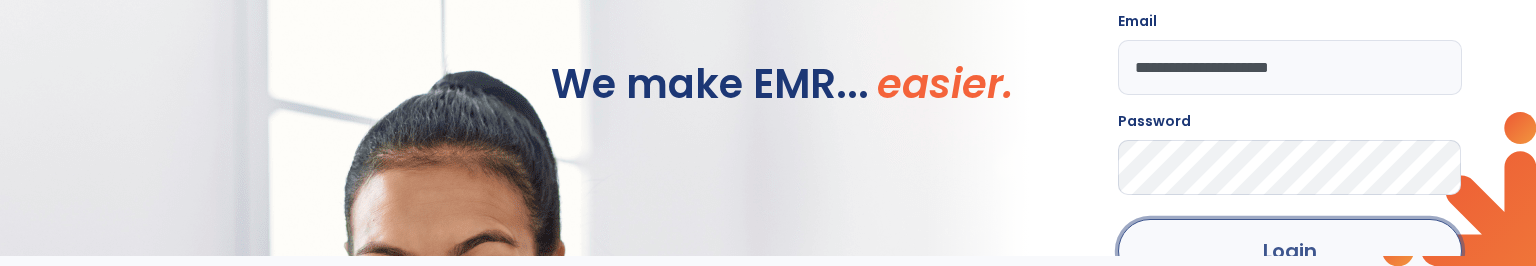 click on "Login" 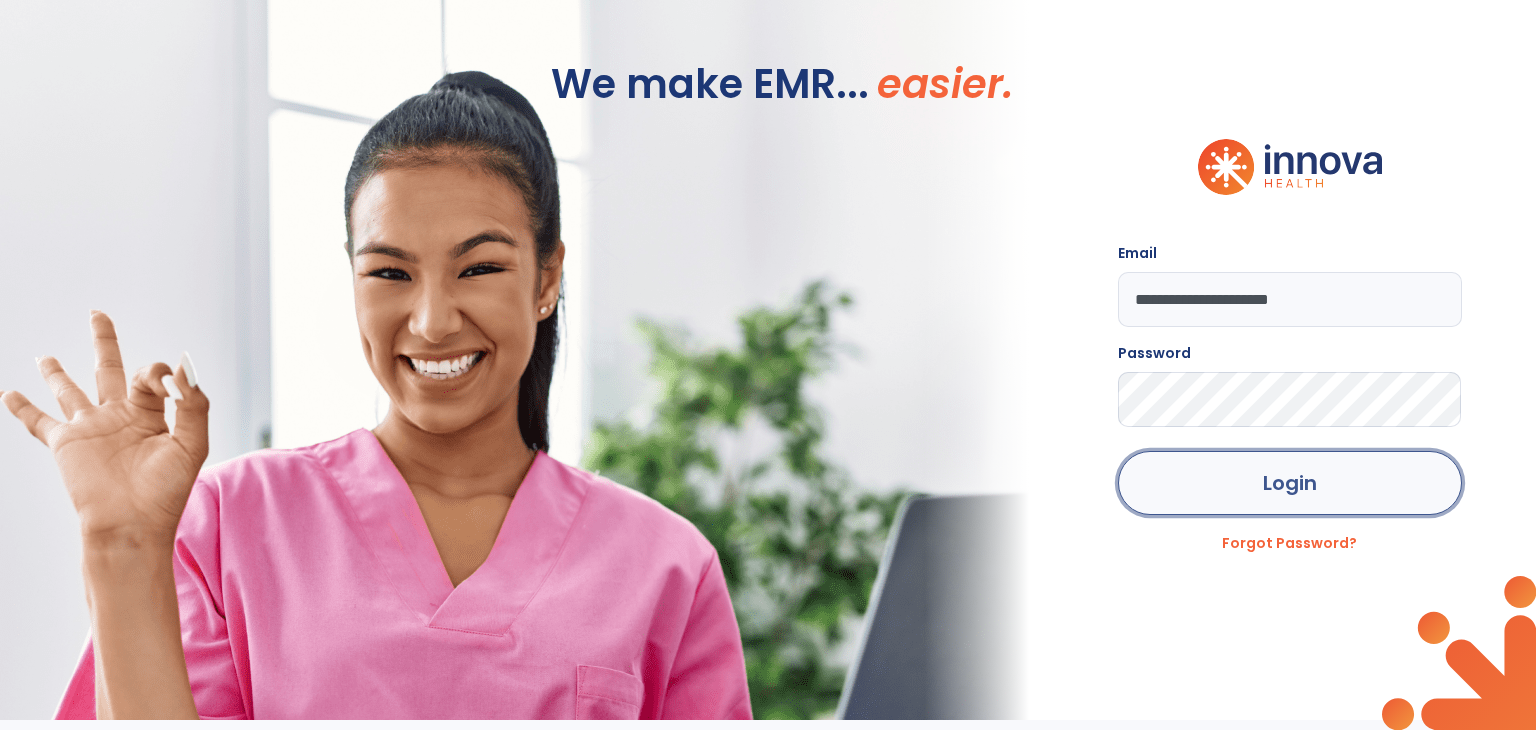 click on "Login" 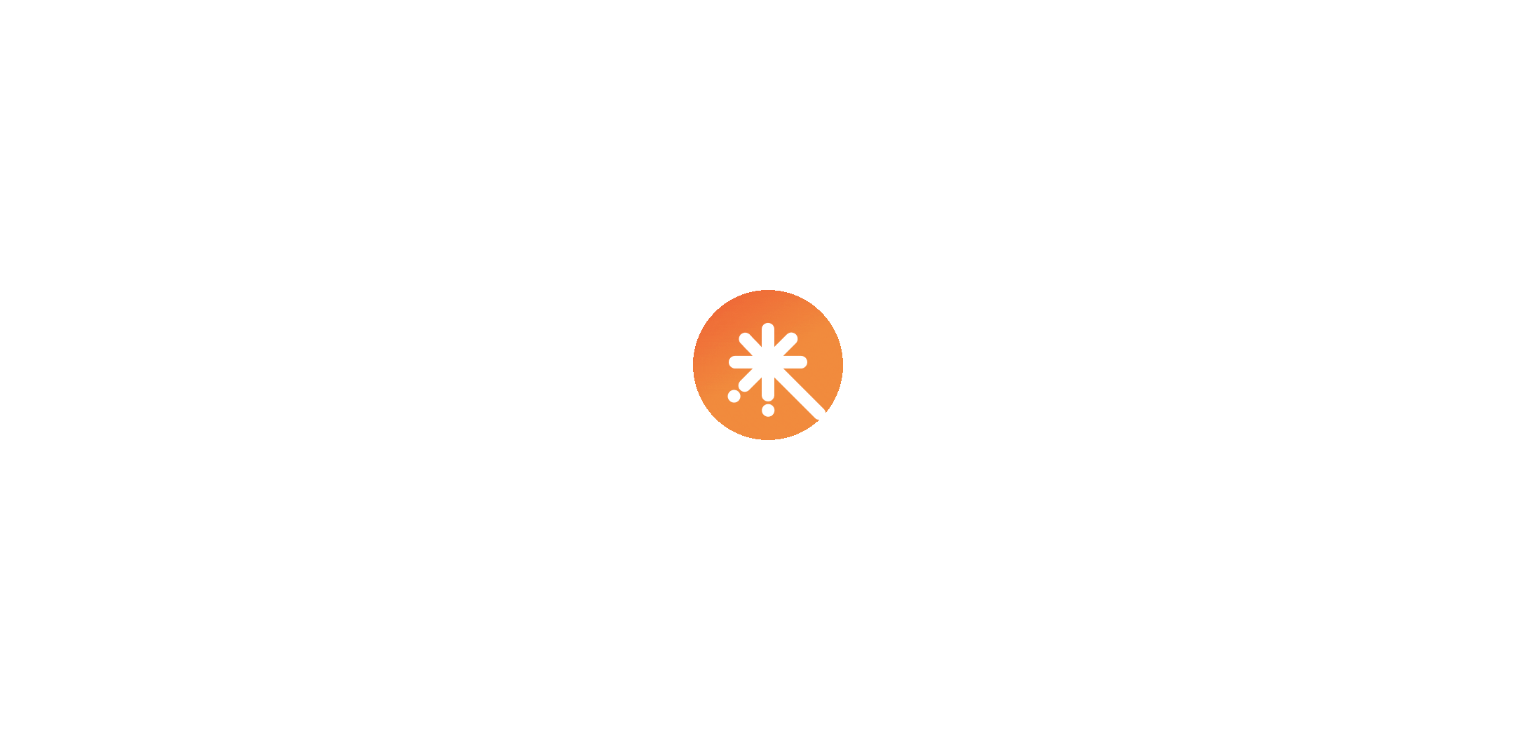 scroll, scrollTop: 0, scrollLeft: 0, axis: both 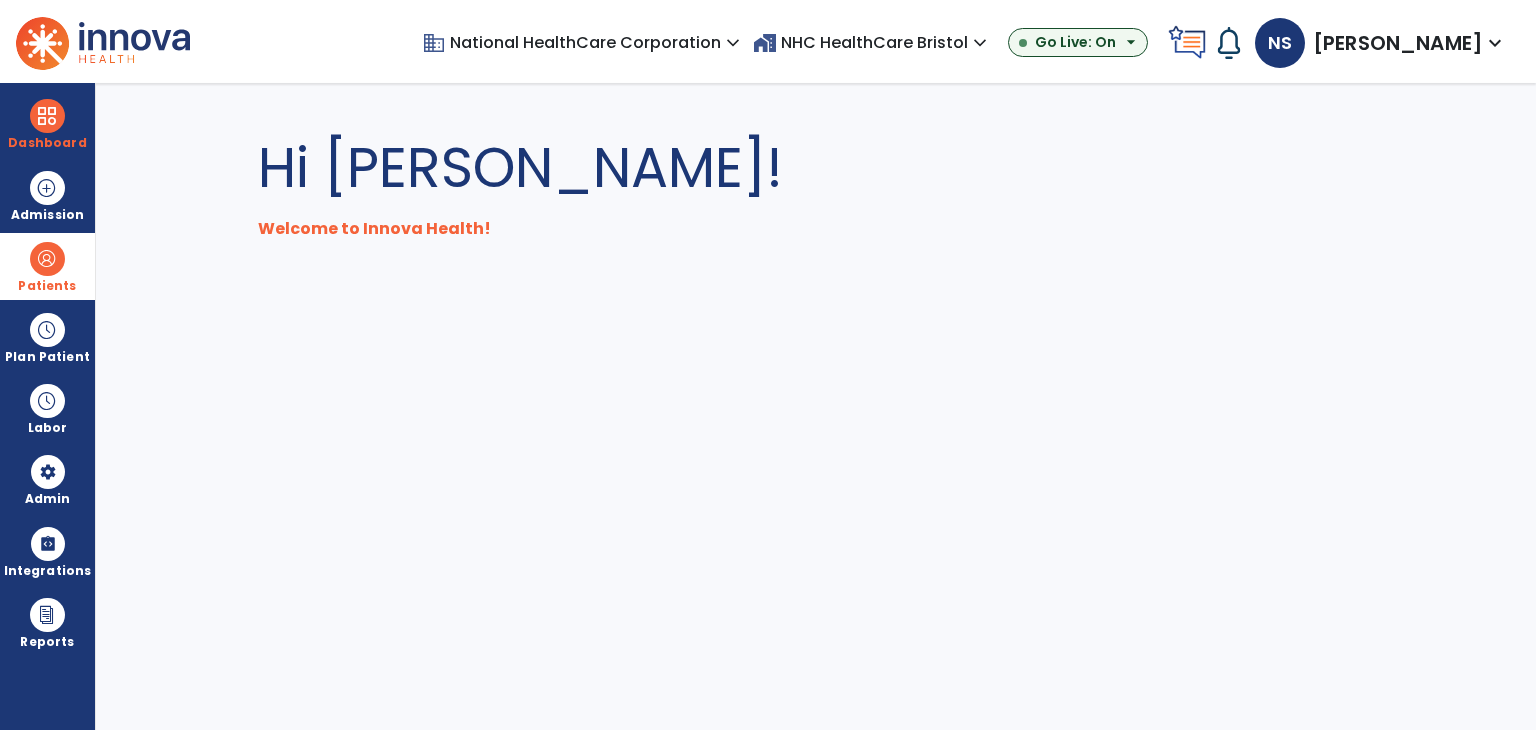click at bounding box center (47, 259) 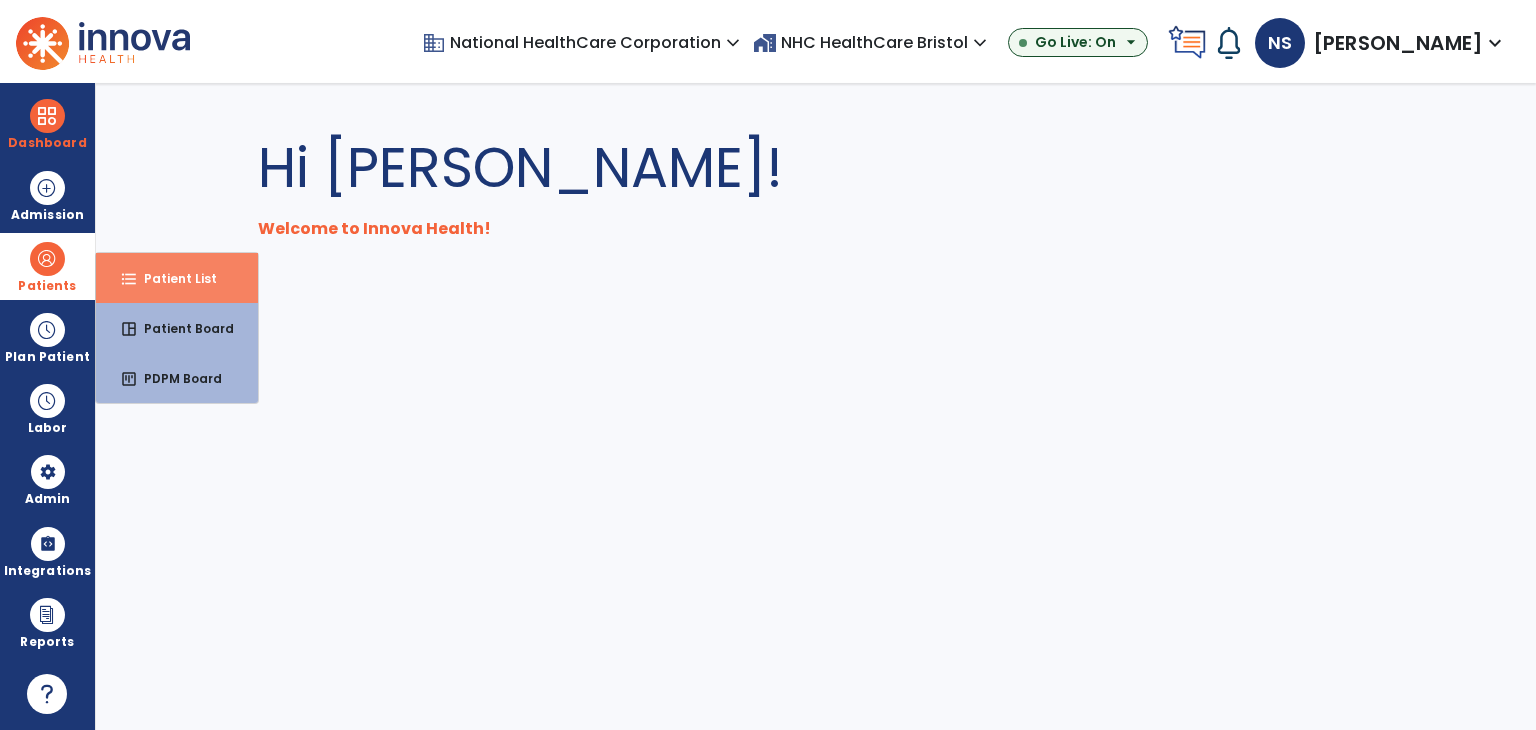 click on "Patient List" at bounding box center (172, 278) 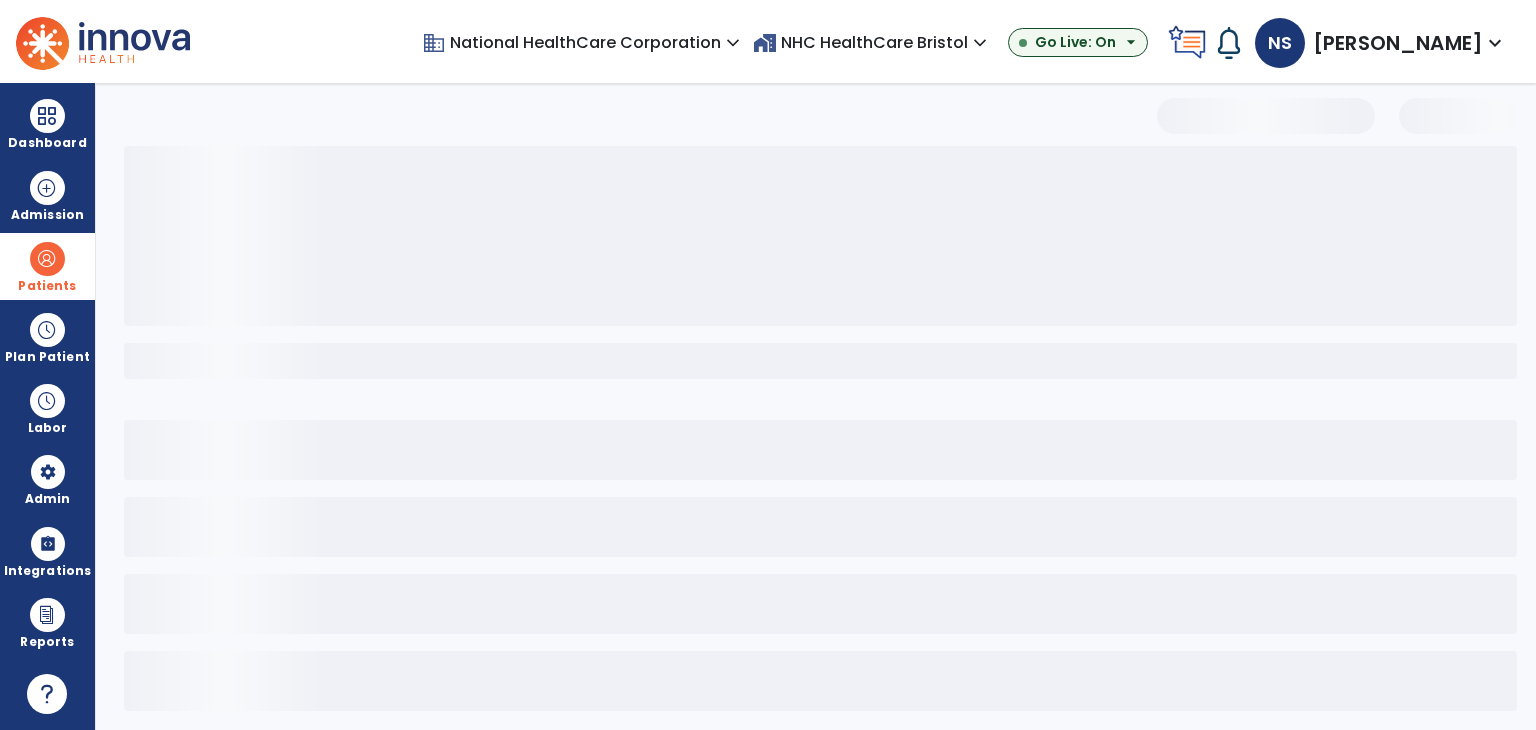 select on "***" 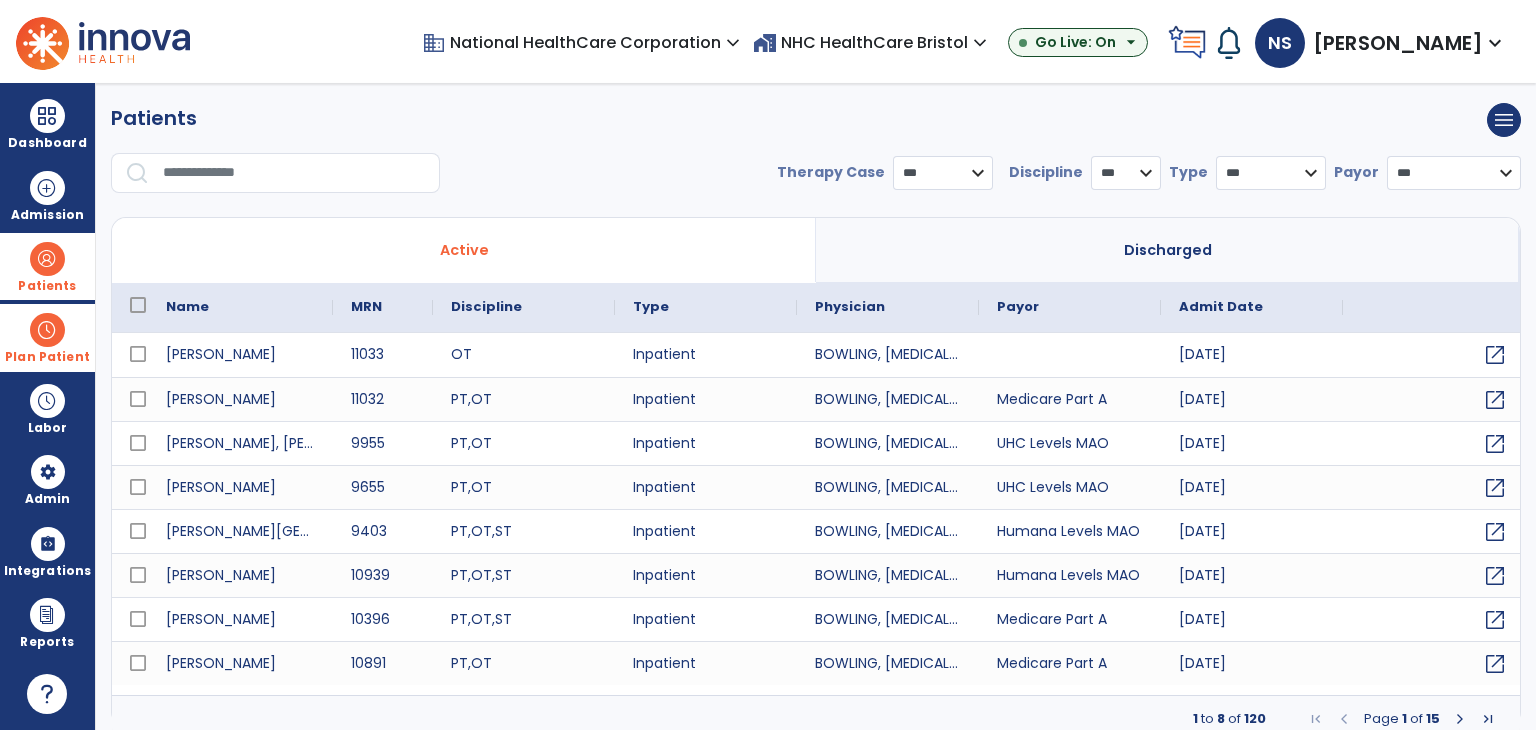click at bounding box center (47, 330) 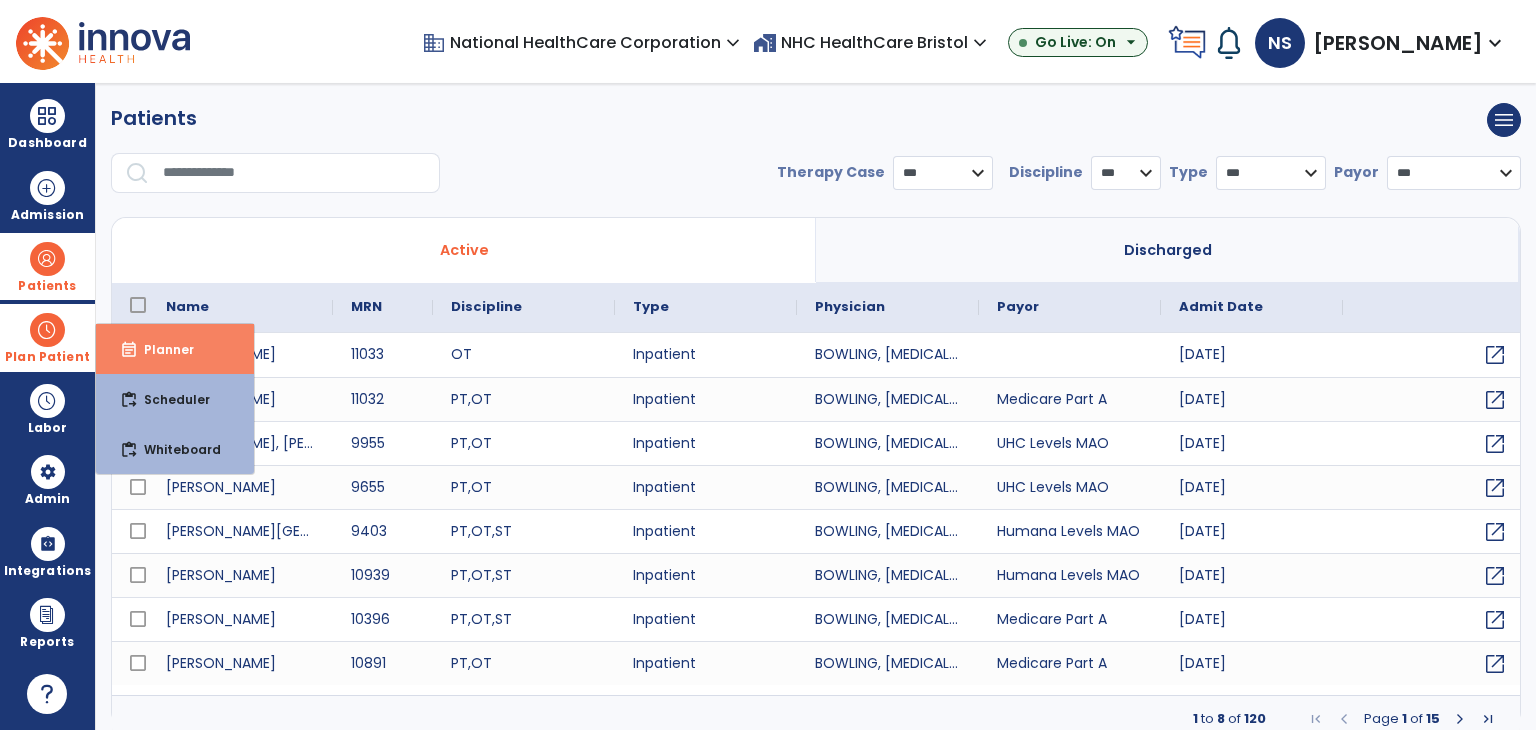 click on "Planner" at bounding box center [161, 349] 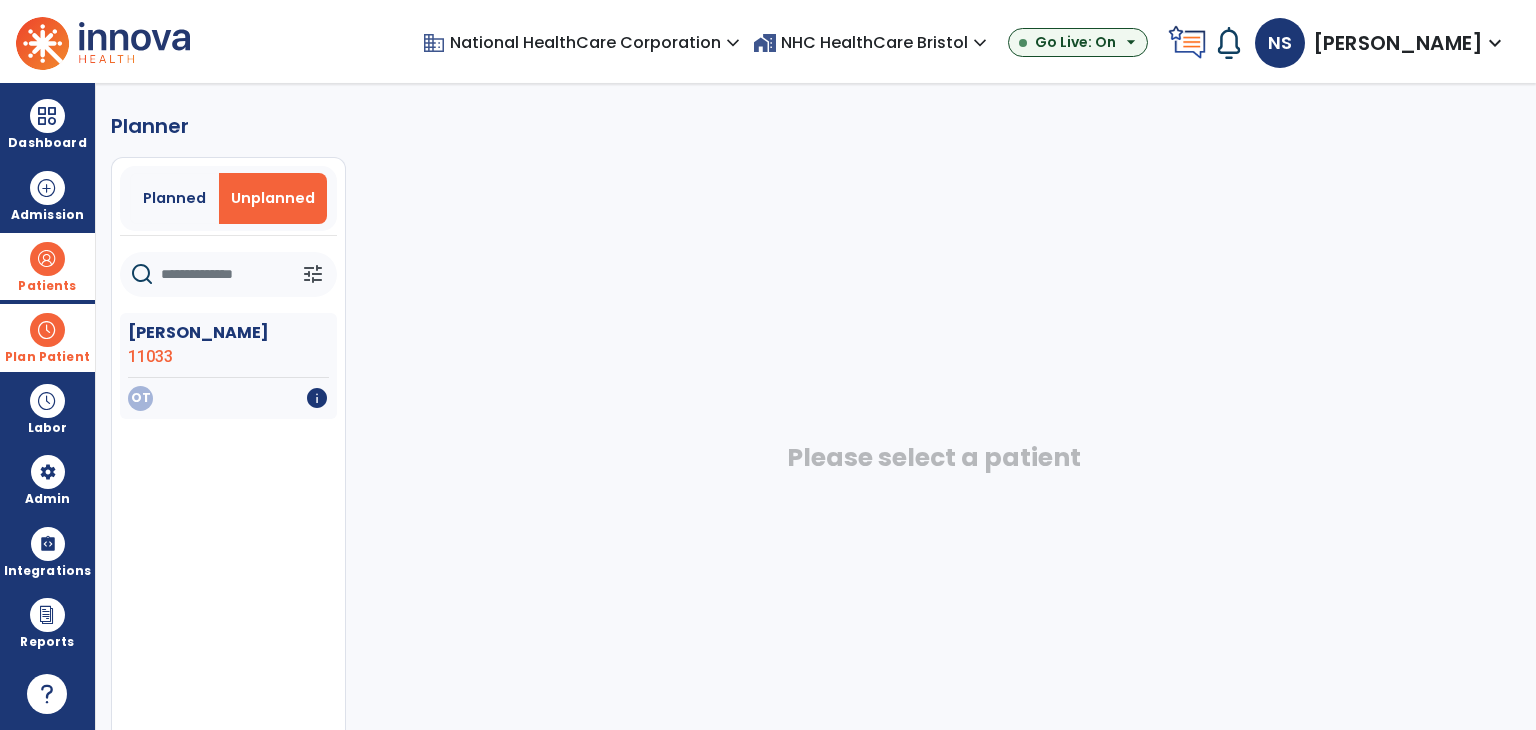click at bounding box center [47, 259] 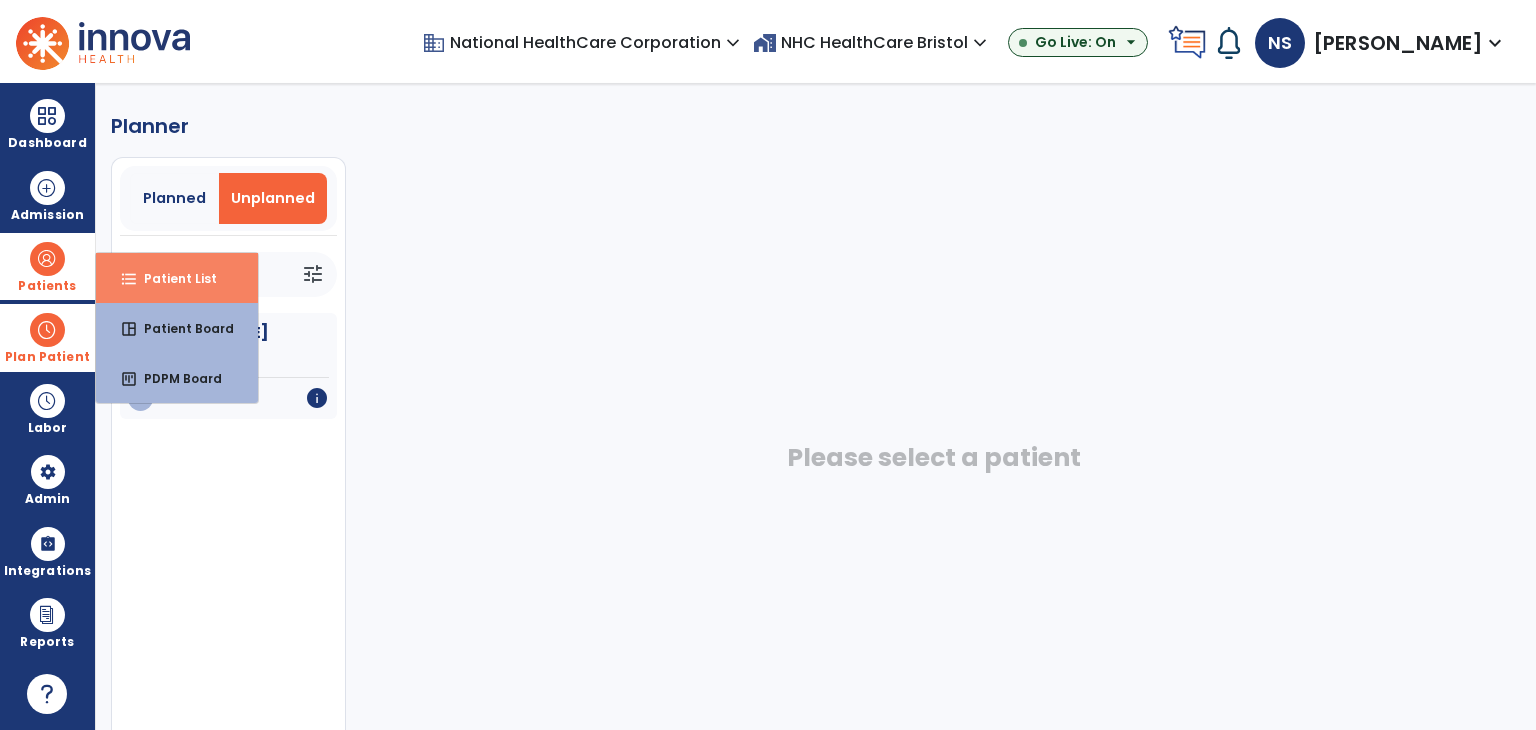 click on "Patient List" at bounding box center (172, 278) 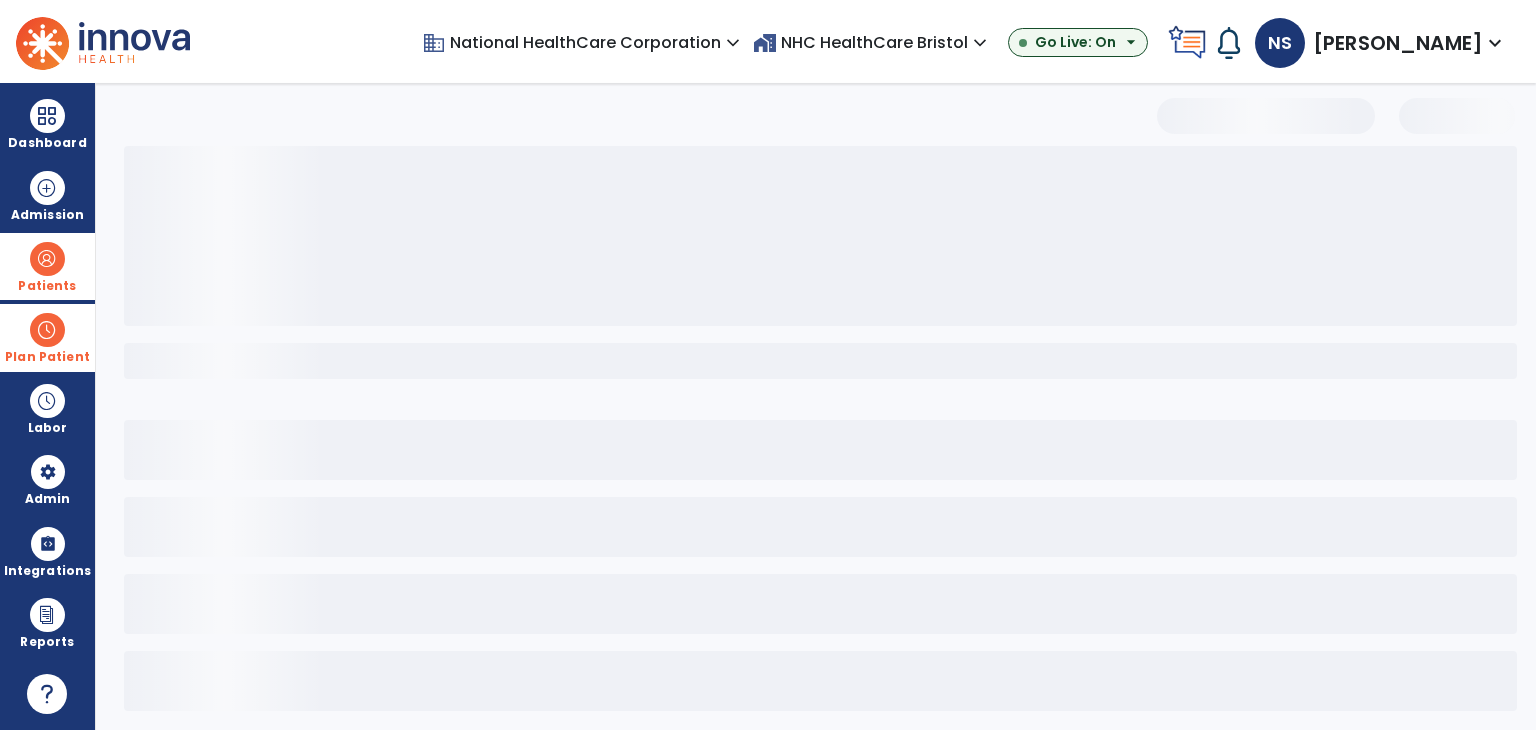 select on "***" 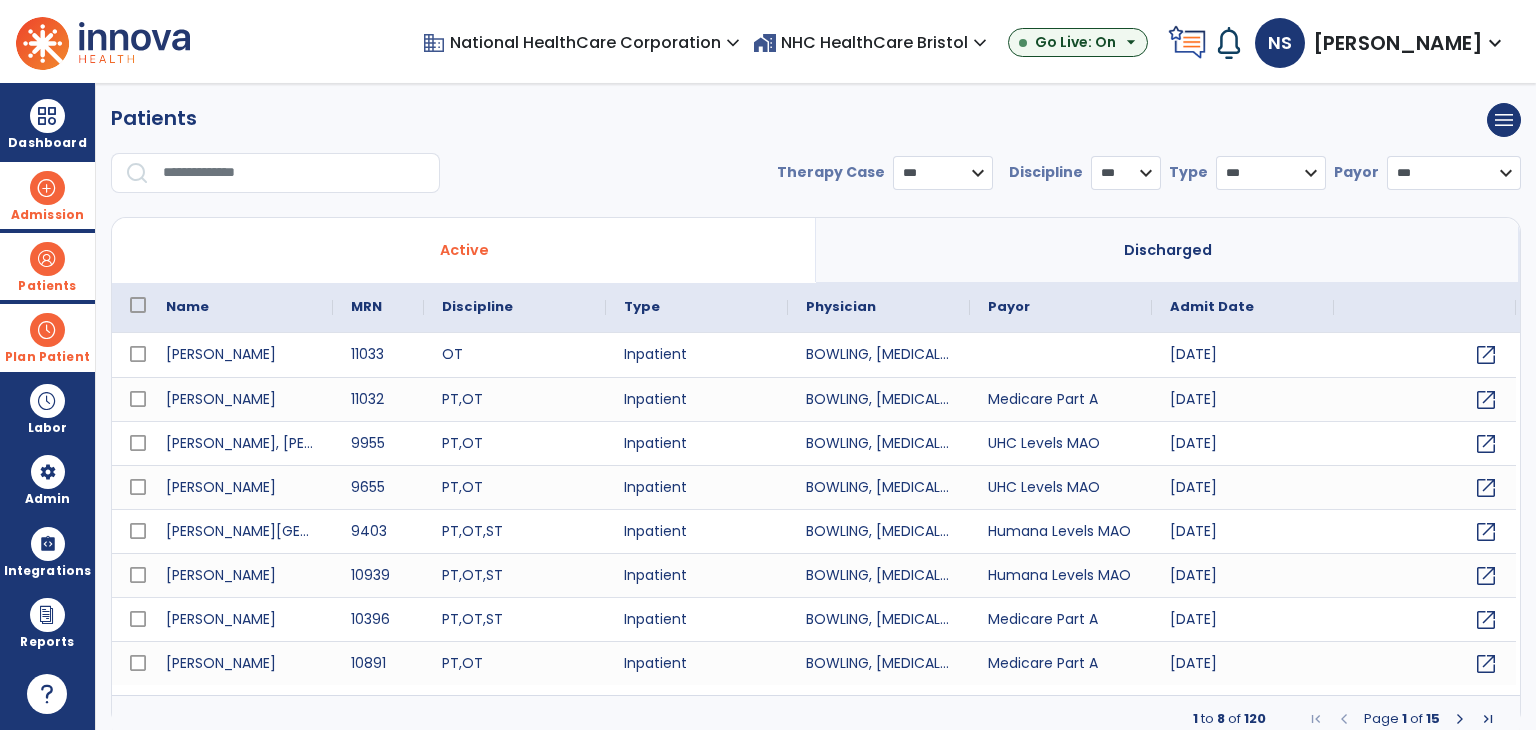 click at bounding box center (47, 188) 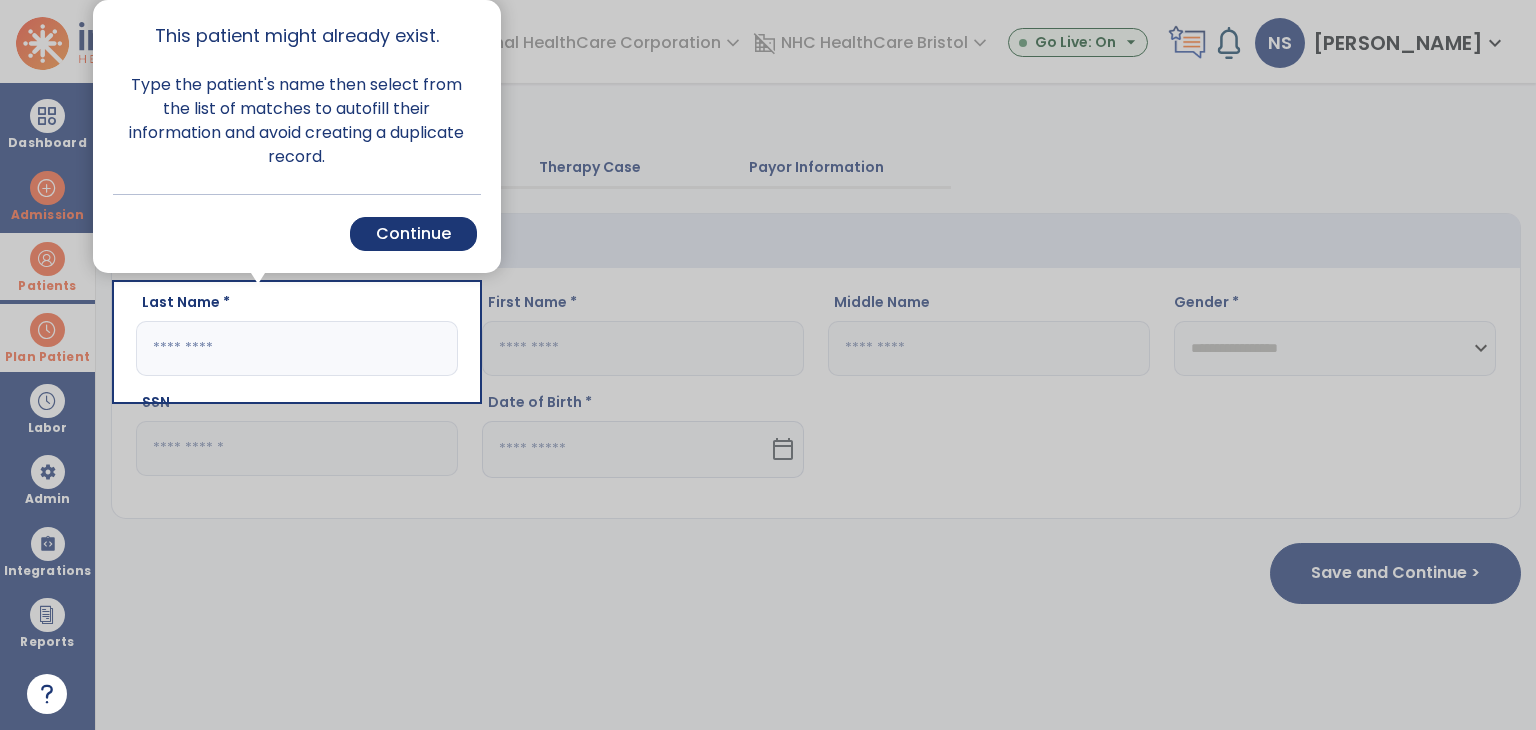 click at bounding box center (58, 365) 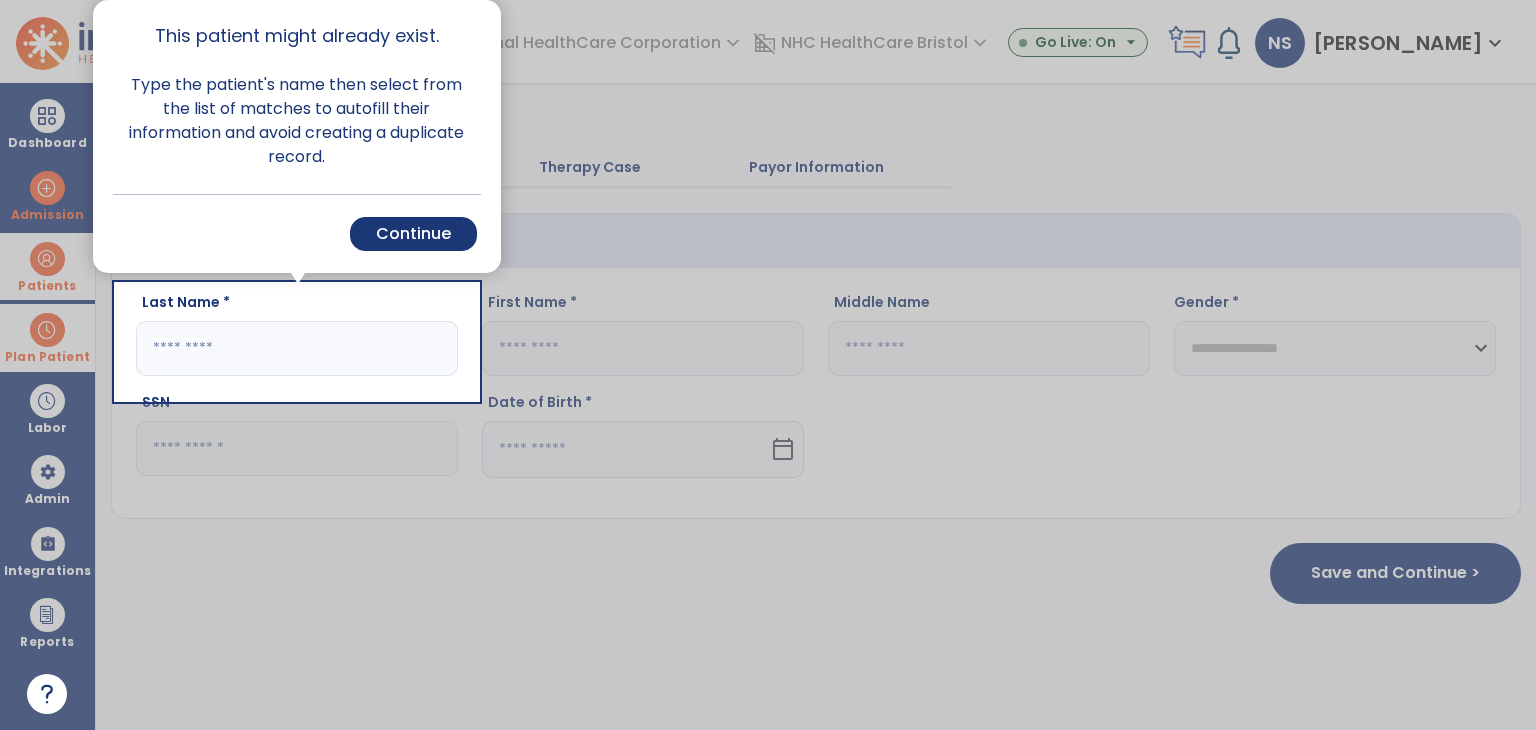 click at bounding box center (58, 365) 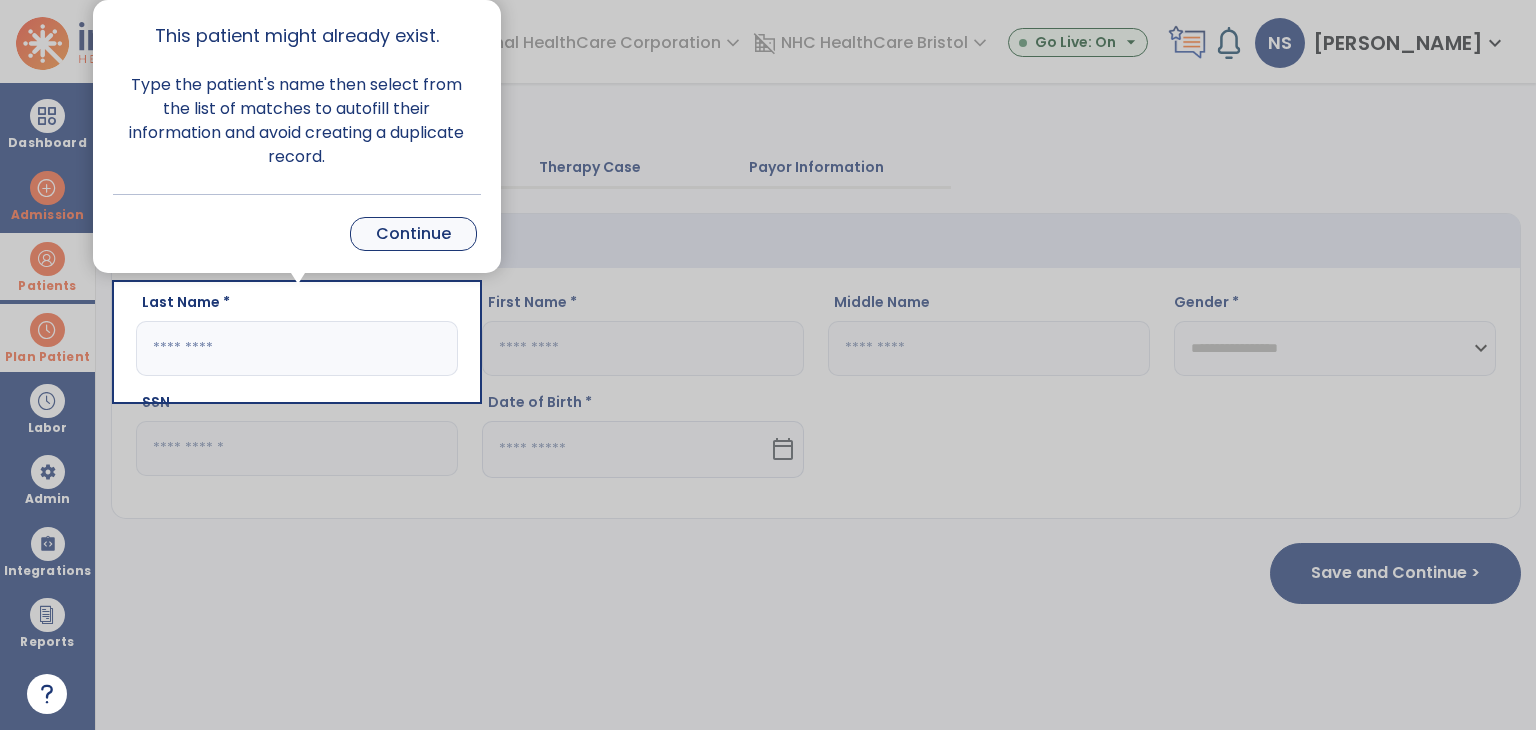 click on "Continue" at bounding box center [413, 234] 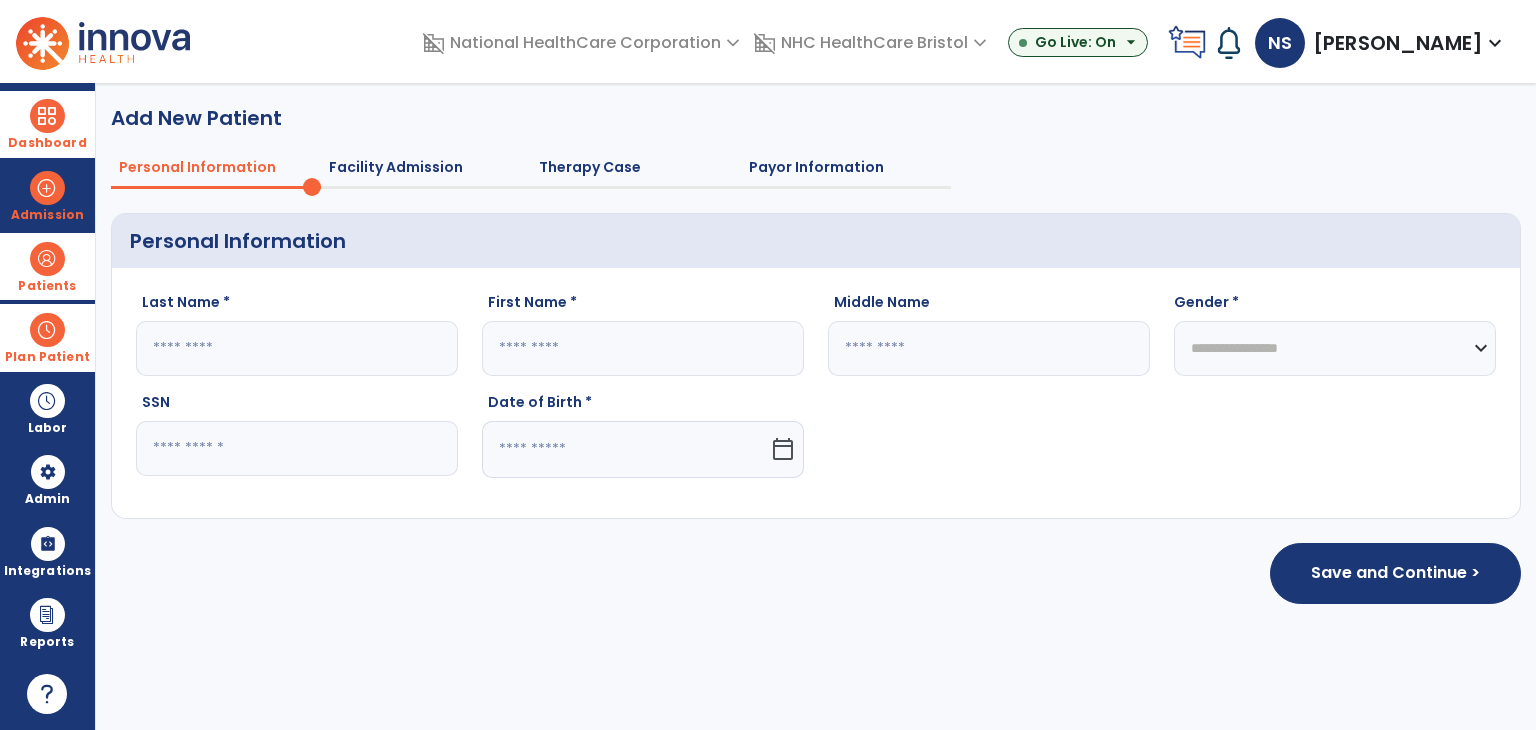 click at bounding box center [47, 116] 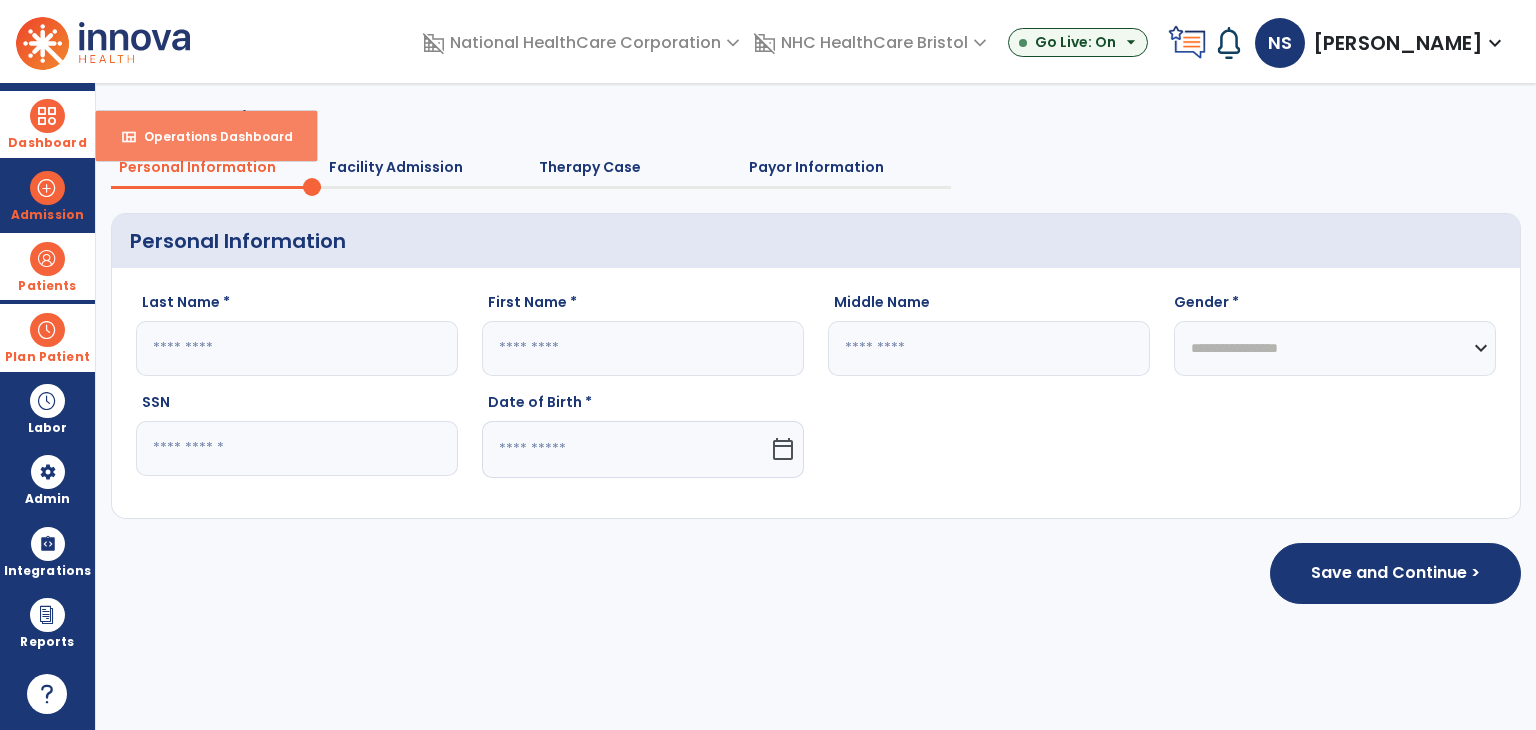 click on "view_quilt" at bounding box center (129, 137) 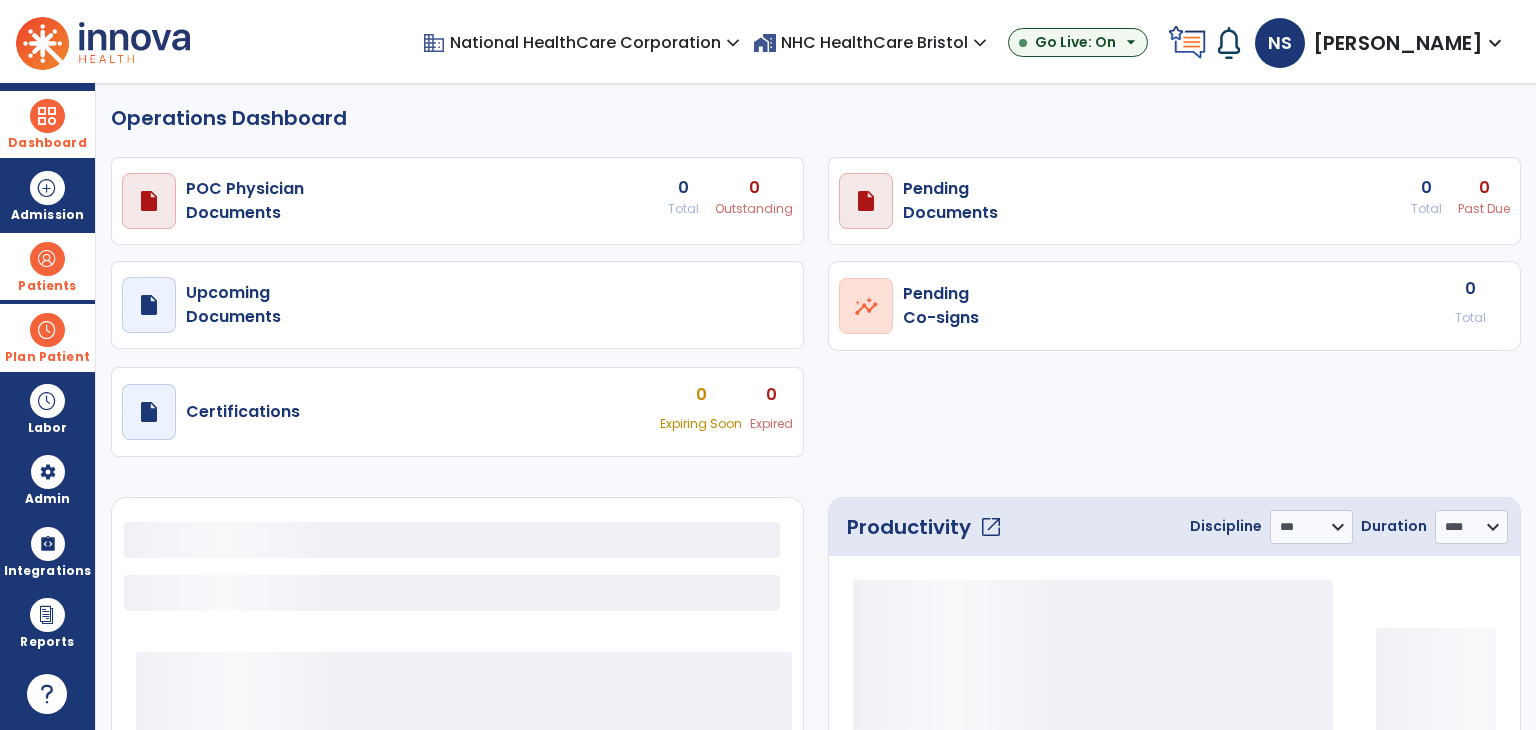 select on "***" 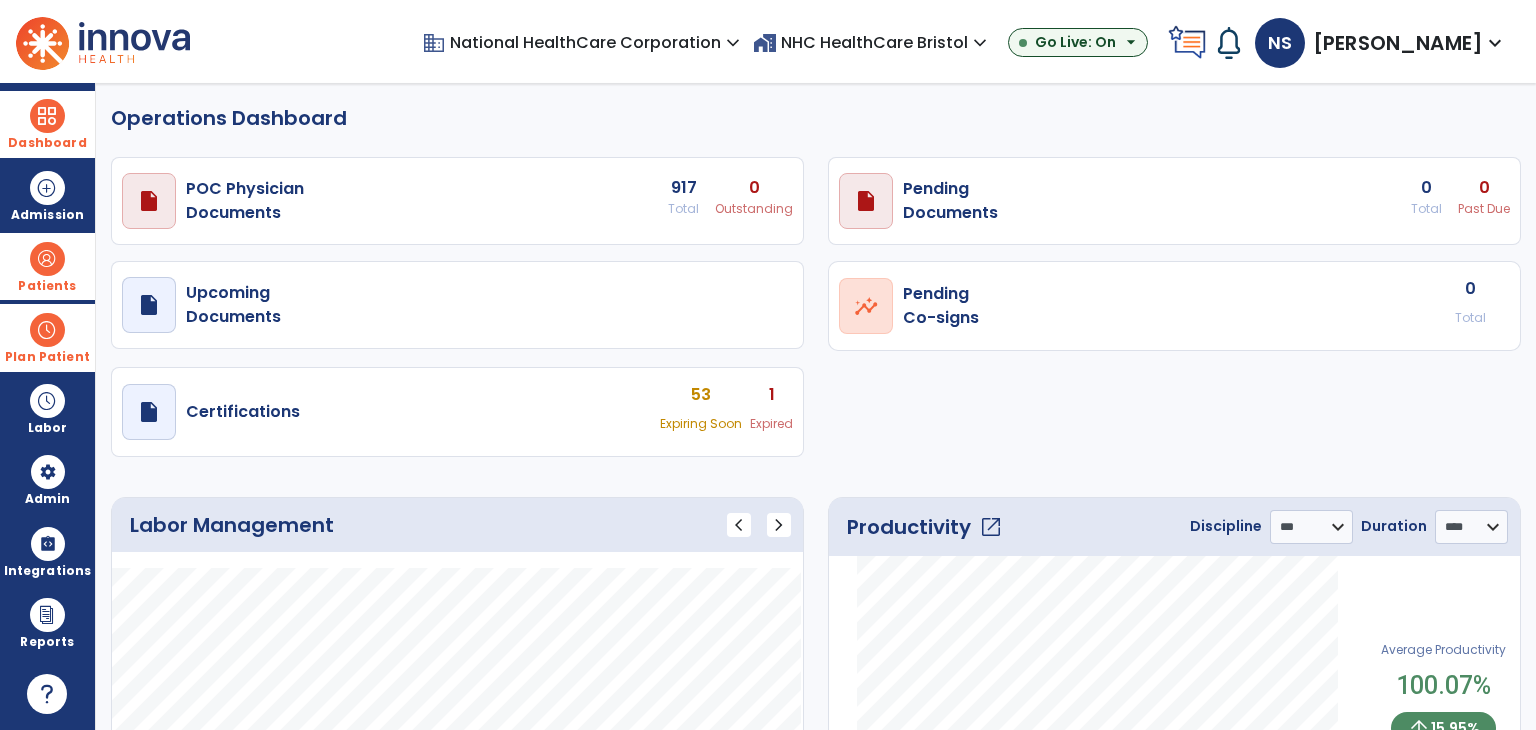 click on "Shahzad, Naeem" at bounding box center (1398, 43) 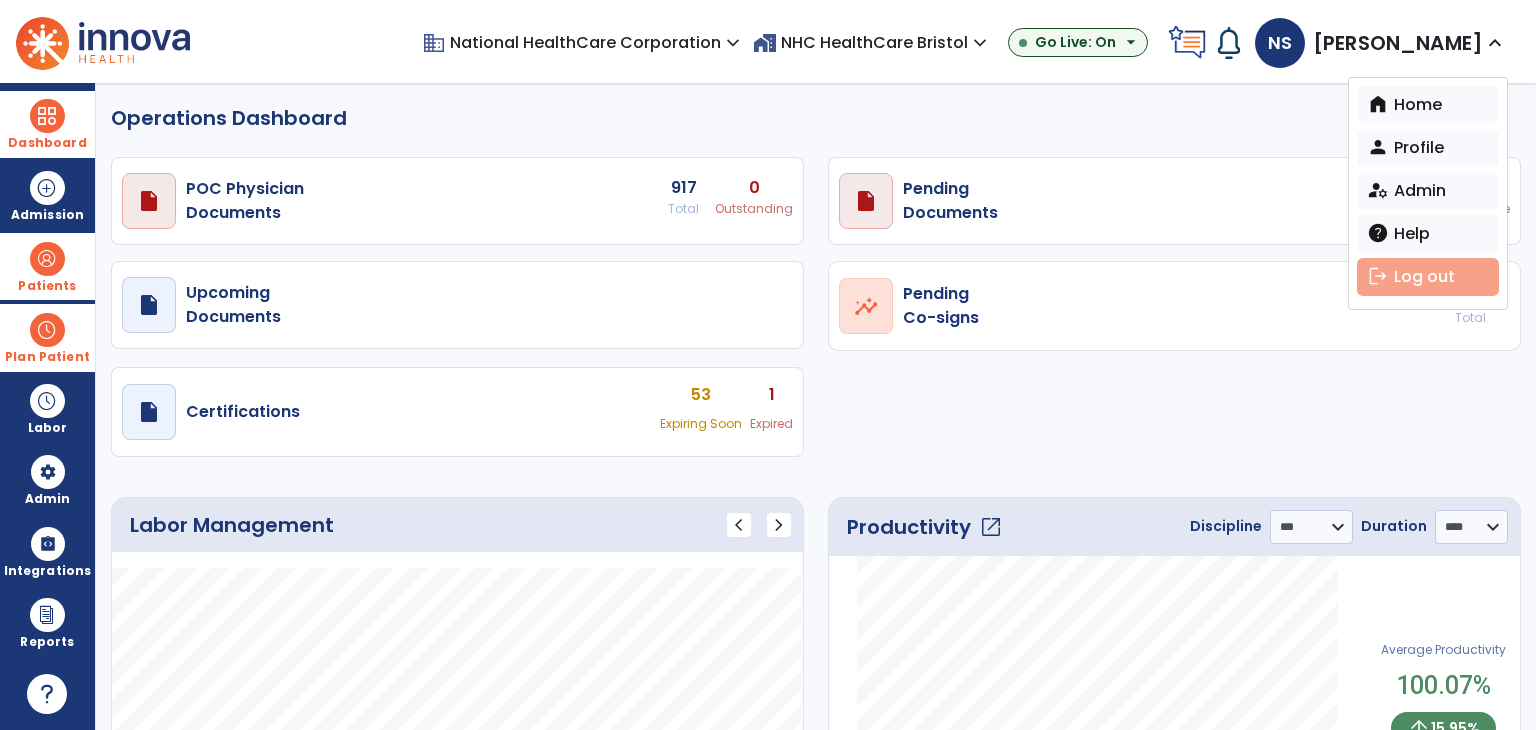click on "logout   Log out" at bounding box center (1428, 277) 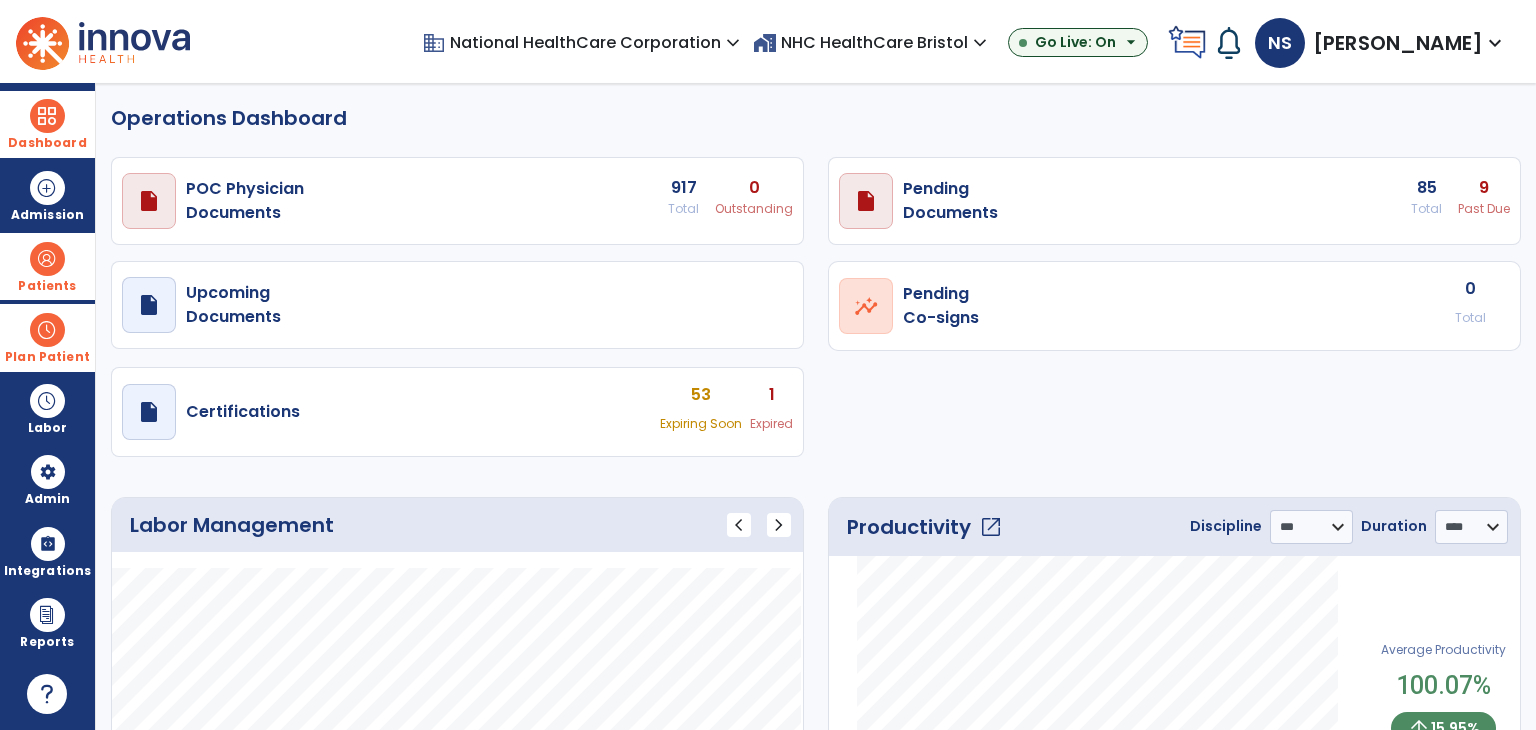 click on "Shahzad, Naeem" at bounding box center [1398, 43] 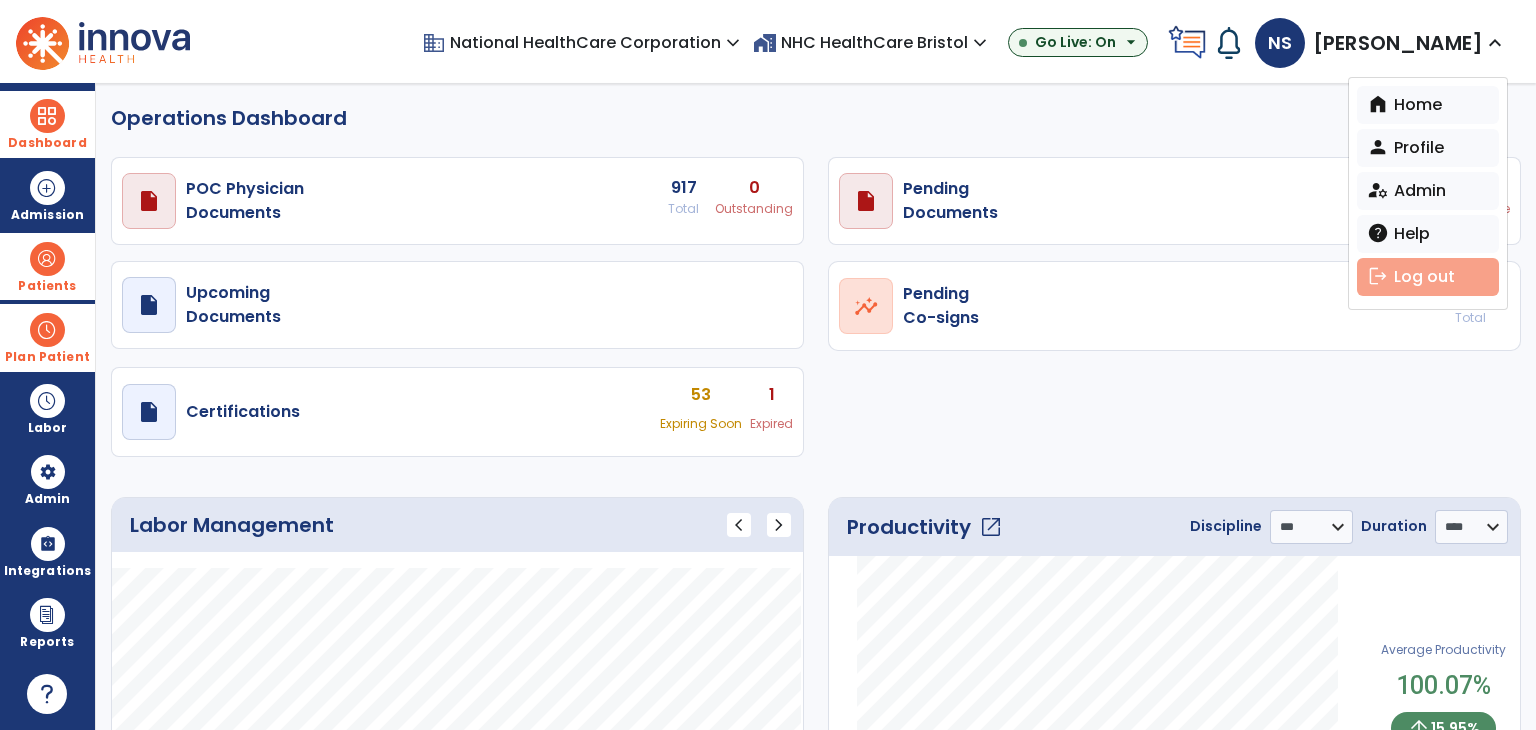 click on "logout   Log out" at bounding box center (1428, 277) 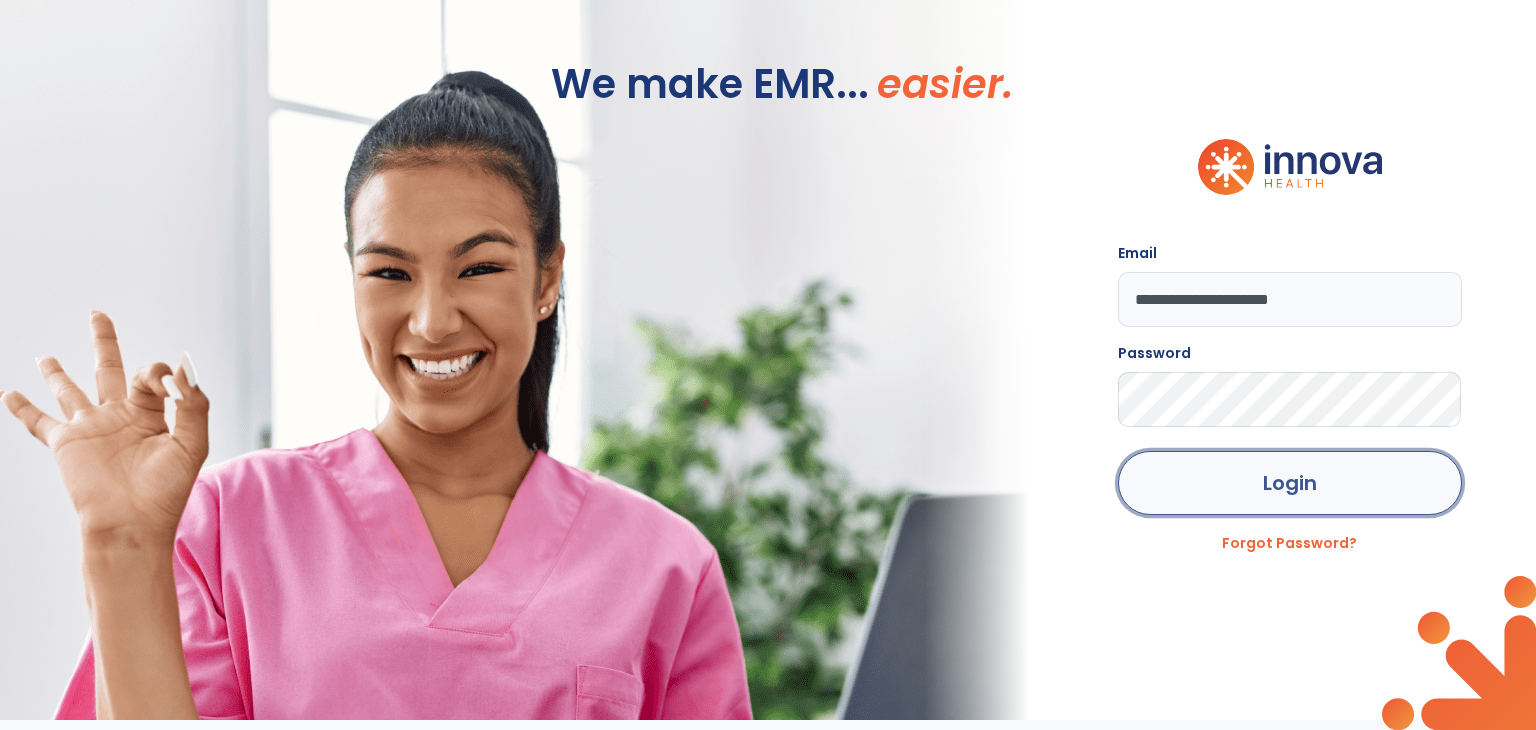 click on "Login" 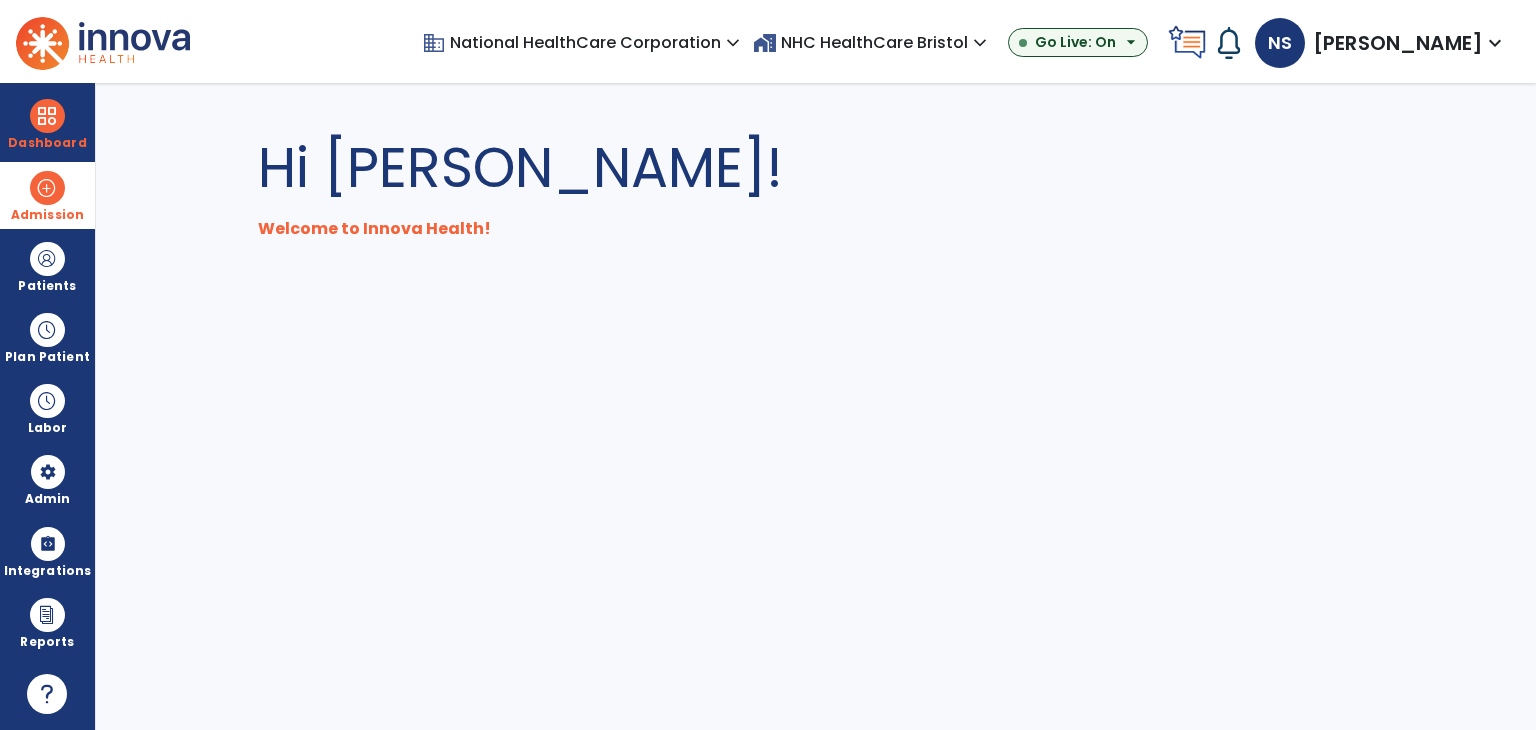 click at bounding box center (47, 188) 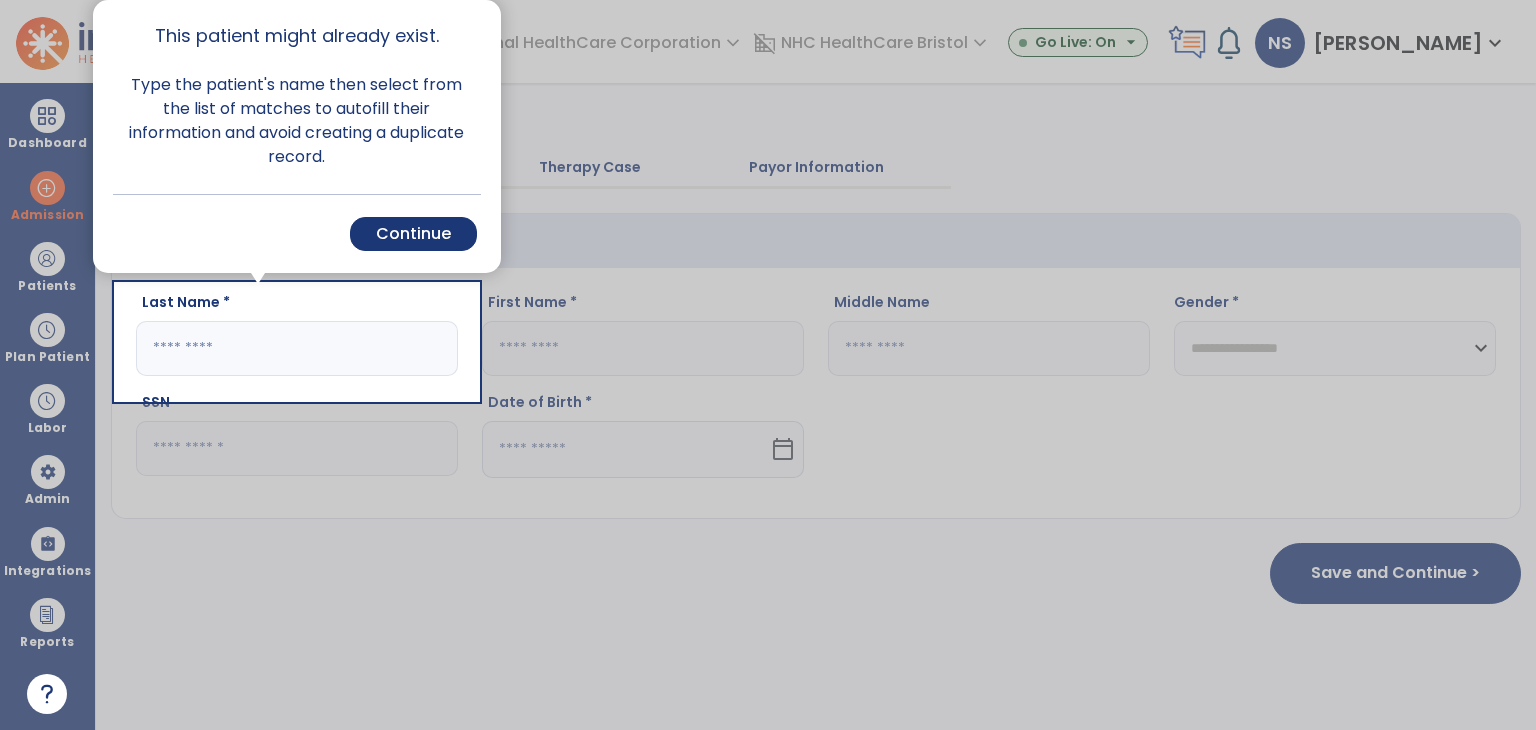 drag, startPoint x: 149, startPoint y: 217, endPoint x: 32, endPoint y: 269, distance: 128.03516 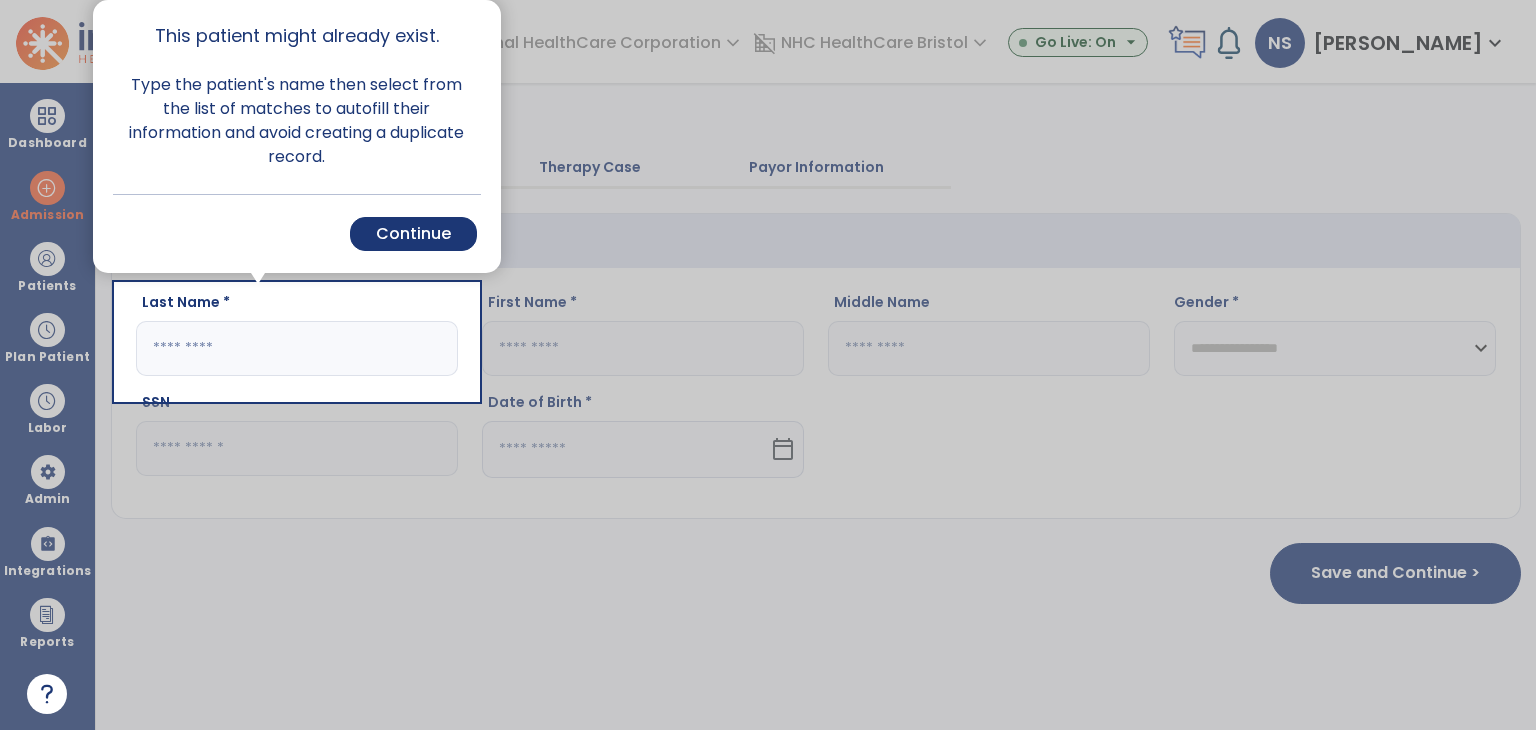 click on "Step #1
This patient might already exist.
Type the patient's name then select from the list of matches to autofill their information and avoid creating a duplicate record.
Cancel
Back
Continue
Powered by Product Fruits
Help Center Knowledge Base Release Notes Workflow Documentation Powered by Product Fruits" at bounding box center [768, 730] 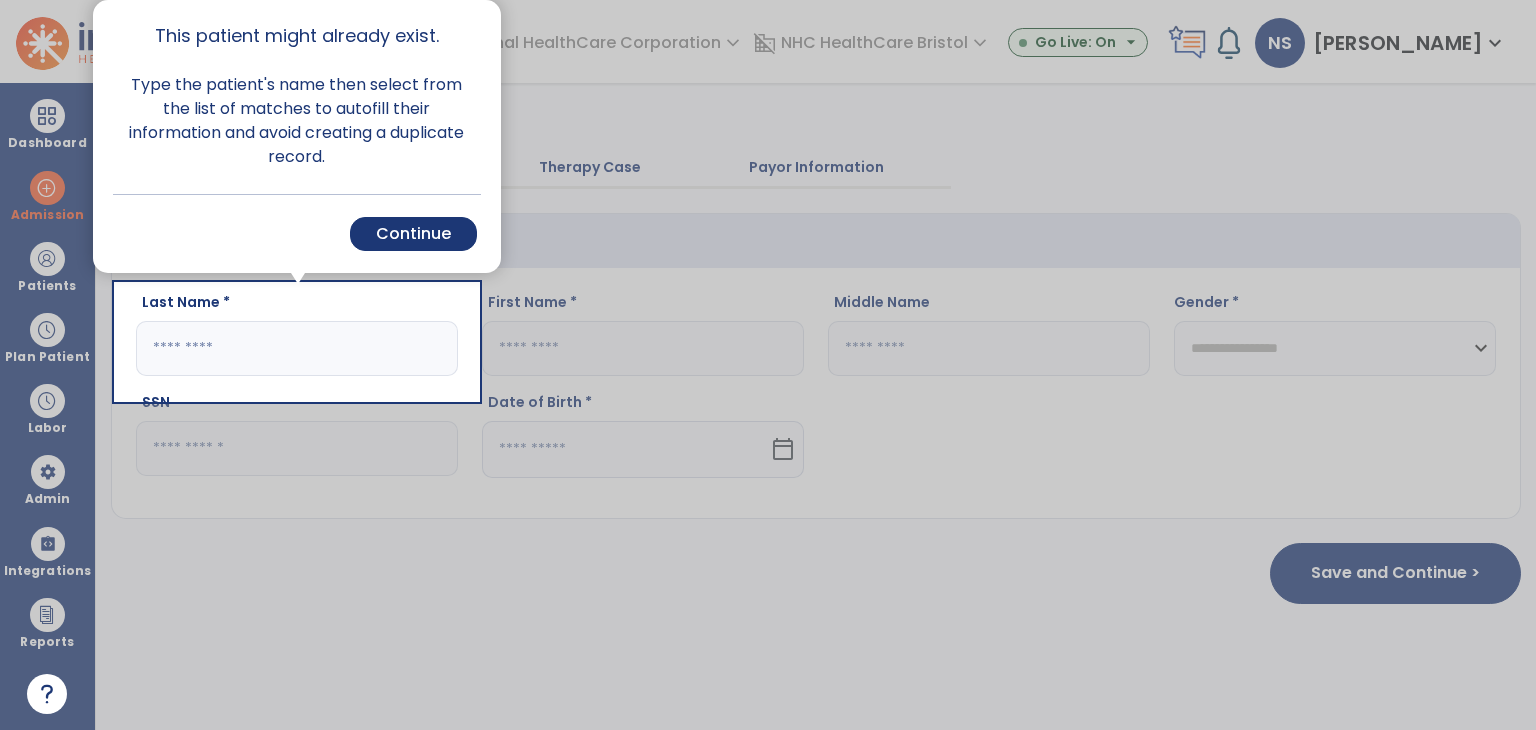 click at bounding box center [58, 365] 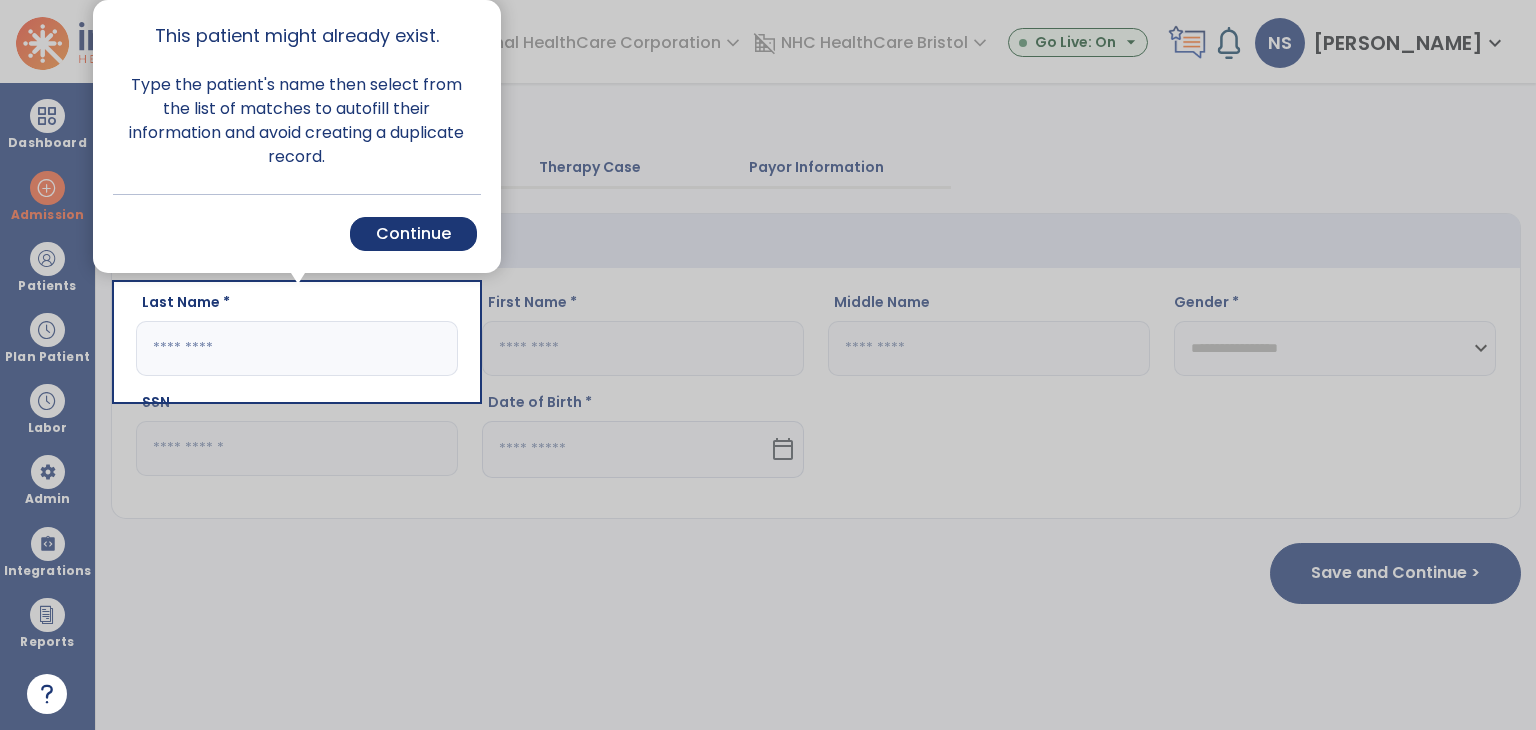 drag, startPoint x: 384, startPoint y: 231, endPoint x: 40, endPoint y: 261, distance: 345.30566 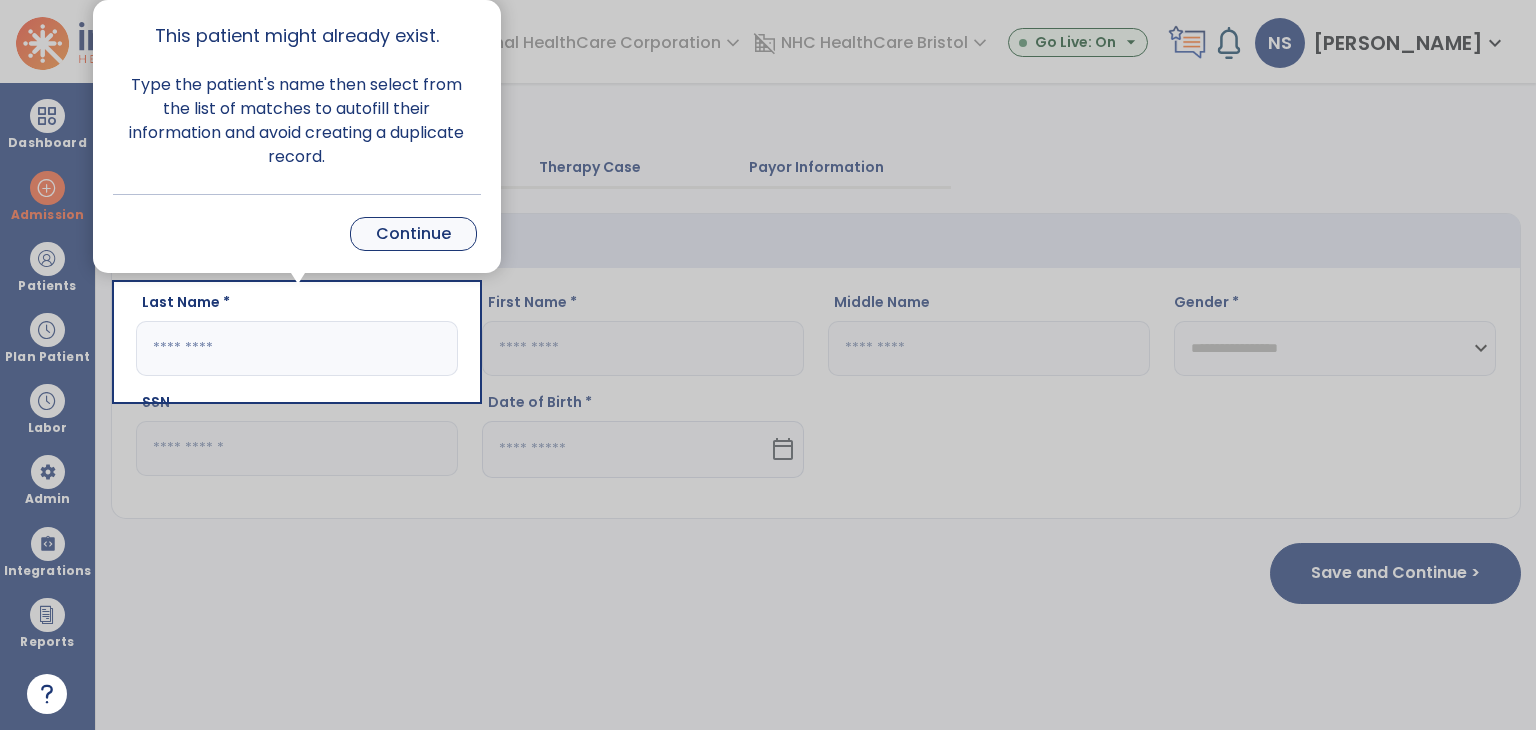 click on "Continue" at bounding box center [413, 234] 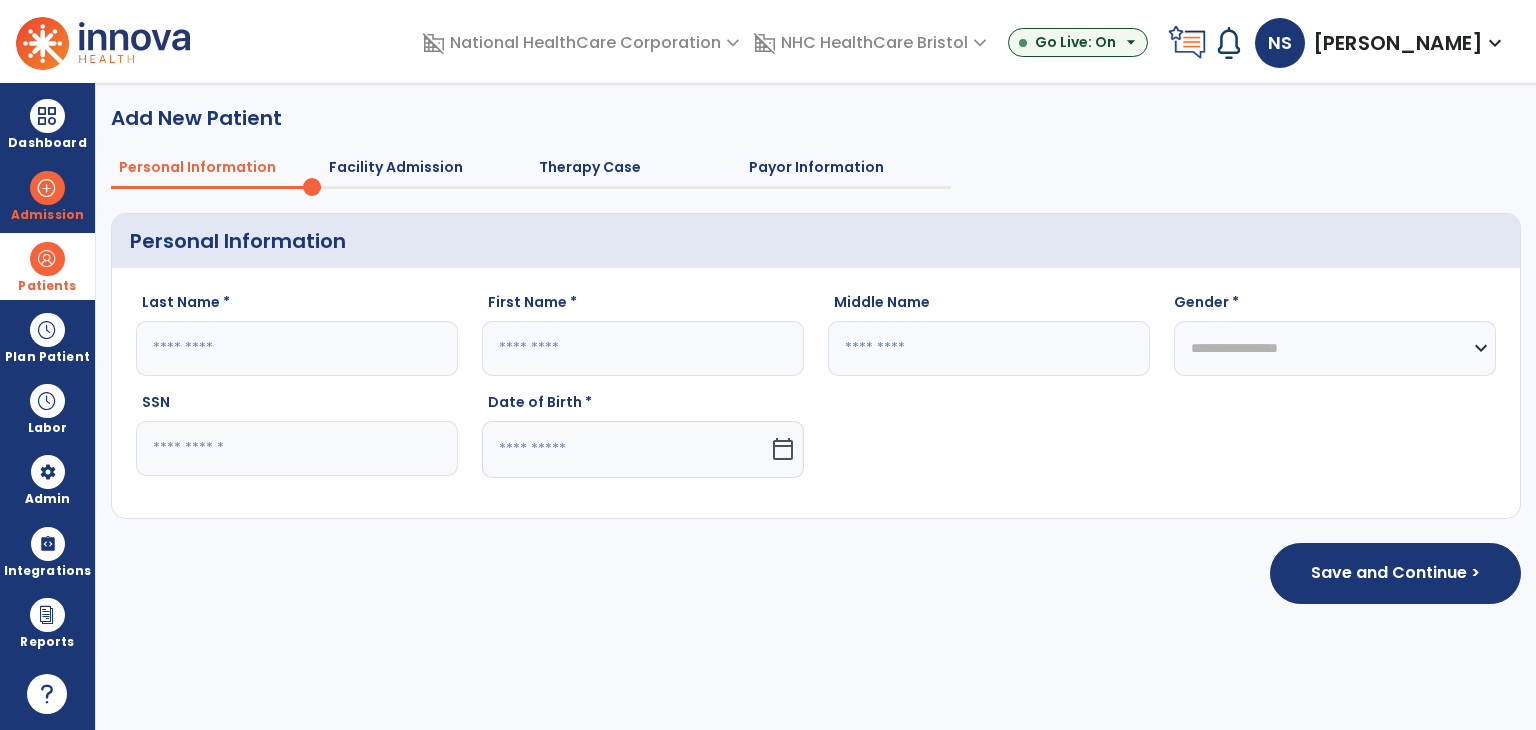 click on "Patients" at bounding box center (47, 266) 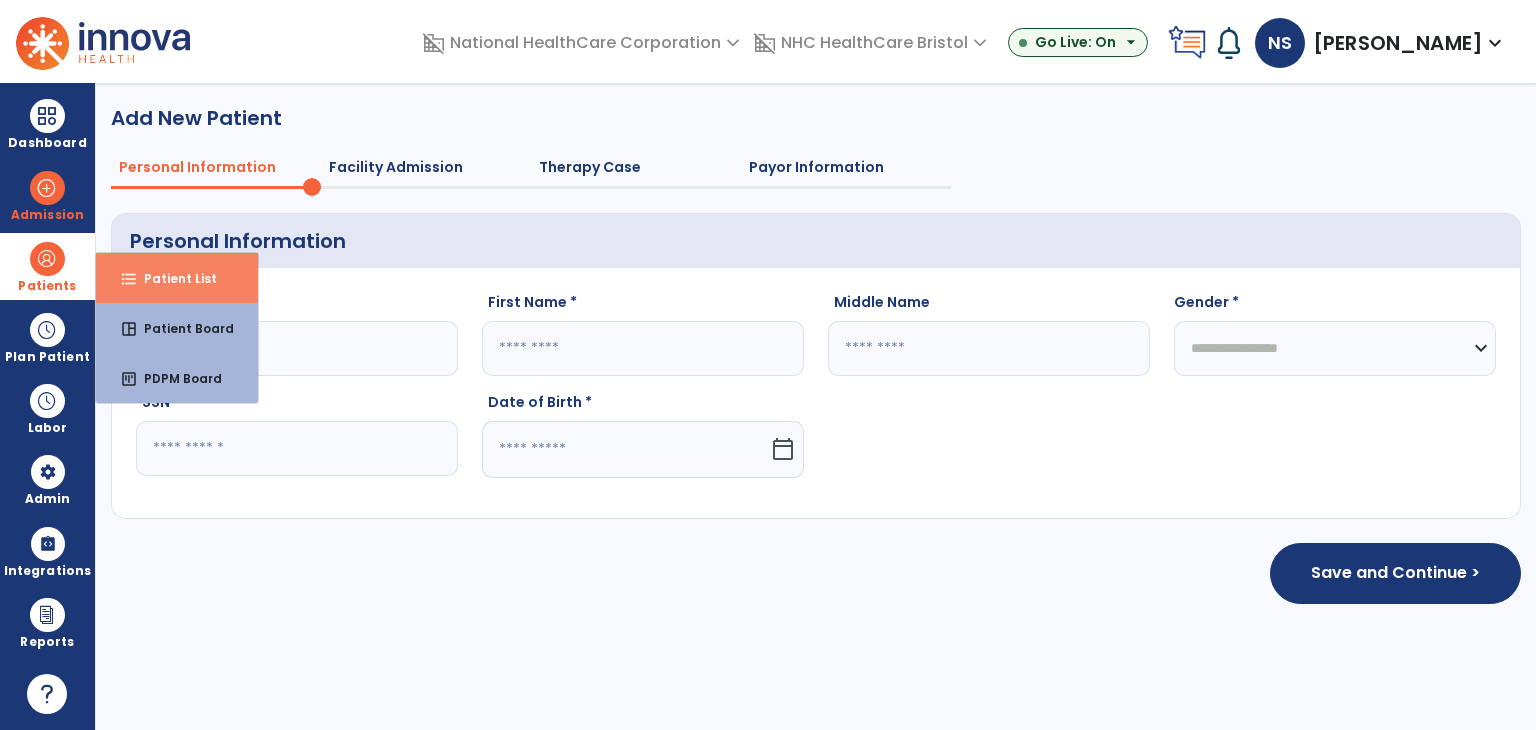 click on "format_list_bulleted  Patient List" at bounding box center [177, 278] 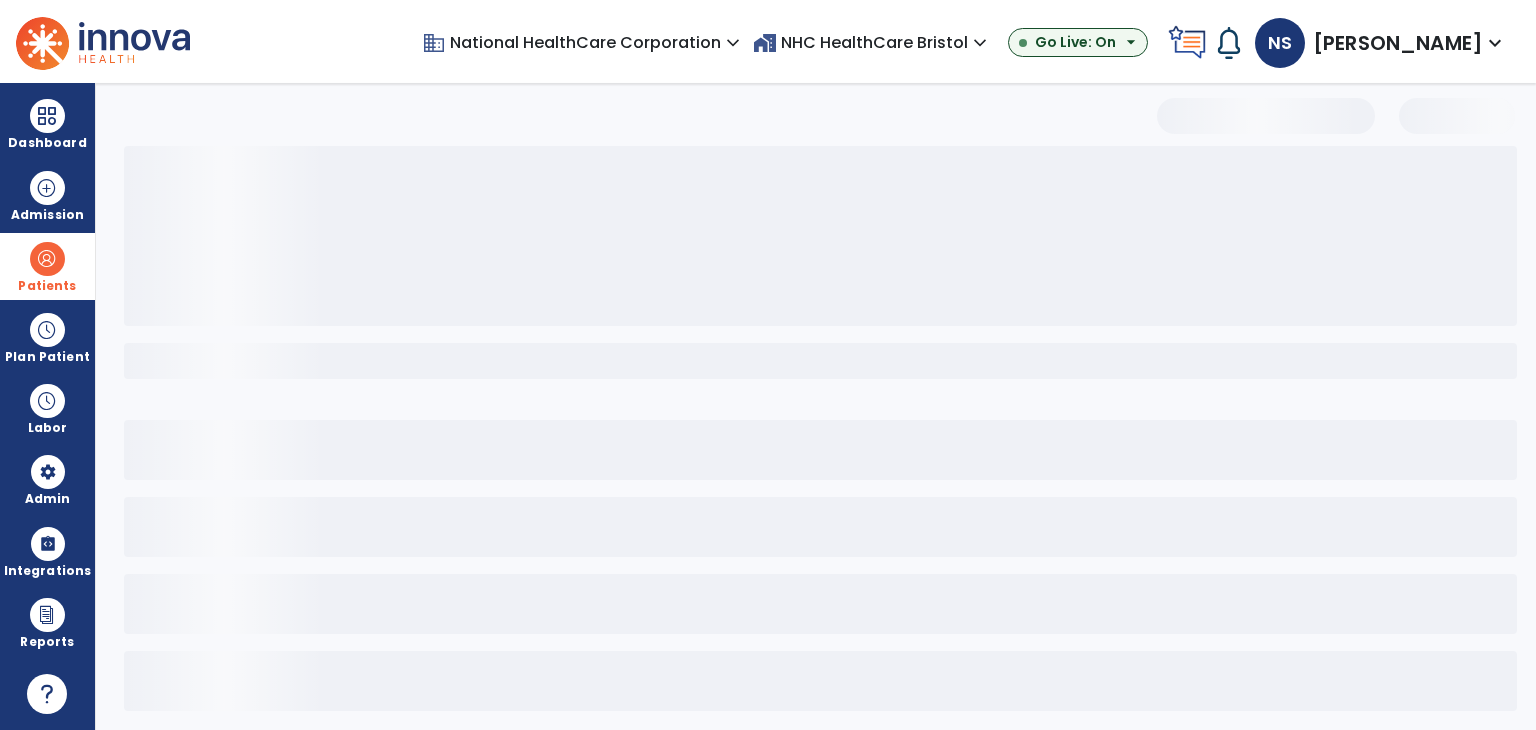 select on "***" 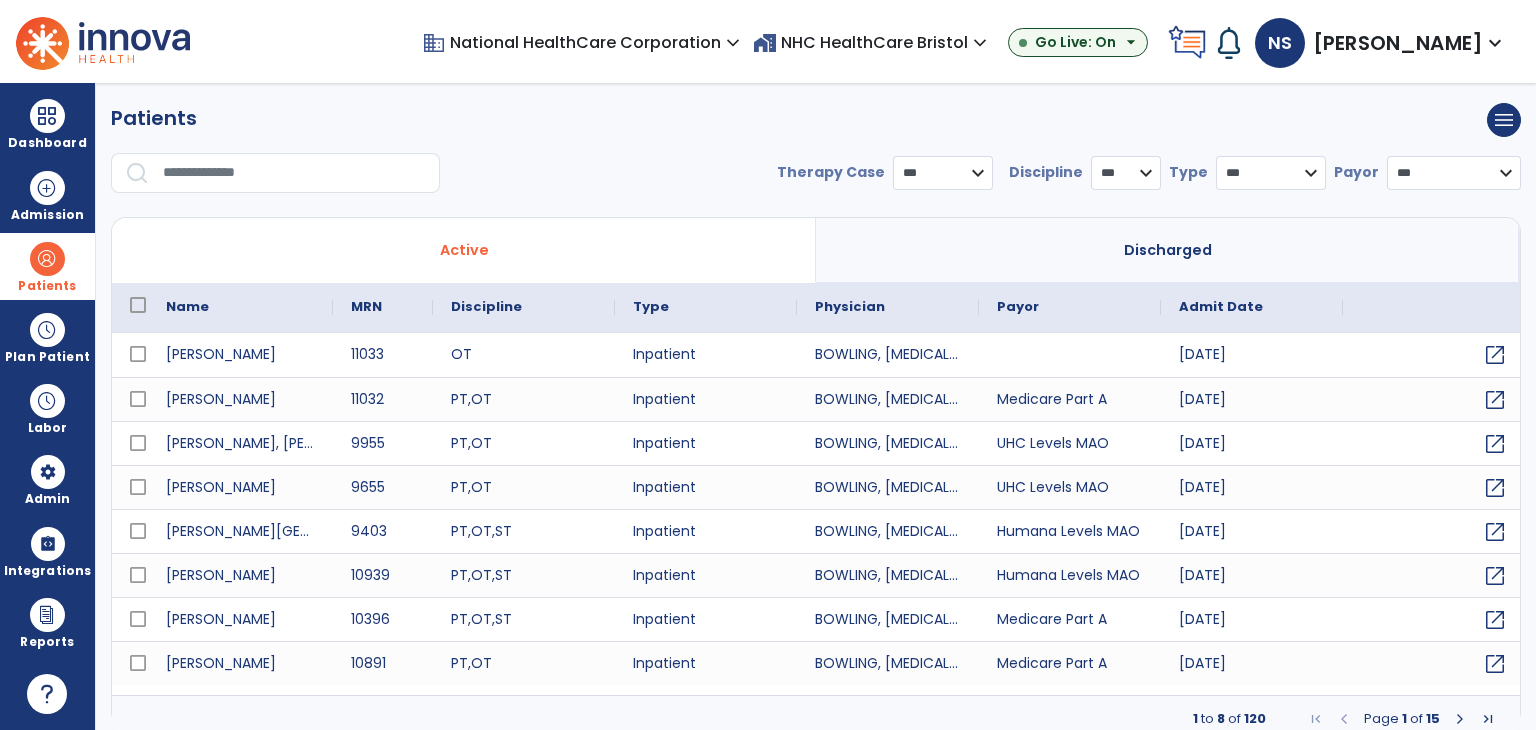 click on "Shahzad, Naeem" at bounding box center [1398, 43] 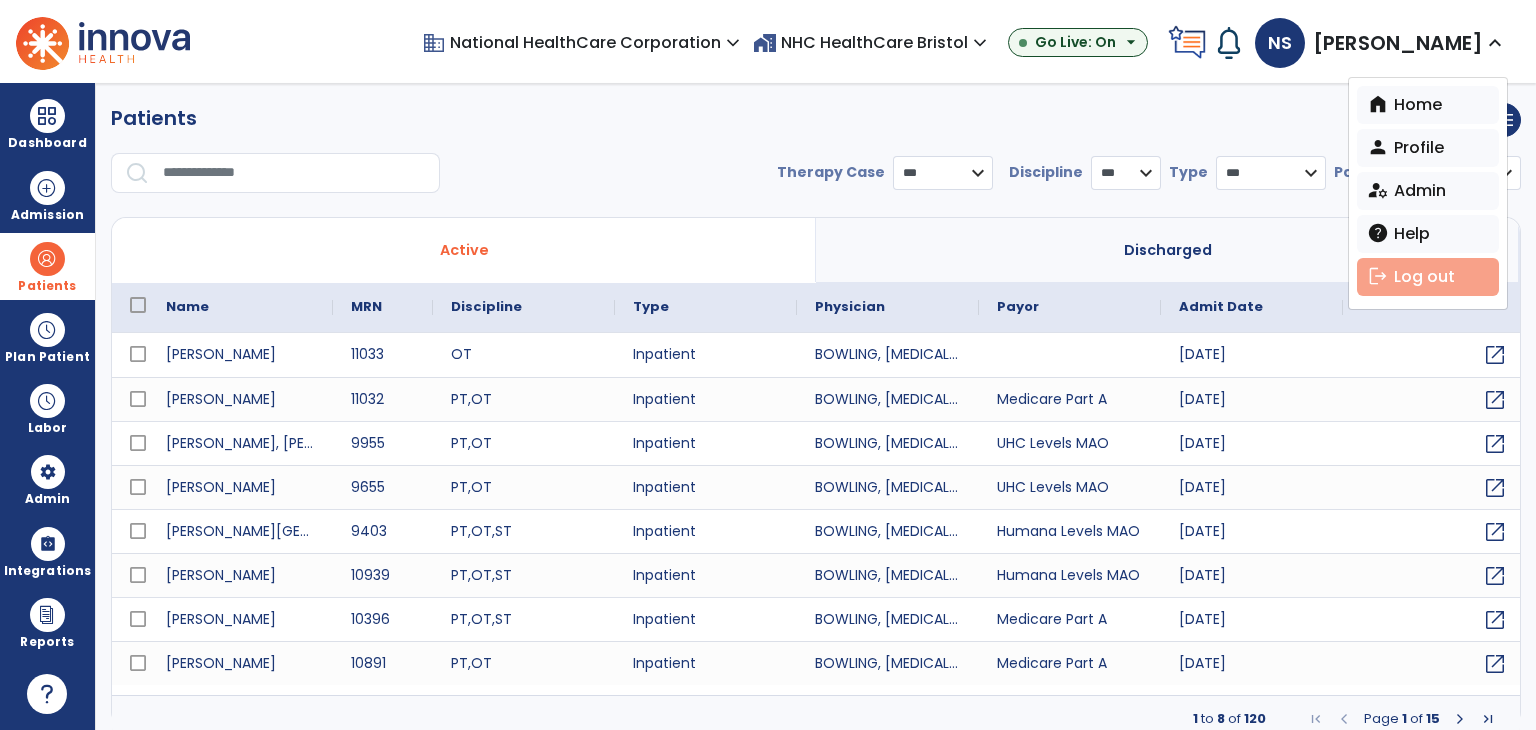 click on "logout   Log out" at bounding box center (1428, 277) 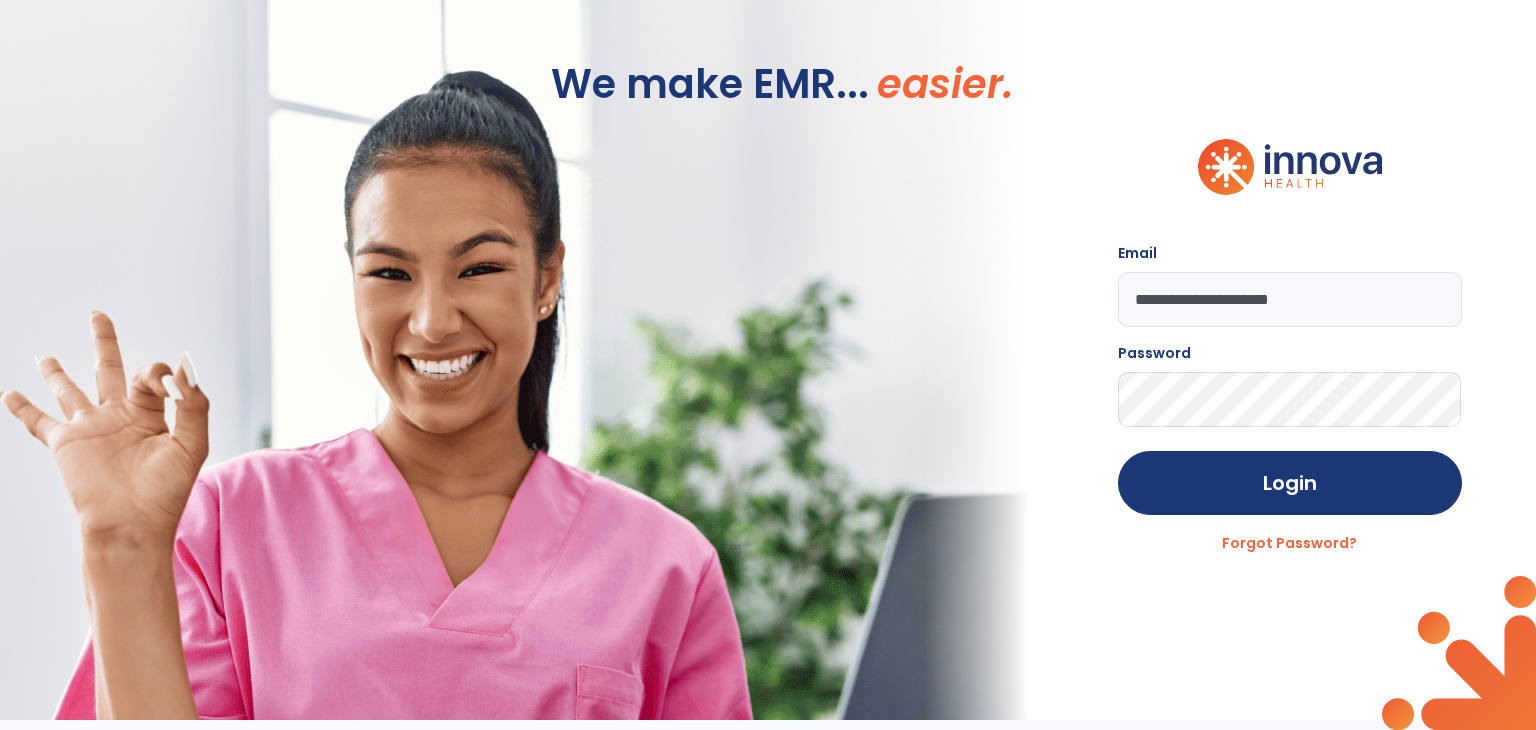click on "**********" 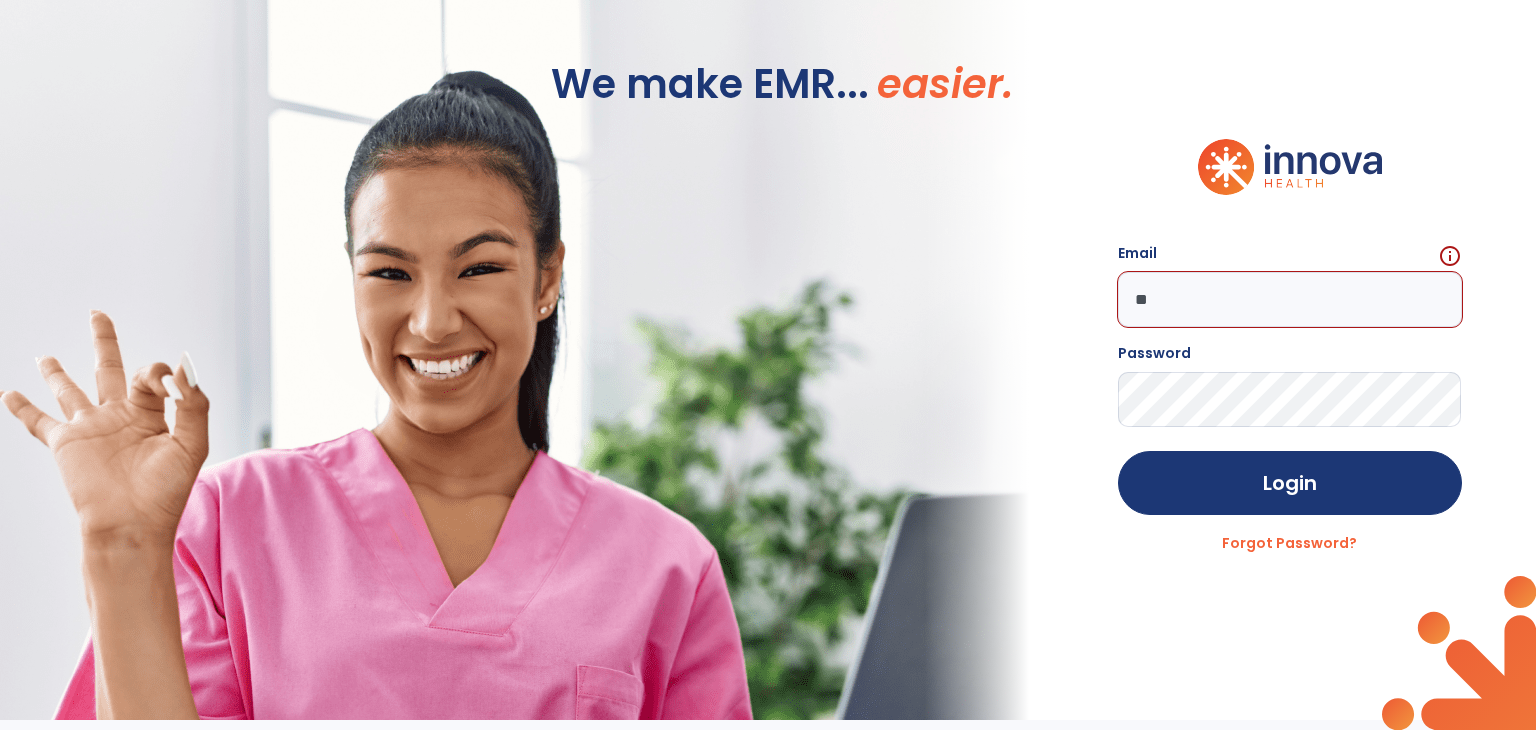 type on "**********" 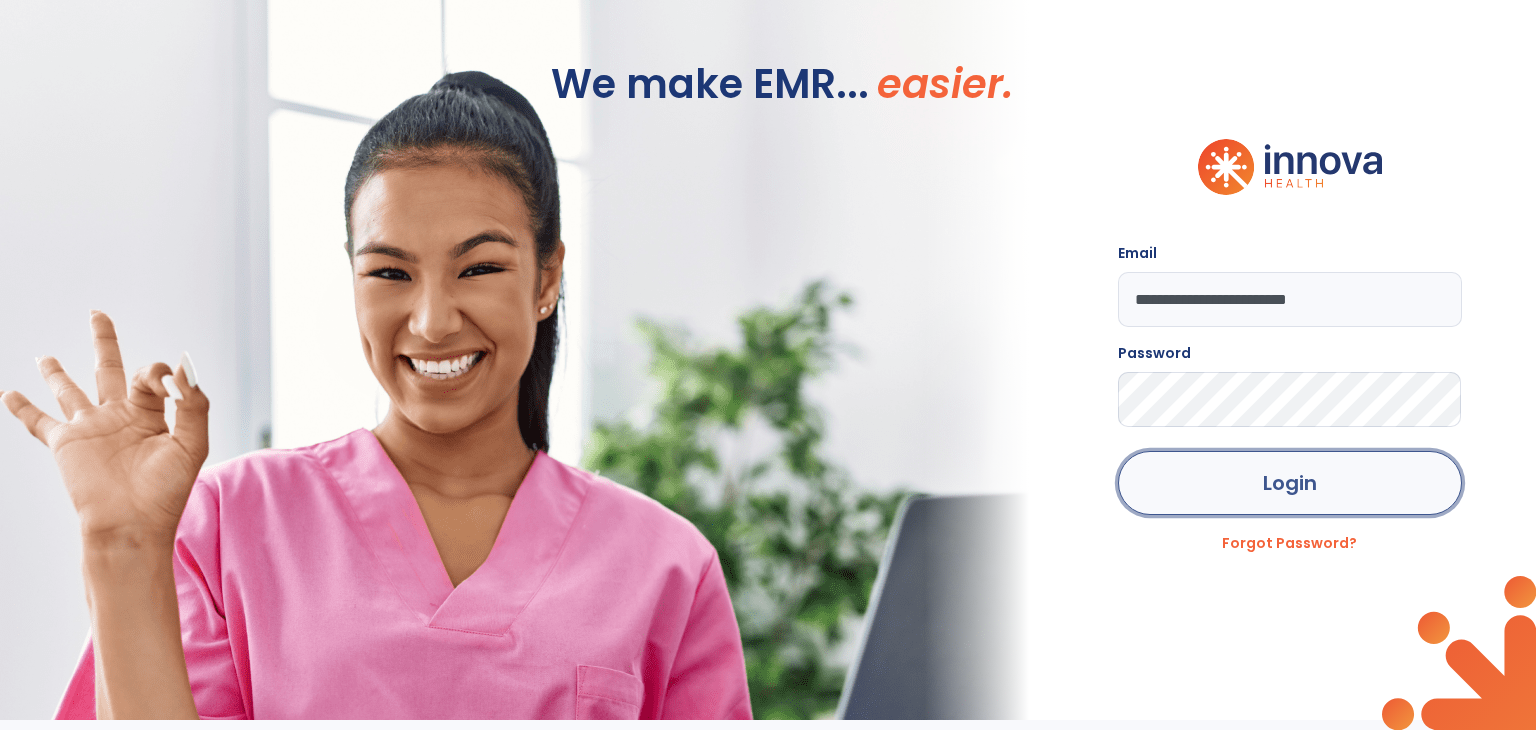 click on "Login" 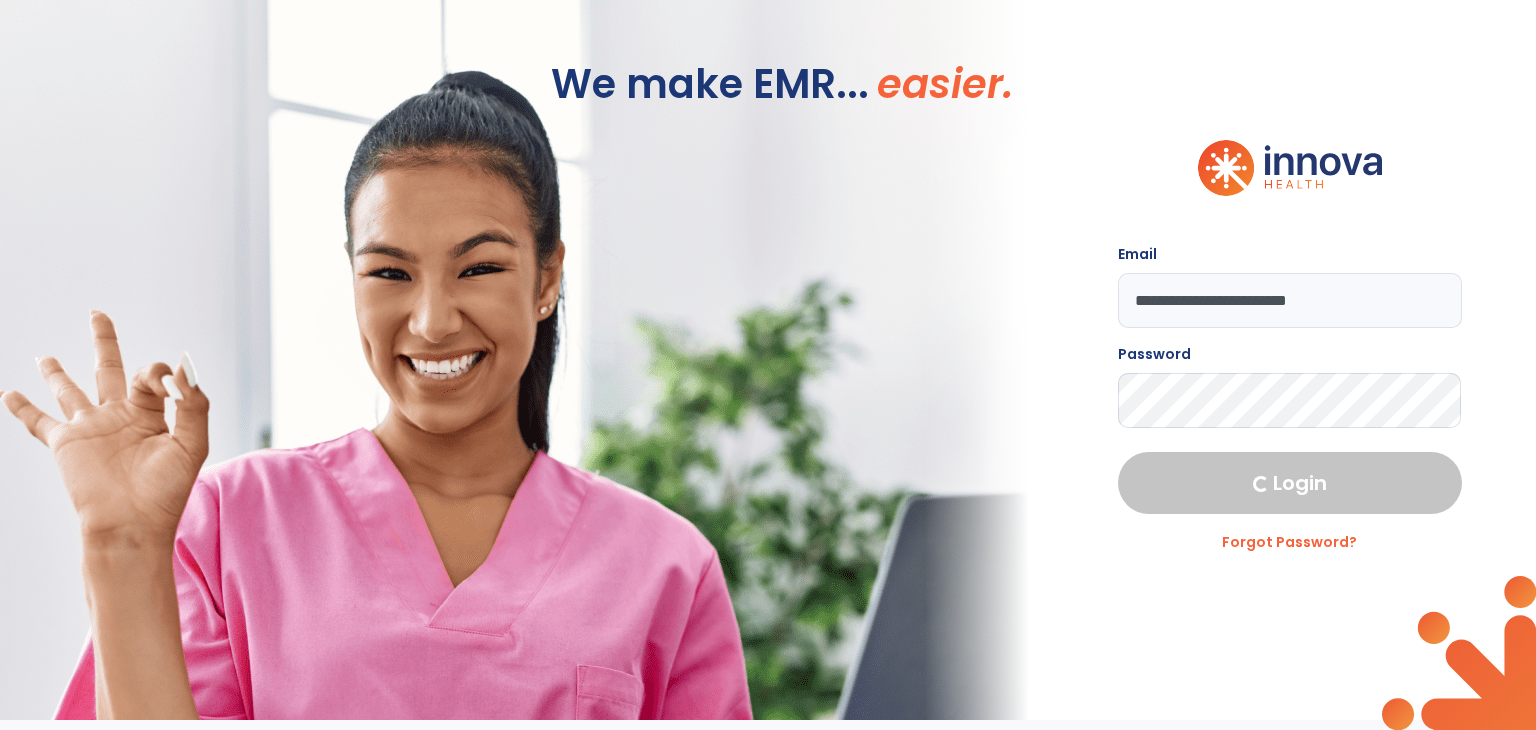 select on "****" 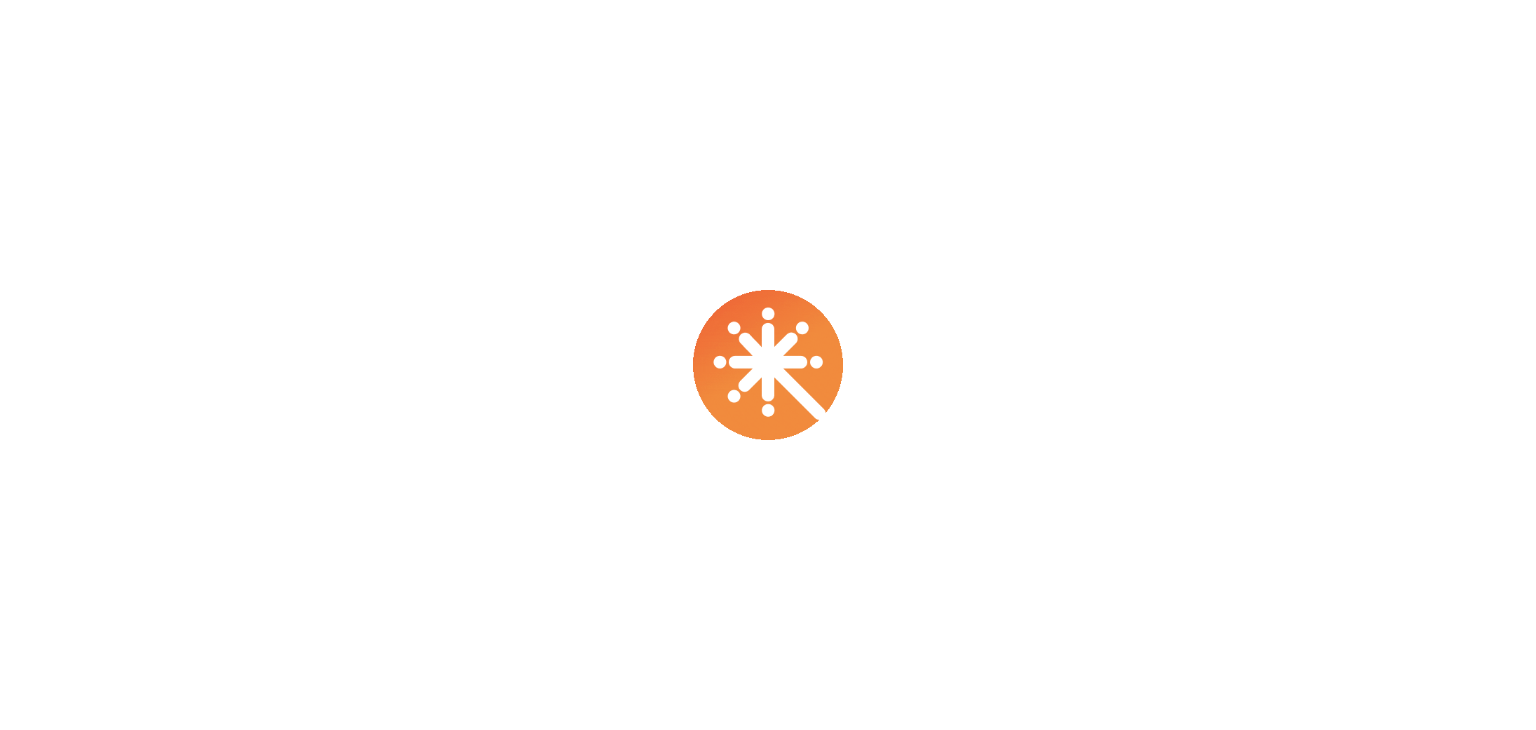 scroll, scrollTop: 0, scrollLeft: 0, axis: both 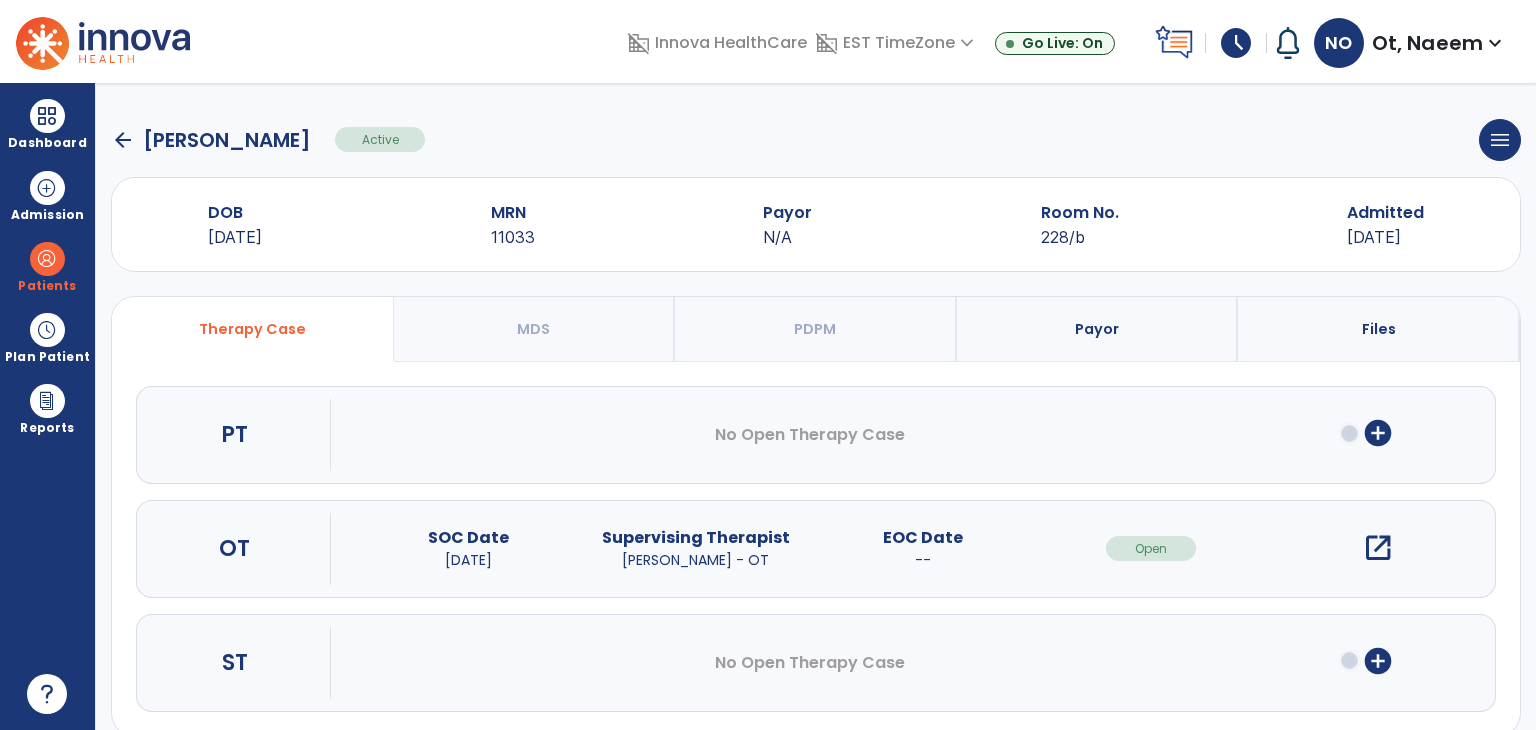 click on "open_in_new" at bounding box center [1378, 548] 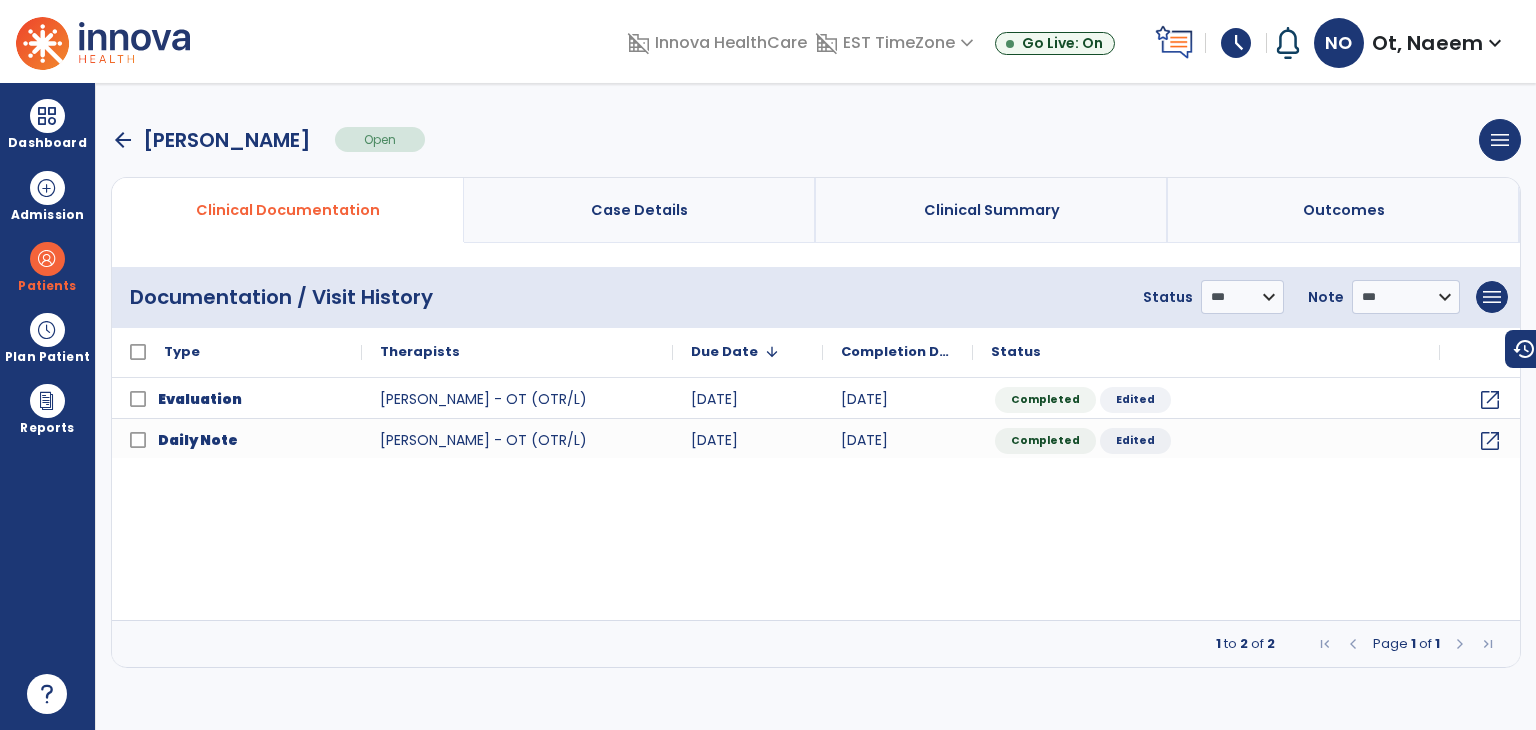 click at bounding box center [103, 41] 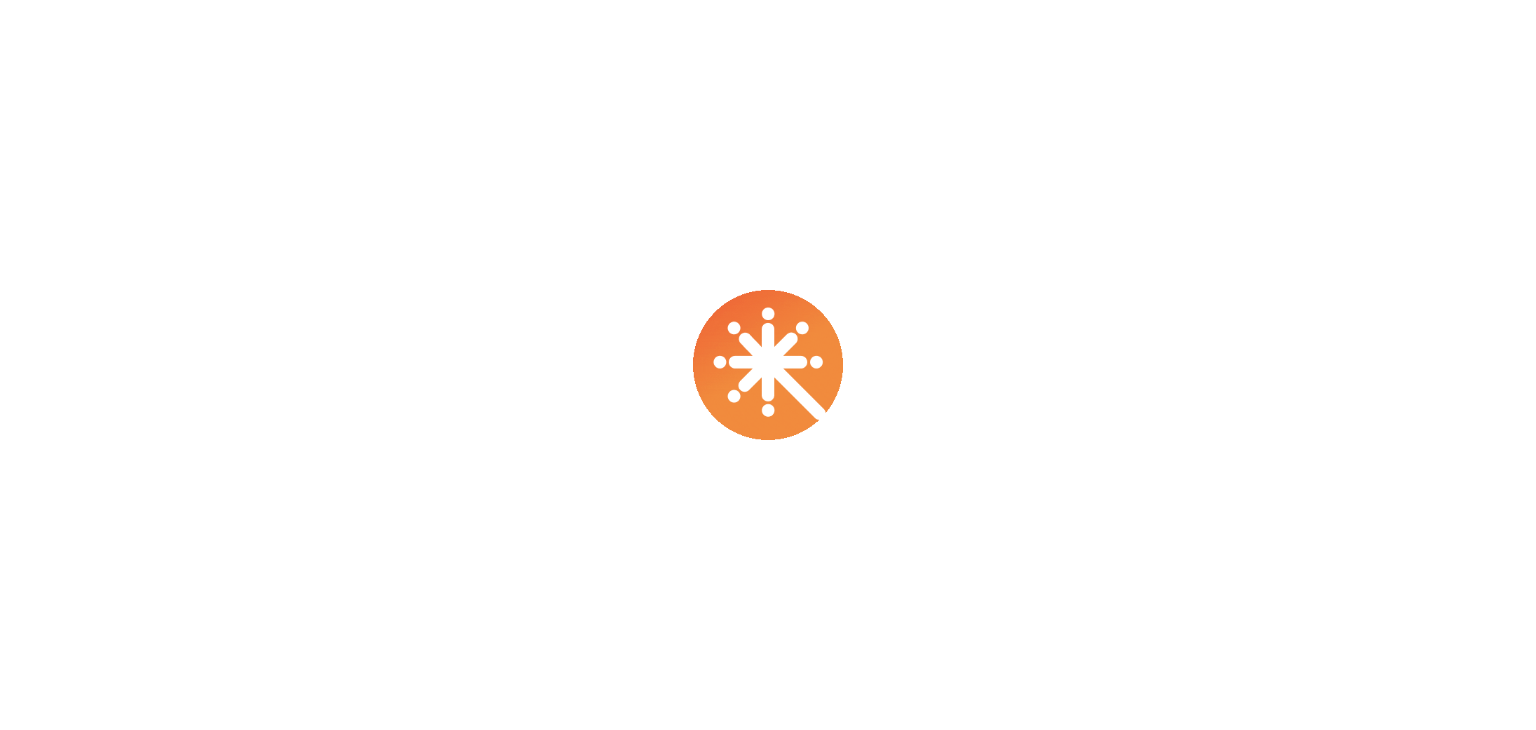 scroll, scrollTop: 0, scrollLeft: 0, axis: both 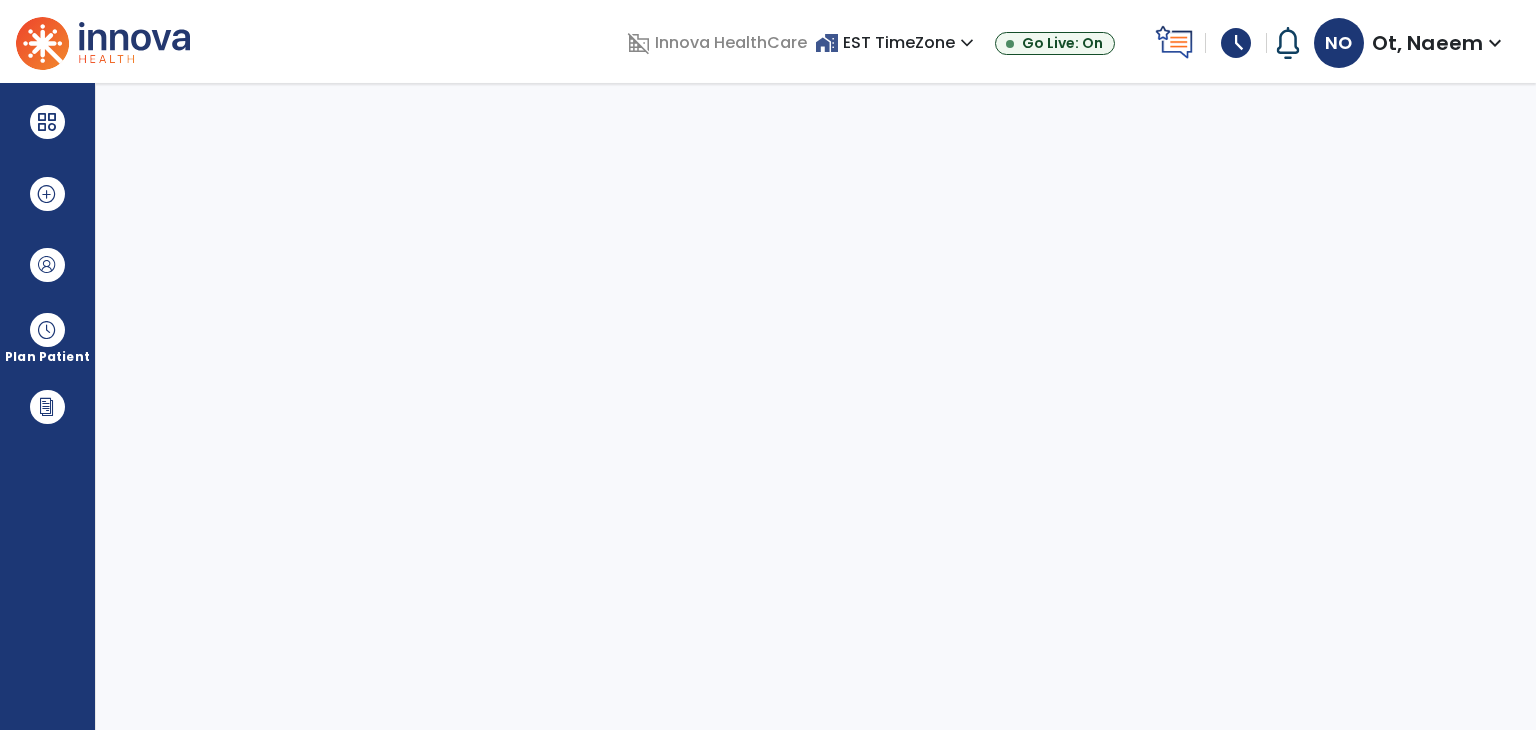 select on "****" 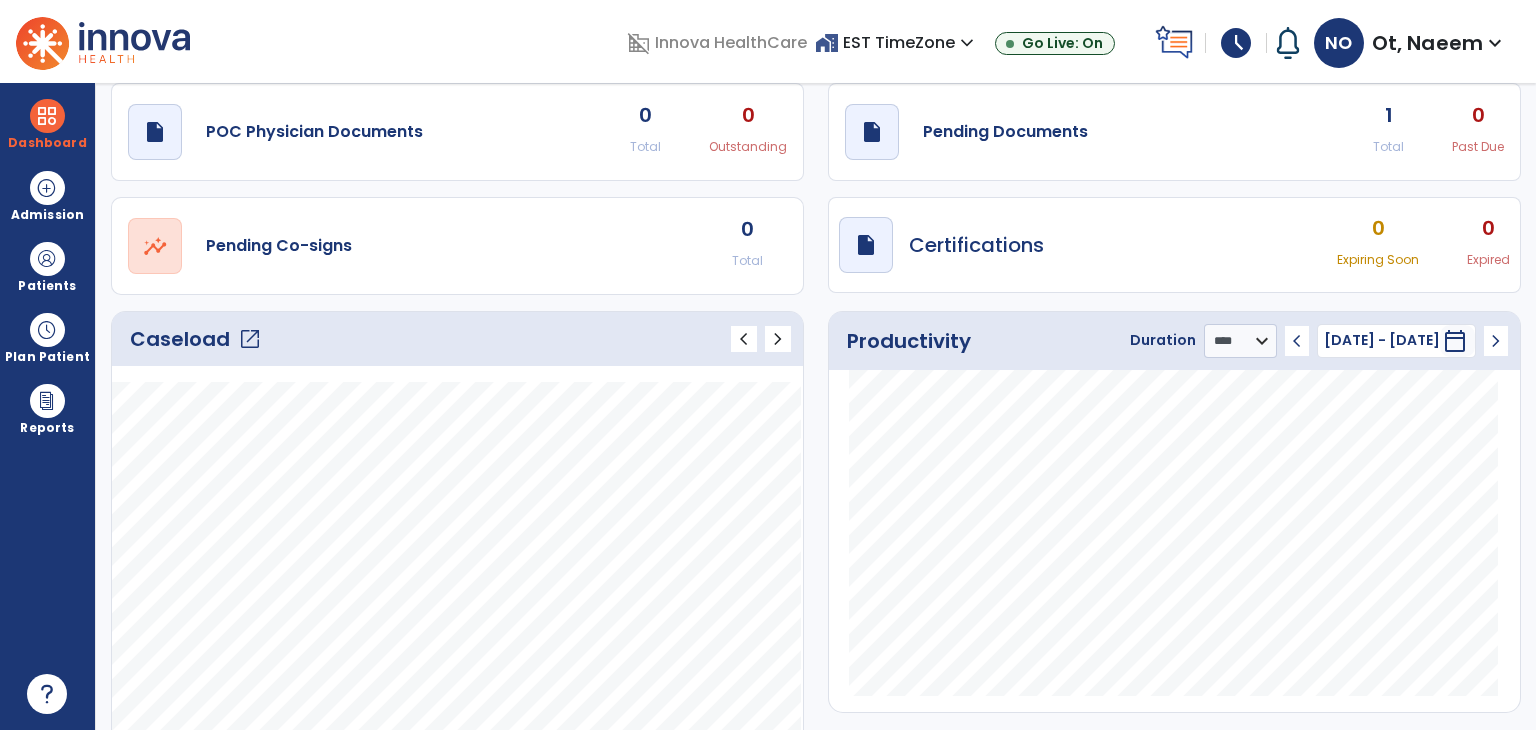 scroll, scrollTop: 0, scrollLeft: 0, axis: both 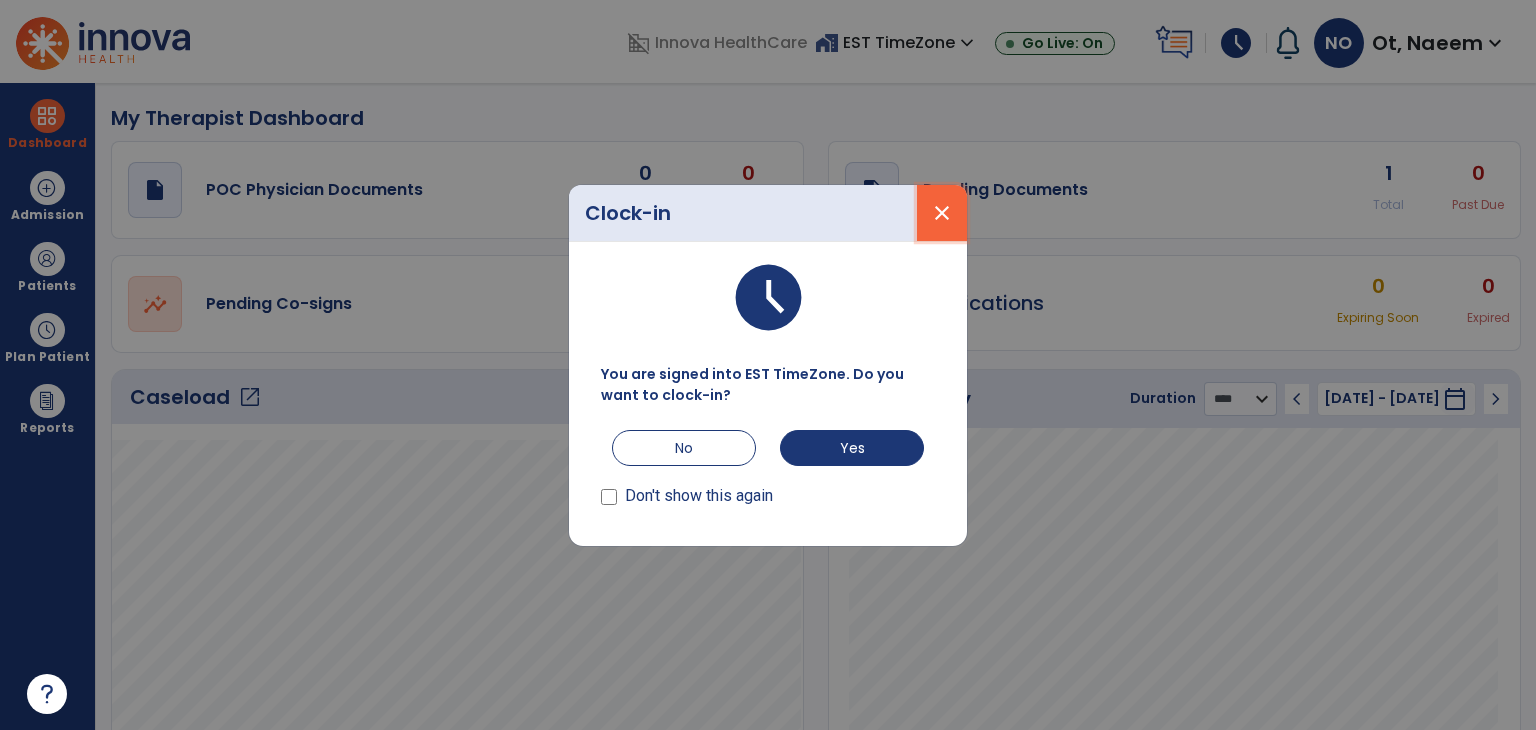 click on "close" at bounding box center (942, 213) 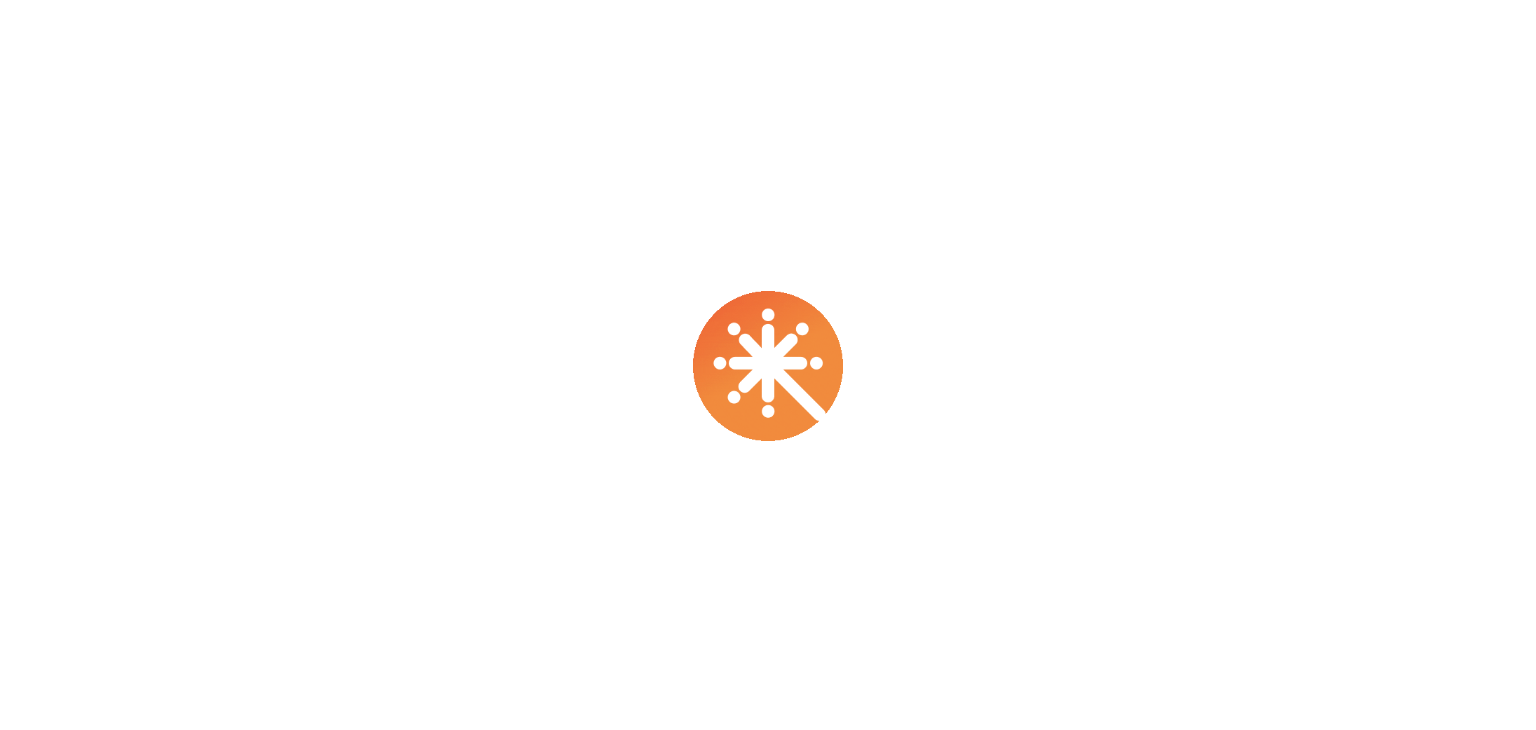 scroll, scrollTop: 0, scrollLeft: 0, axis: both 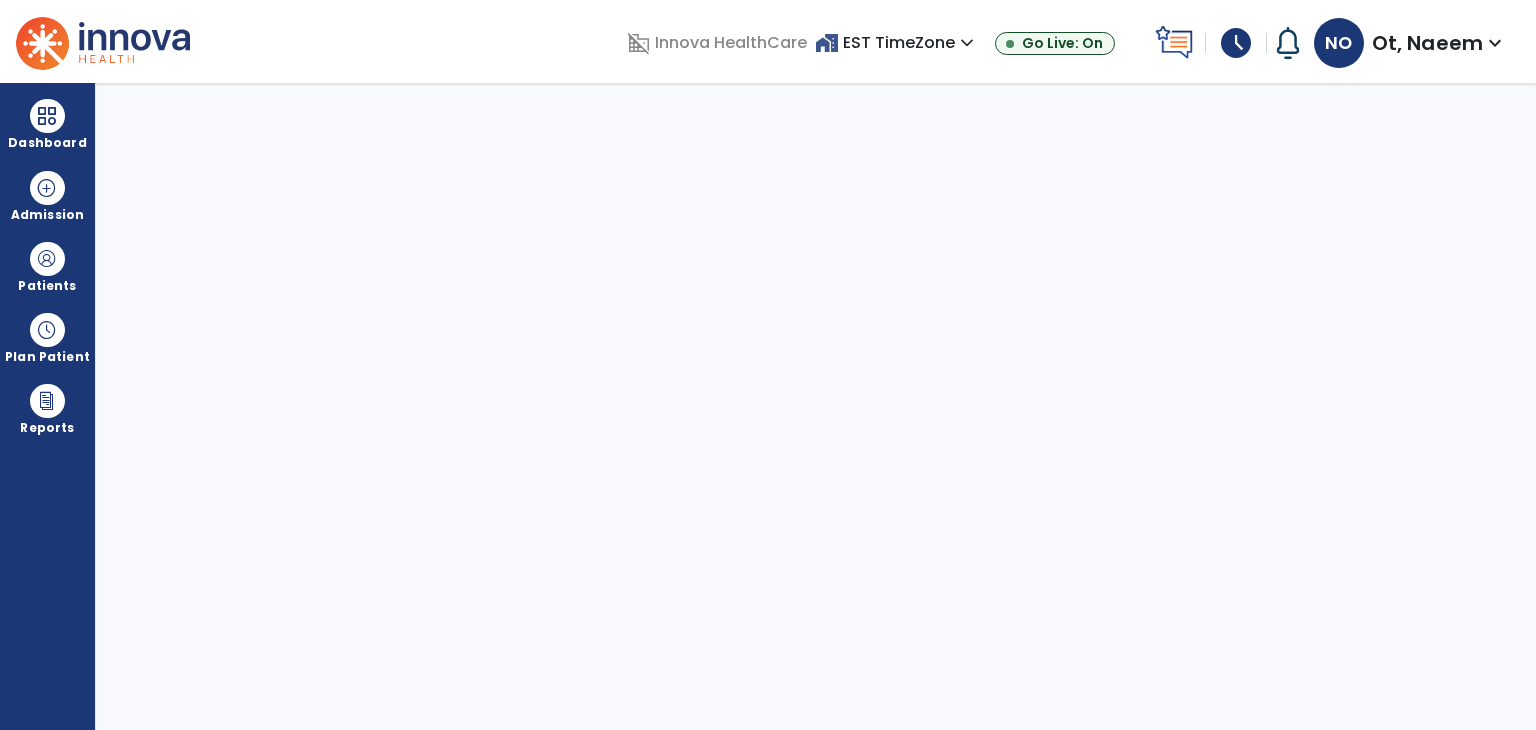 select on "****" 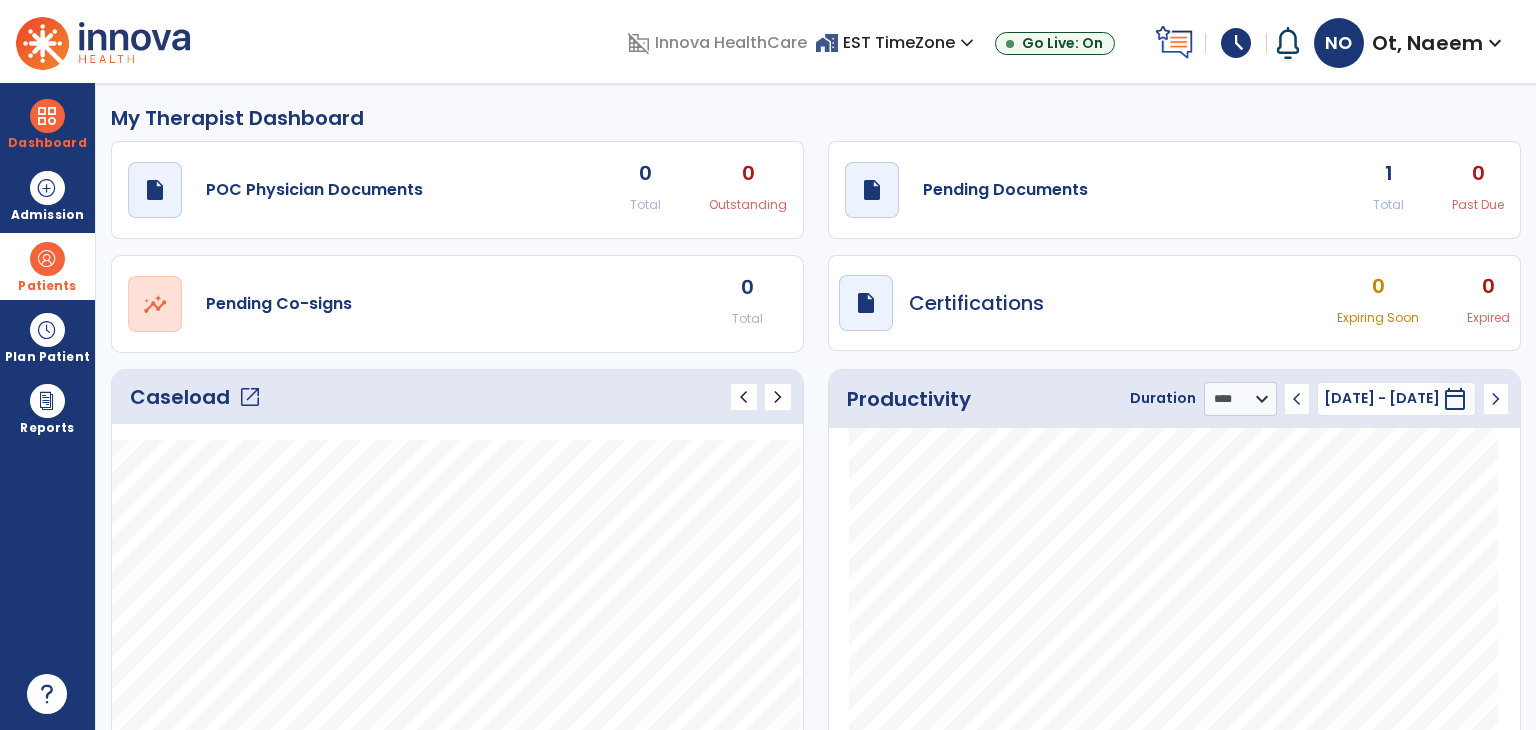 click at bounding box center [47, 259] 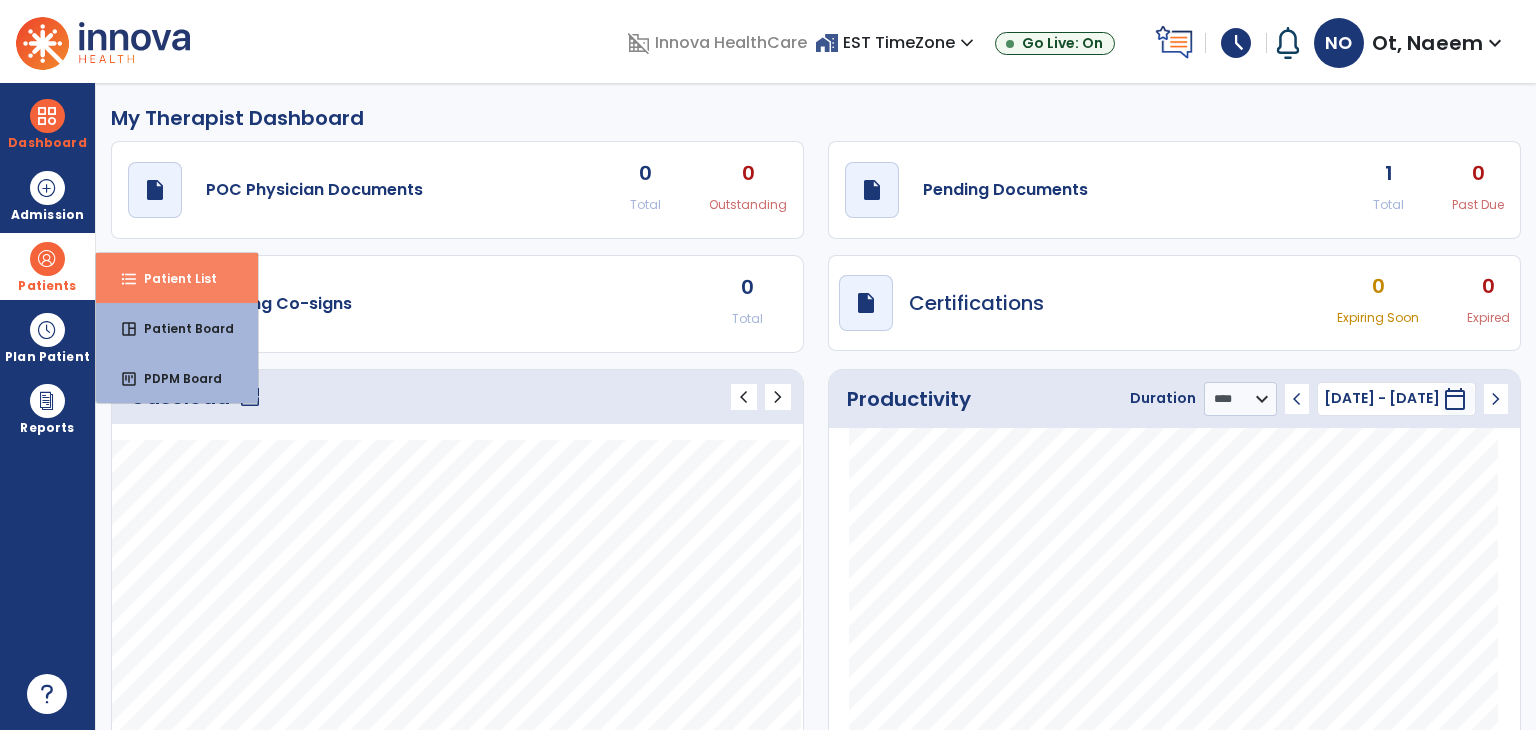 click on "Patient List" at bounding box center (172, 278) 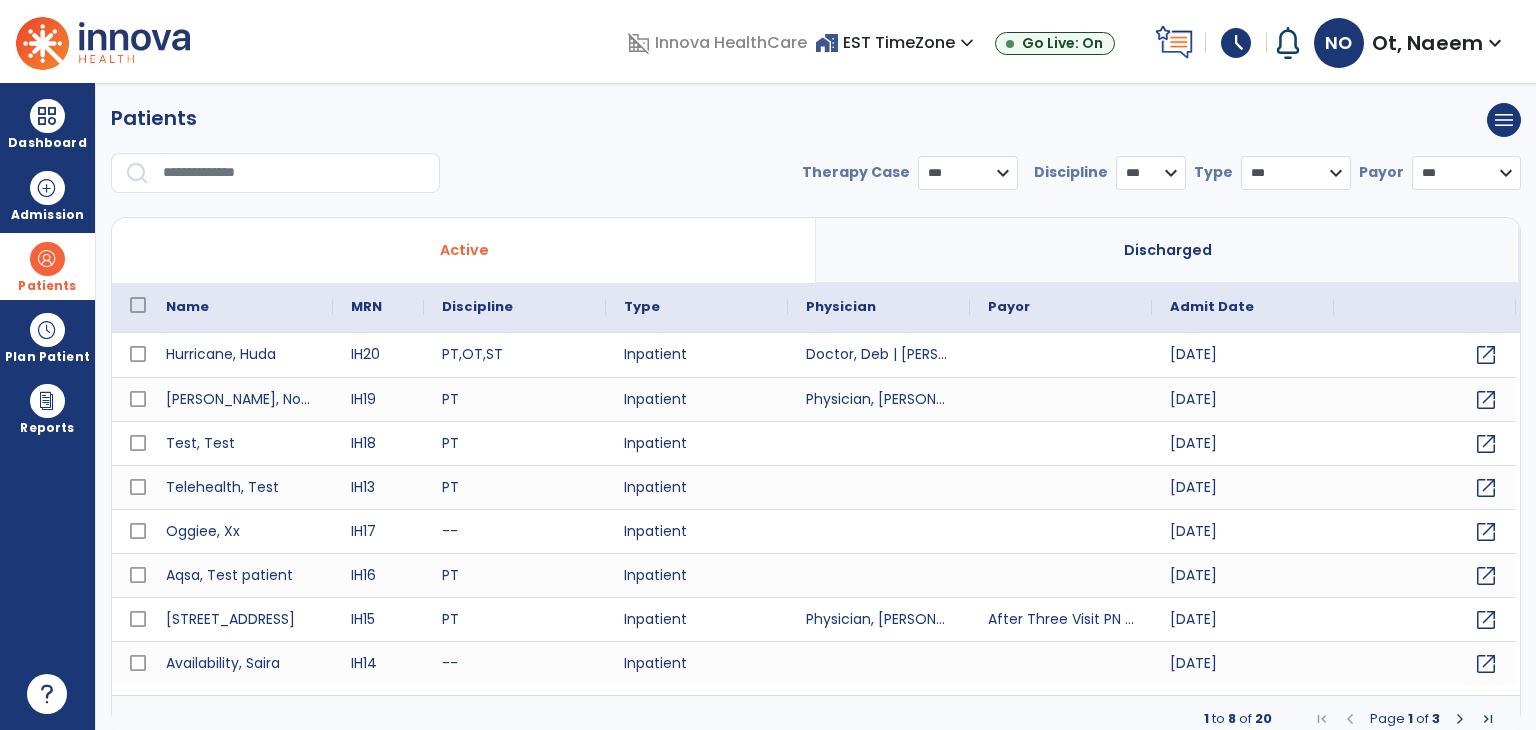 click on "home_work   EST TimeZone   expand_more" at bounding box center (897, 42) 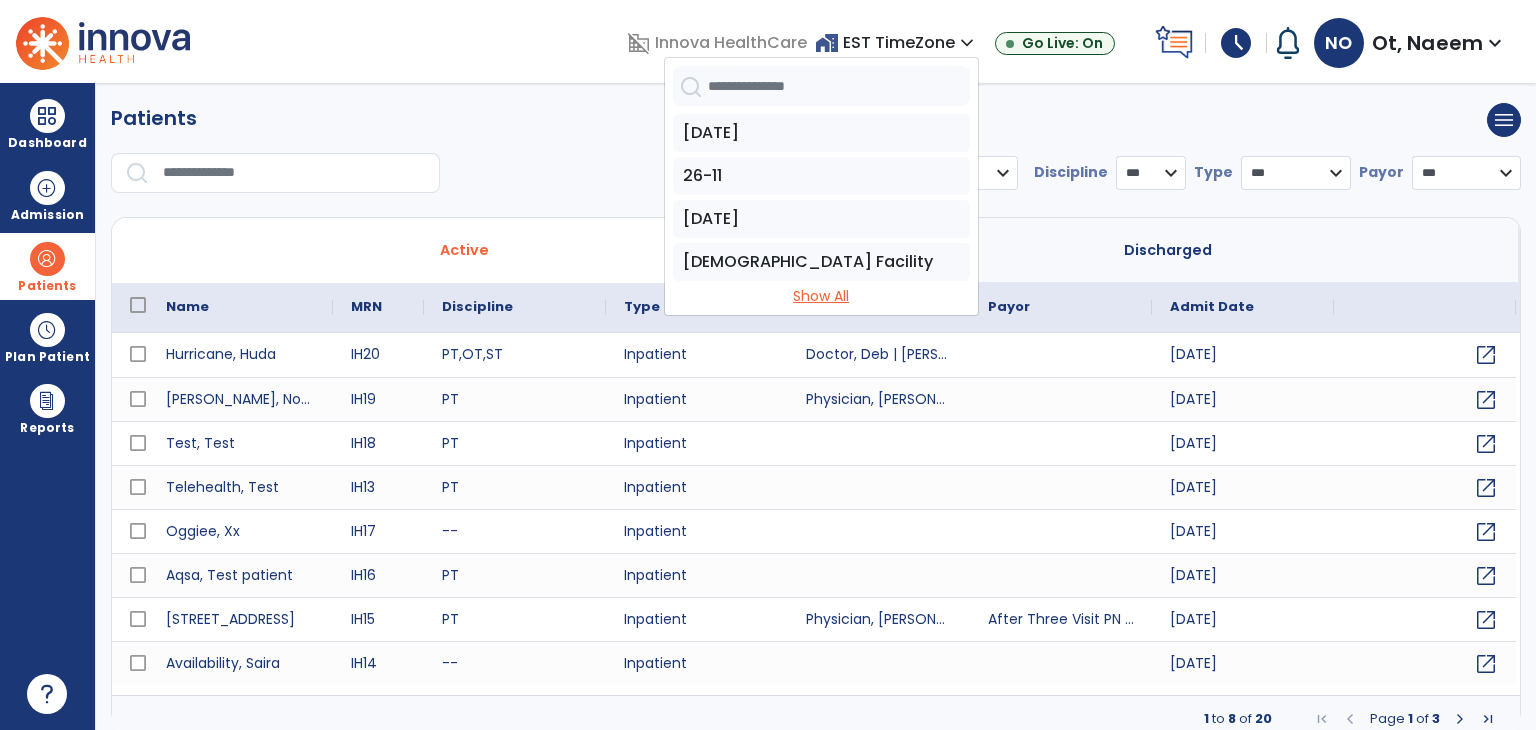 click on "Show All" at bounding box center [821, 296] 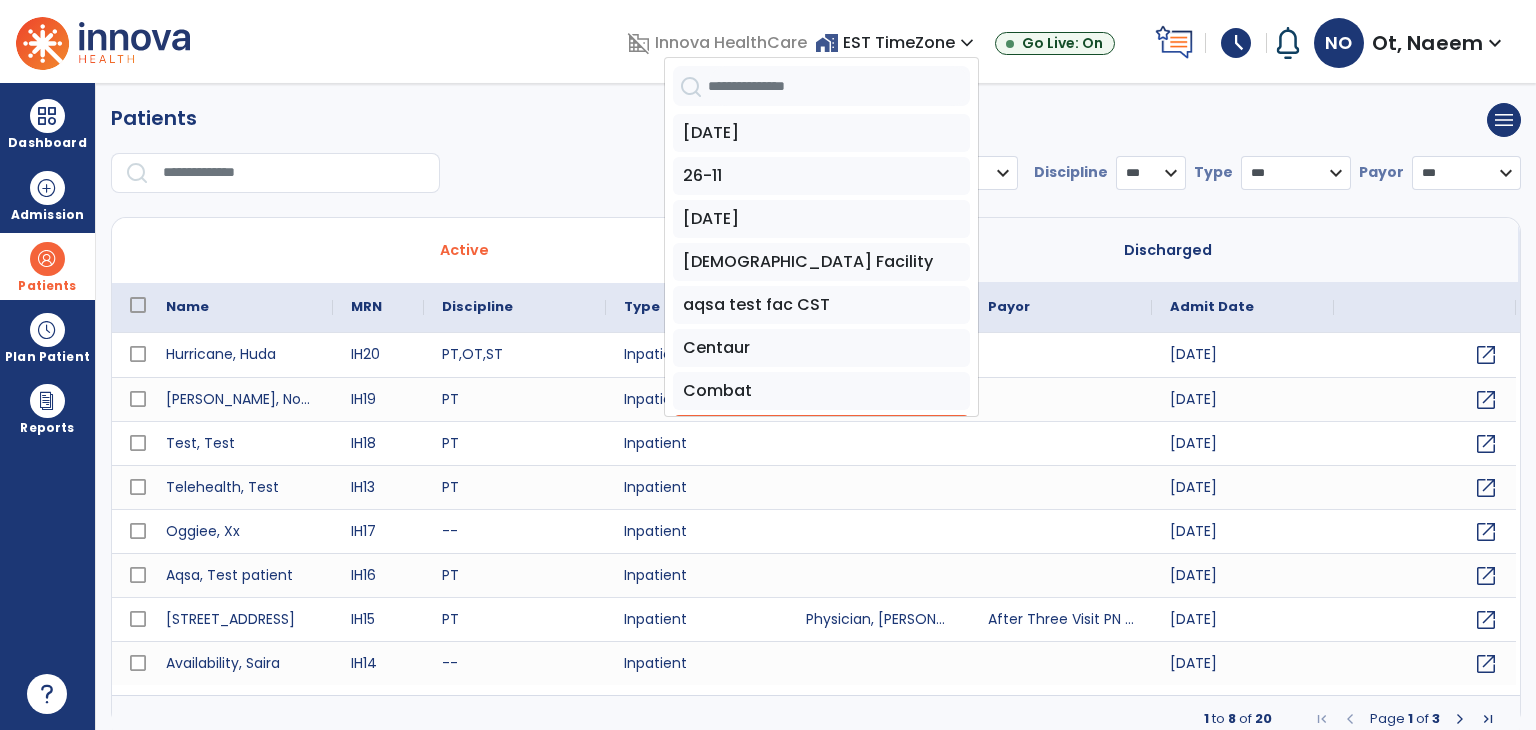 scroll, scrollTop: 174, scrollLeft: 0, axis: vertical 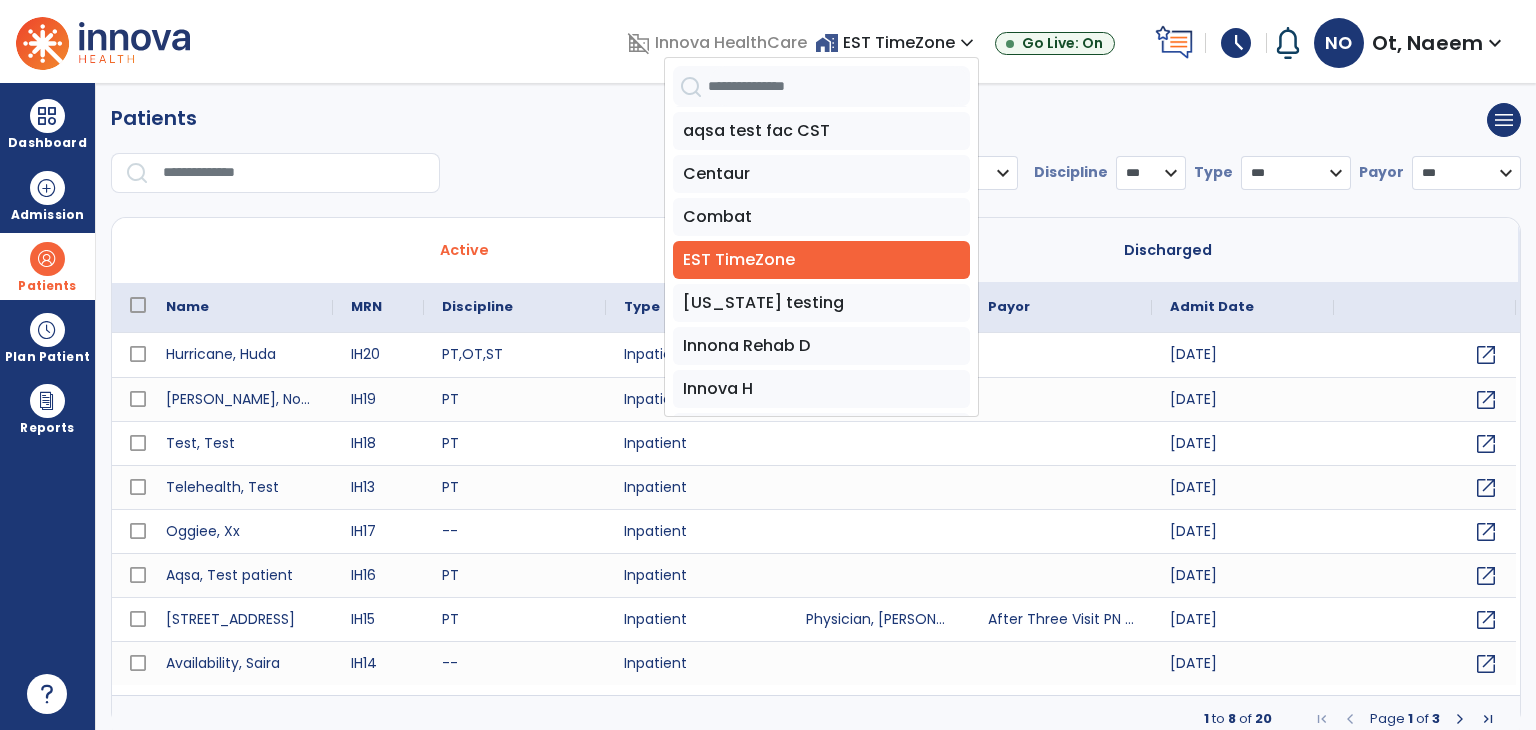 click on "Ot, Naeem" at bounding box center (1427, 43) 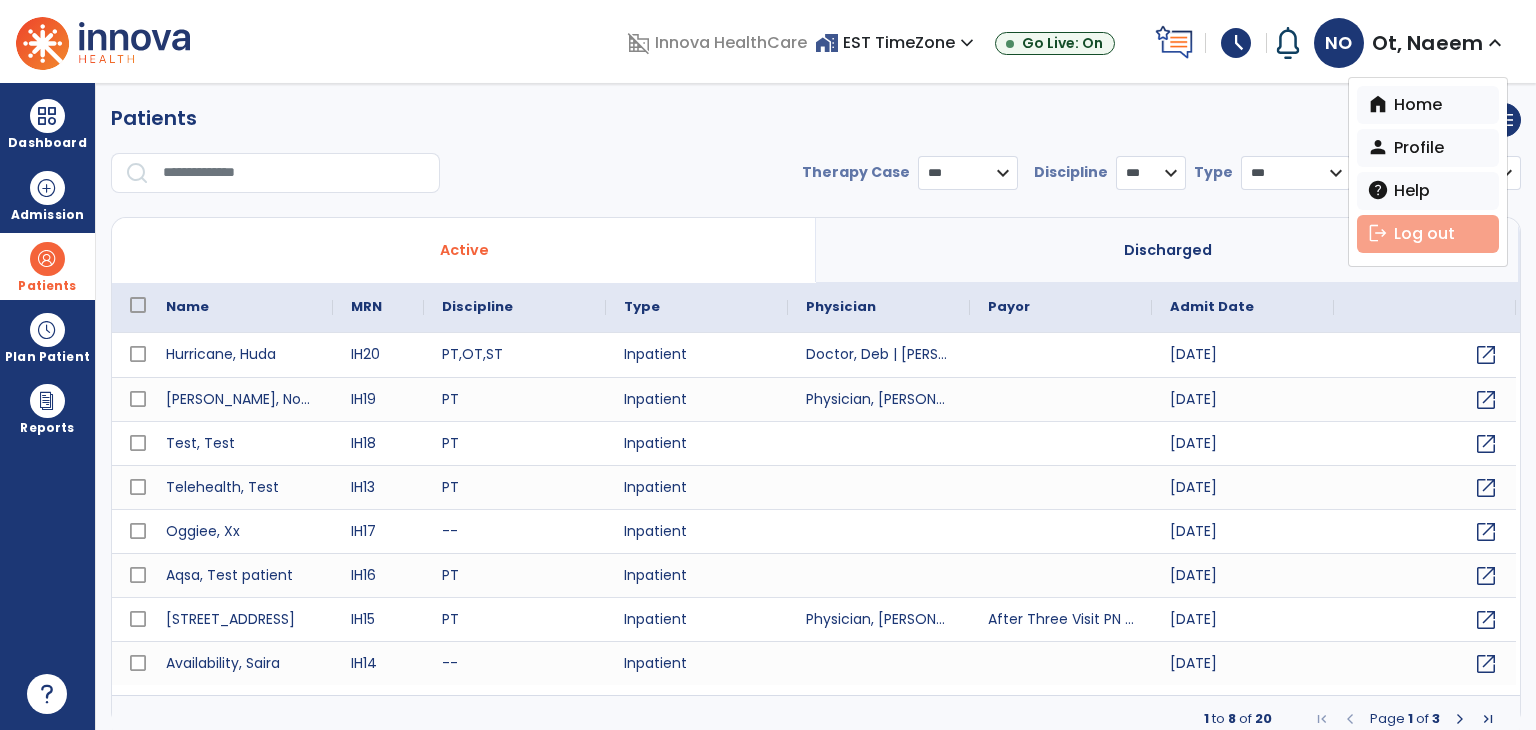 click on "logout   Log out" at bounding box center [1428, 234] 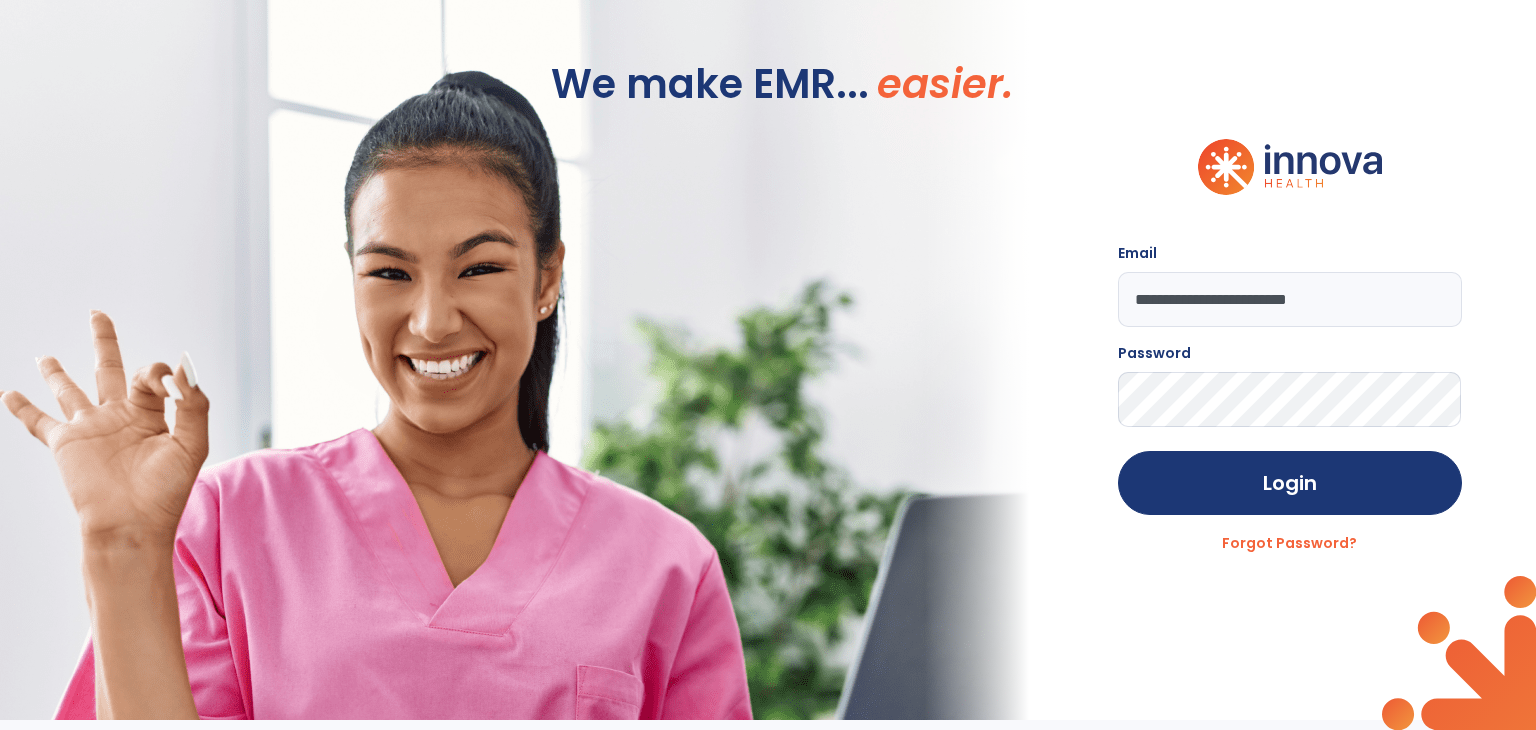 click on "**********" 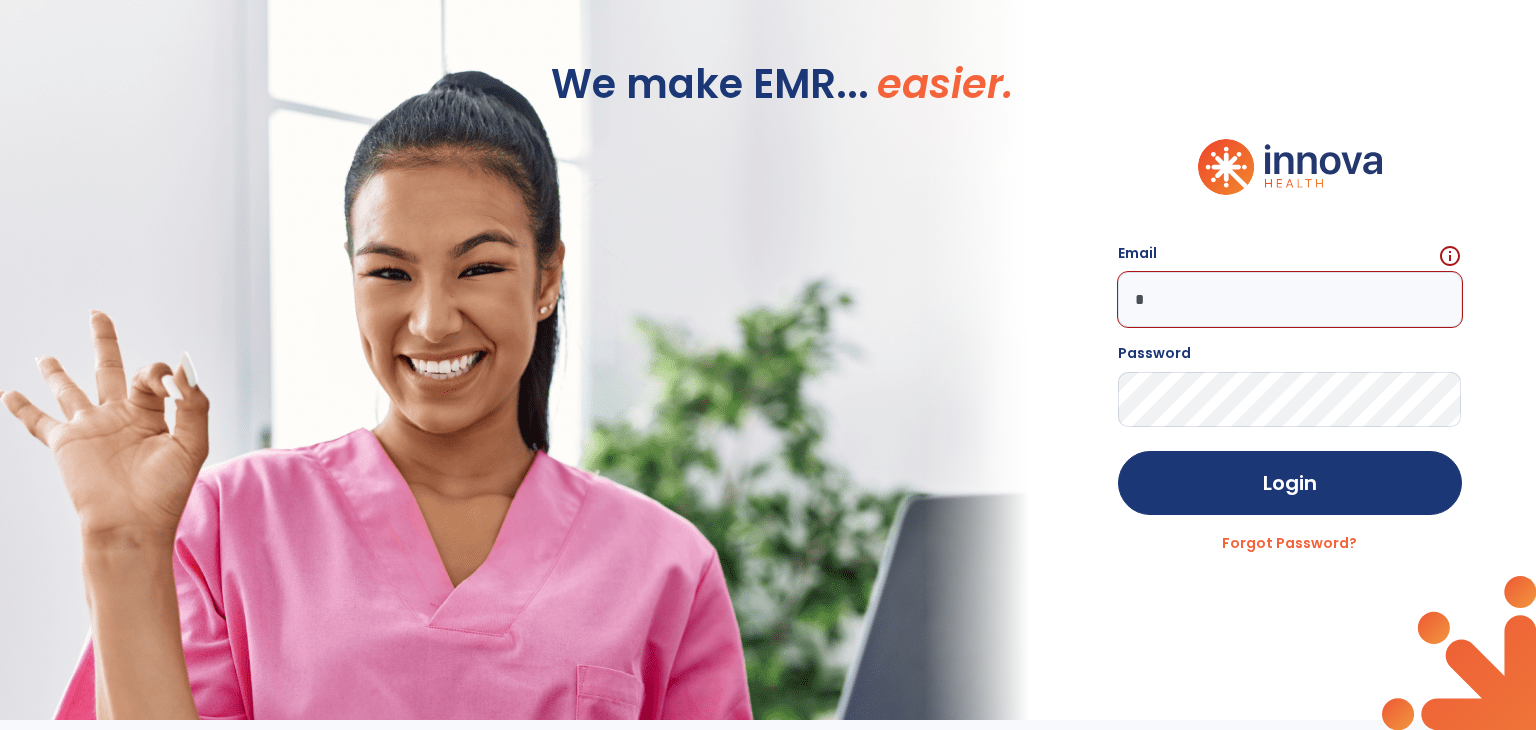 type on "**********" 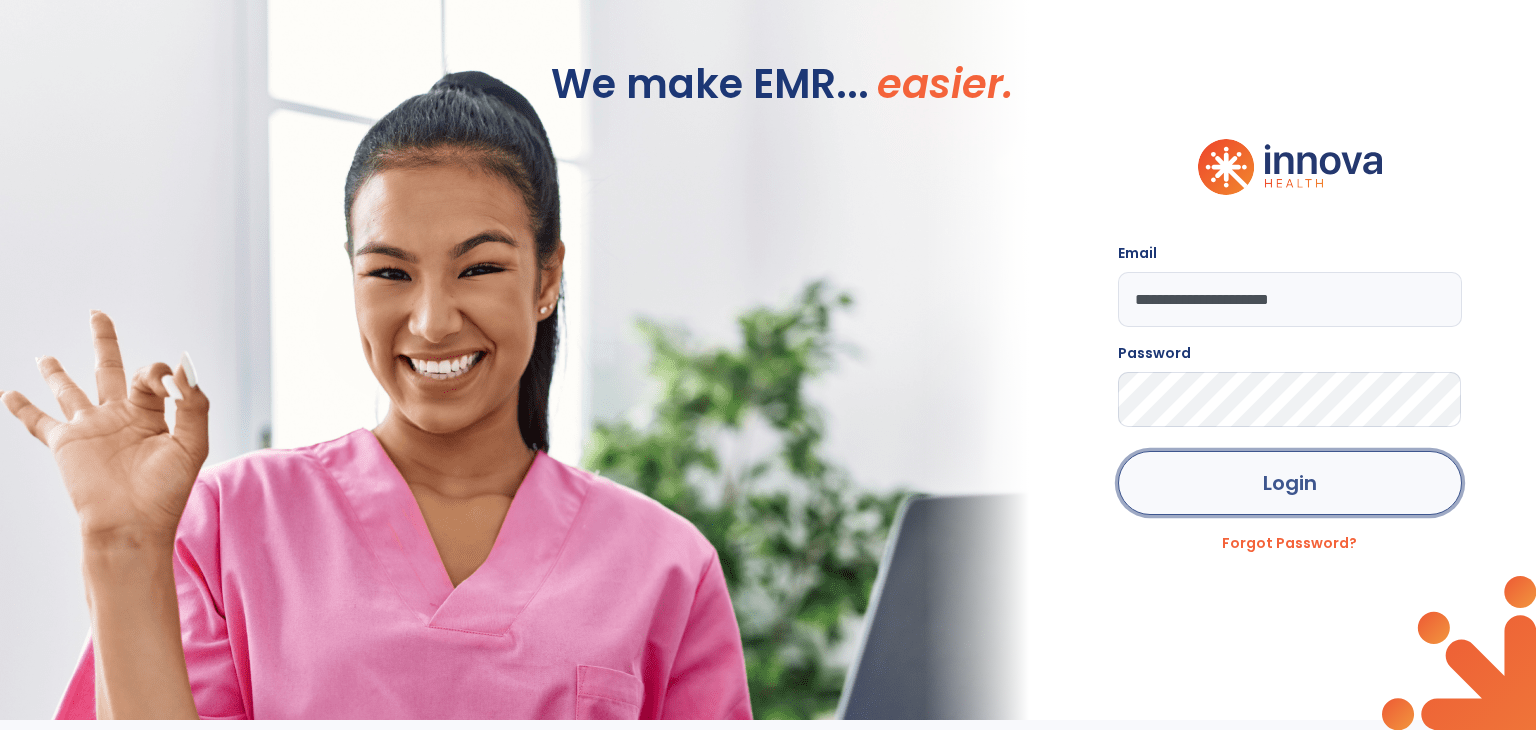 click on "Login" 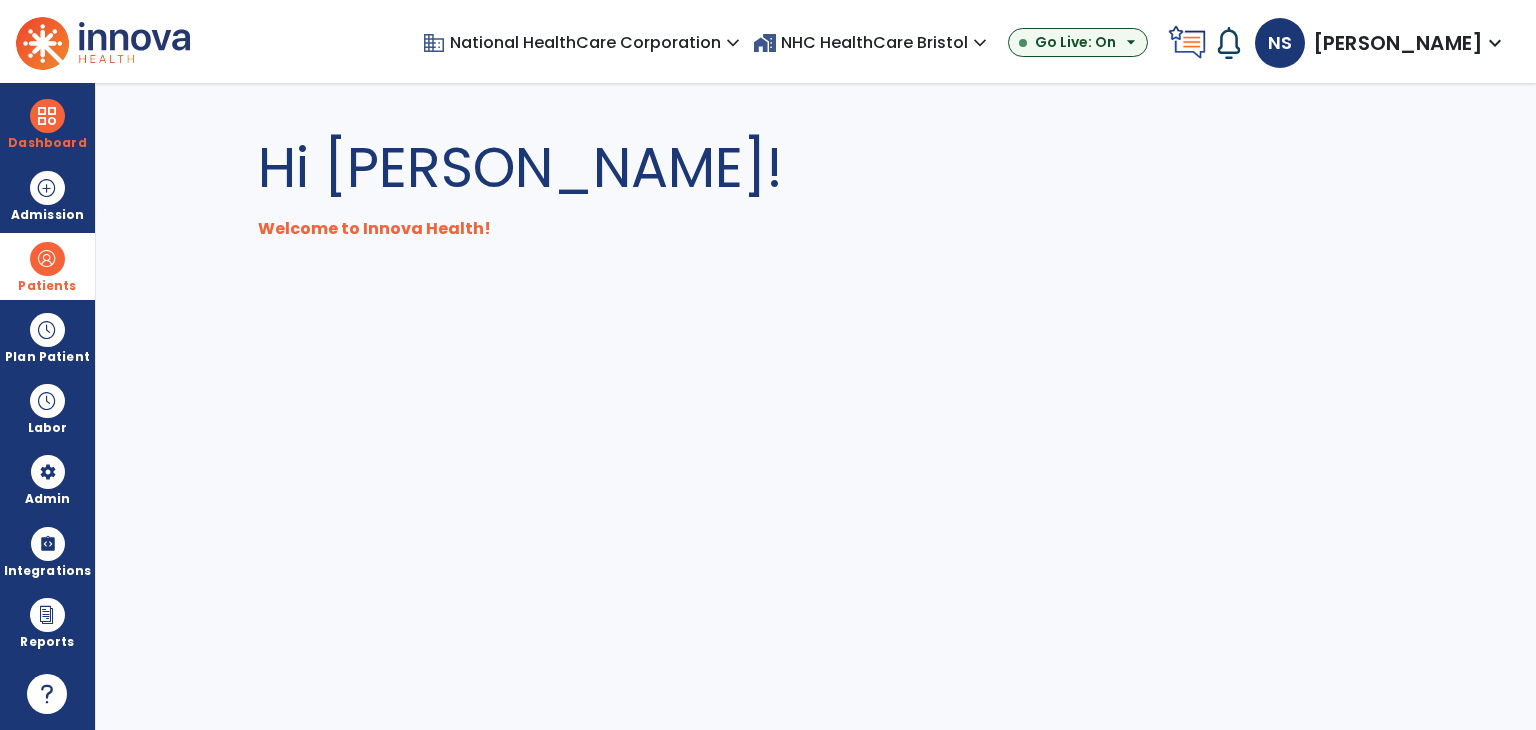 click on "Patients" at bounding box center [47, 286] 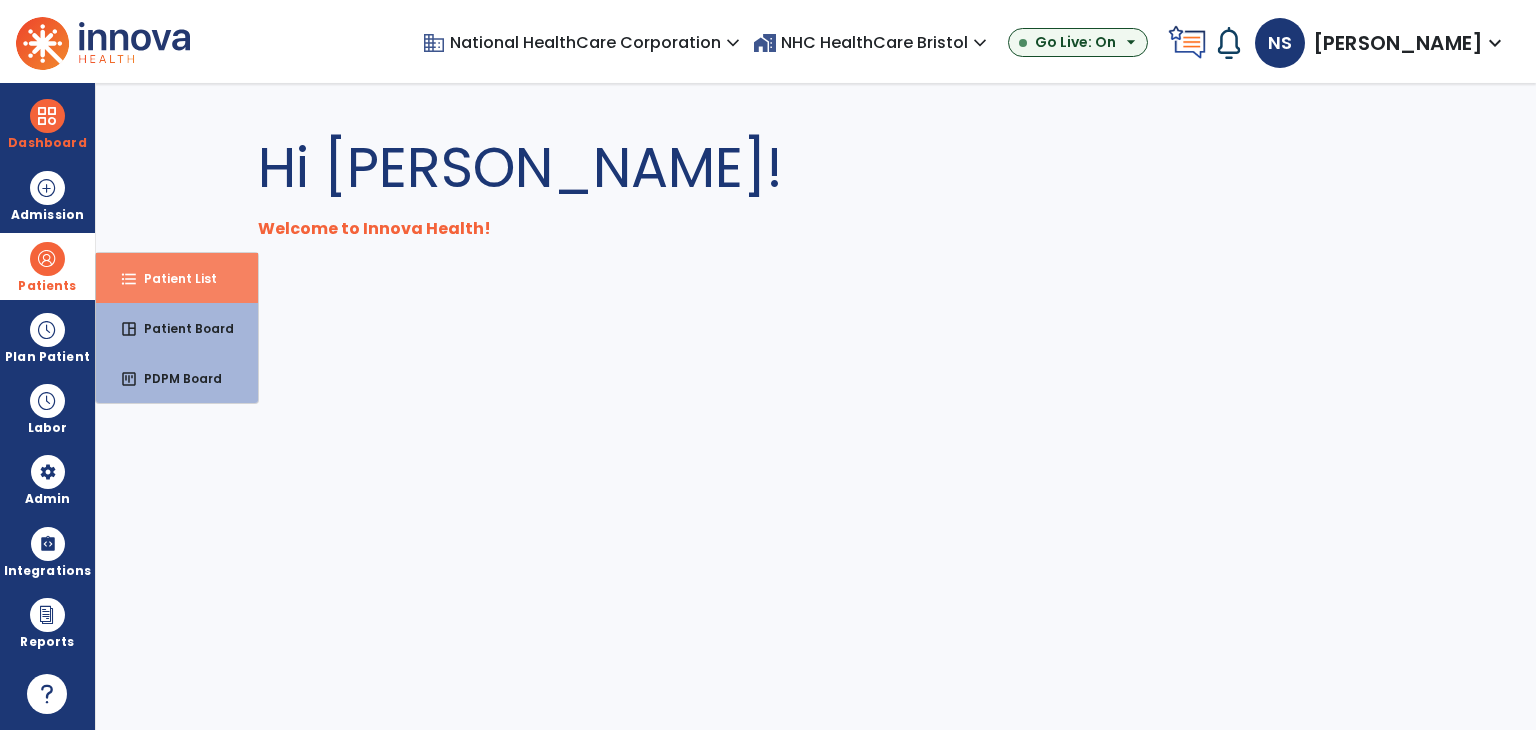 click on "format_list_bulleted  Patient List" at bounding box center [177, 278] 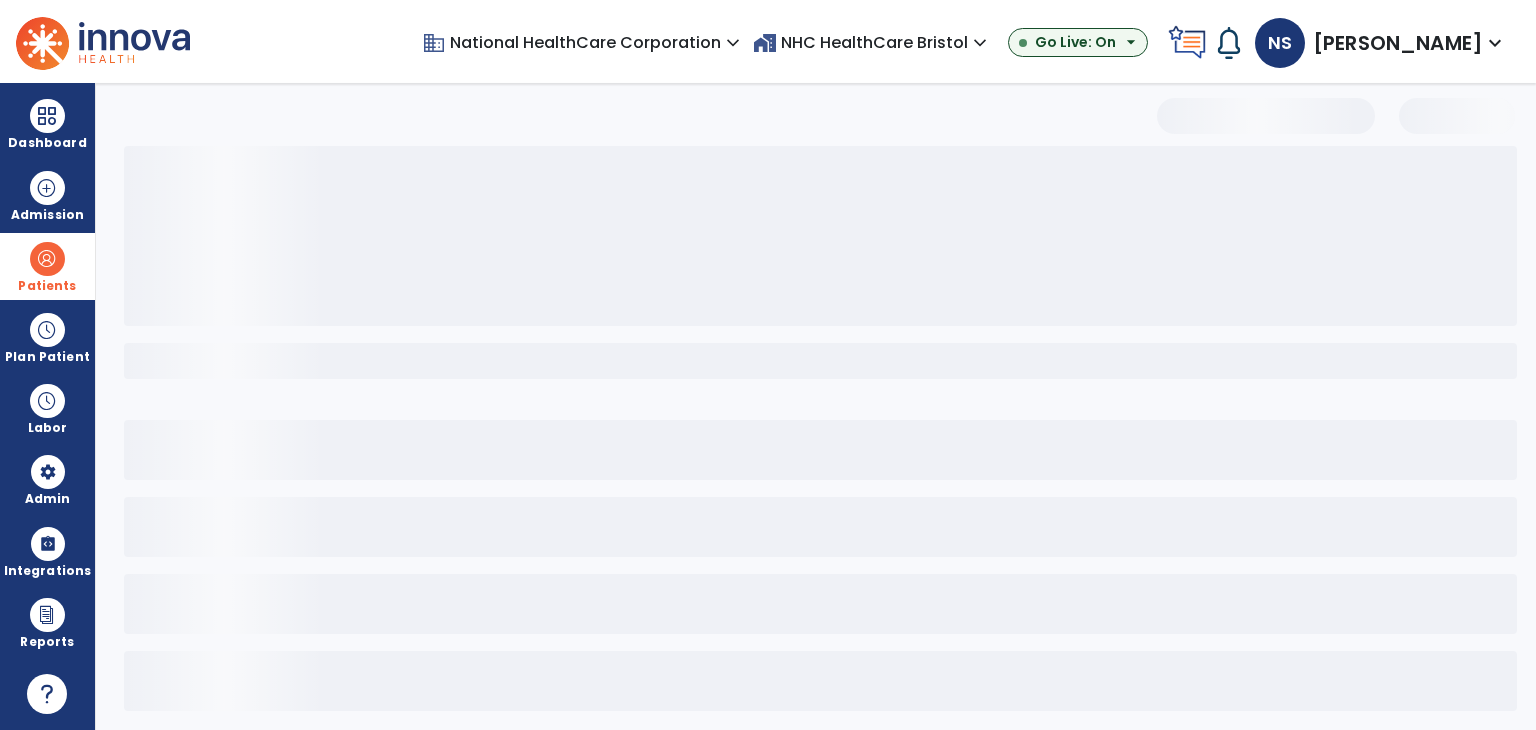 select on "***" 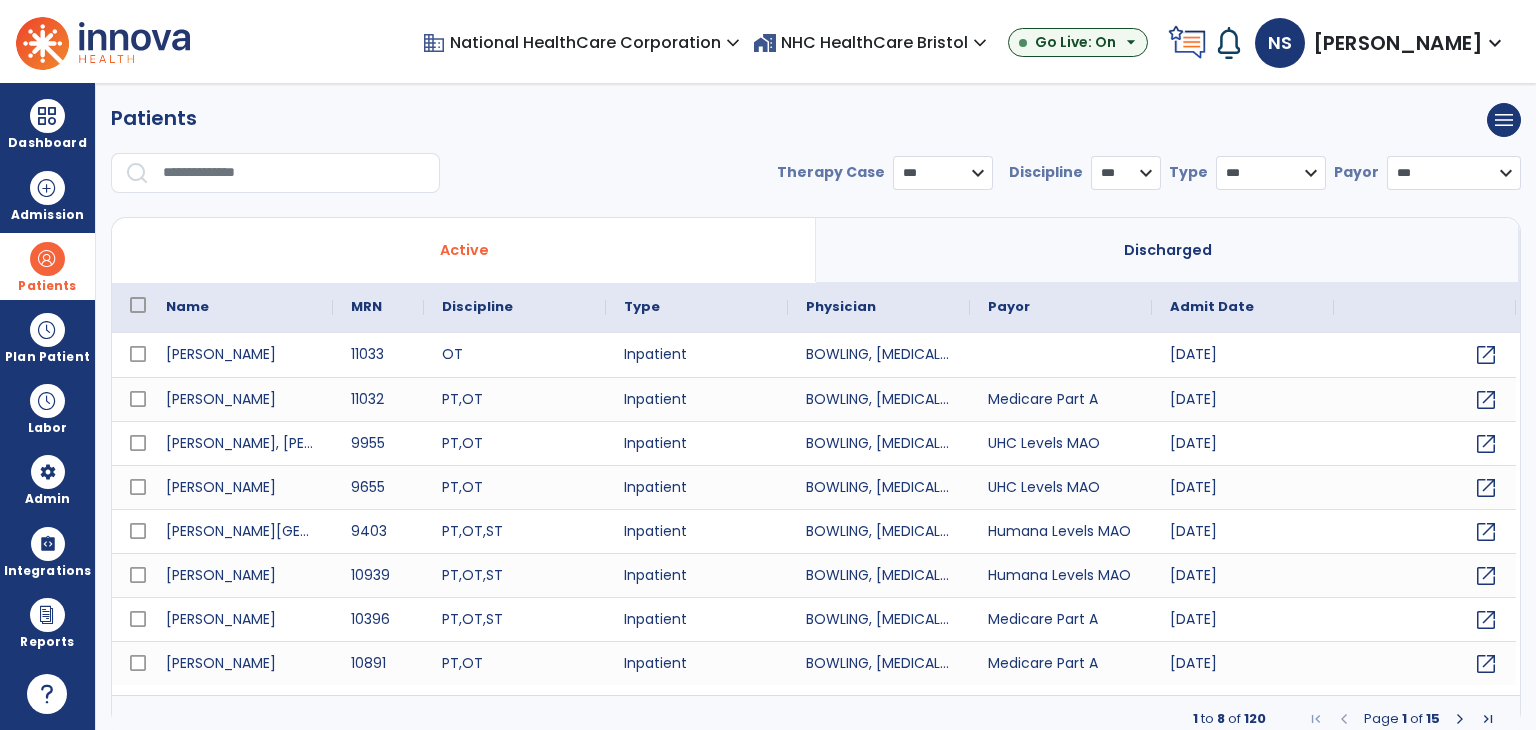 click on "home_work   NHC HealthCare Bristol   expand_more" at bounding box center [872, 42] 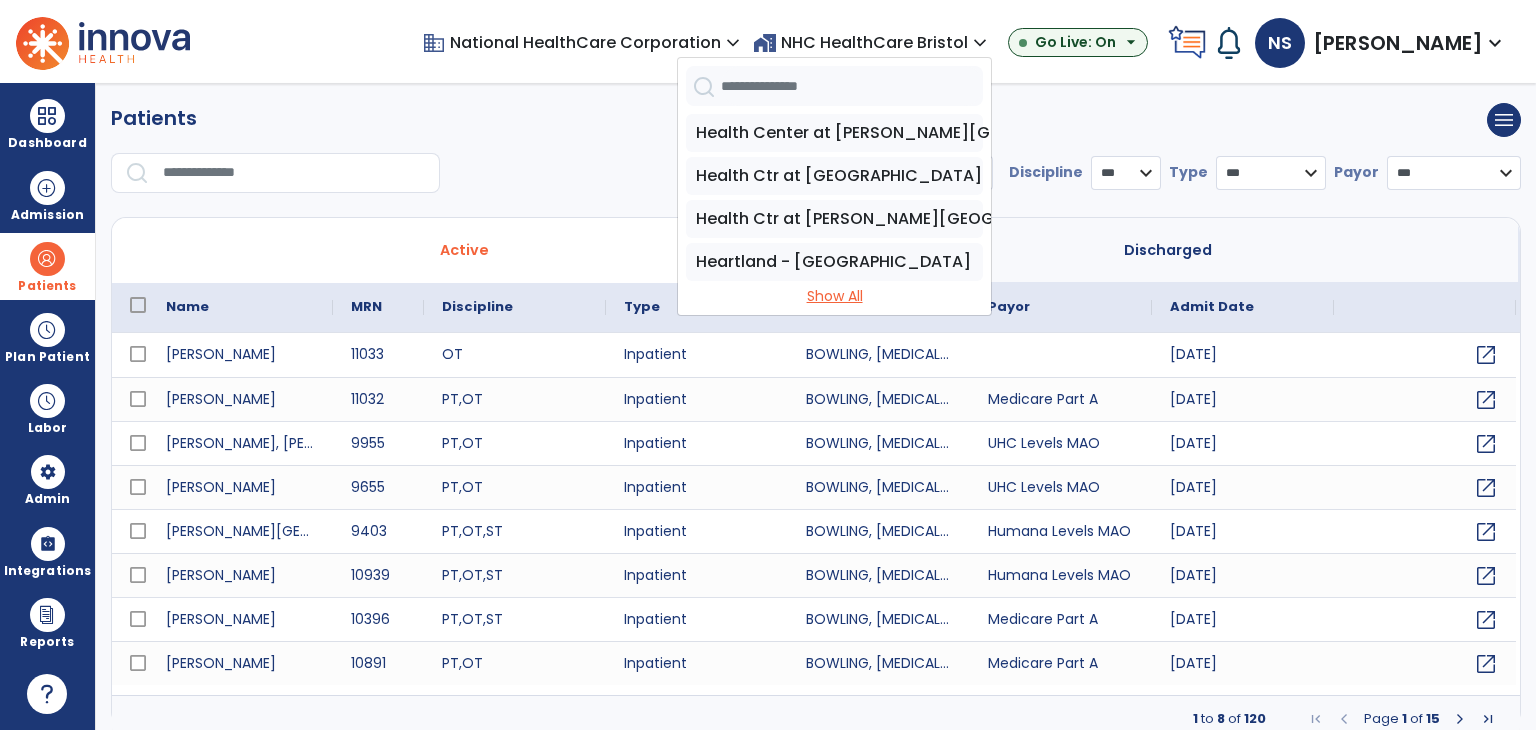 click on "Show All" at bounding box center (834, 296) 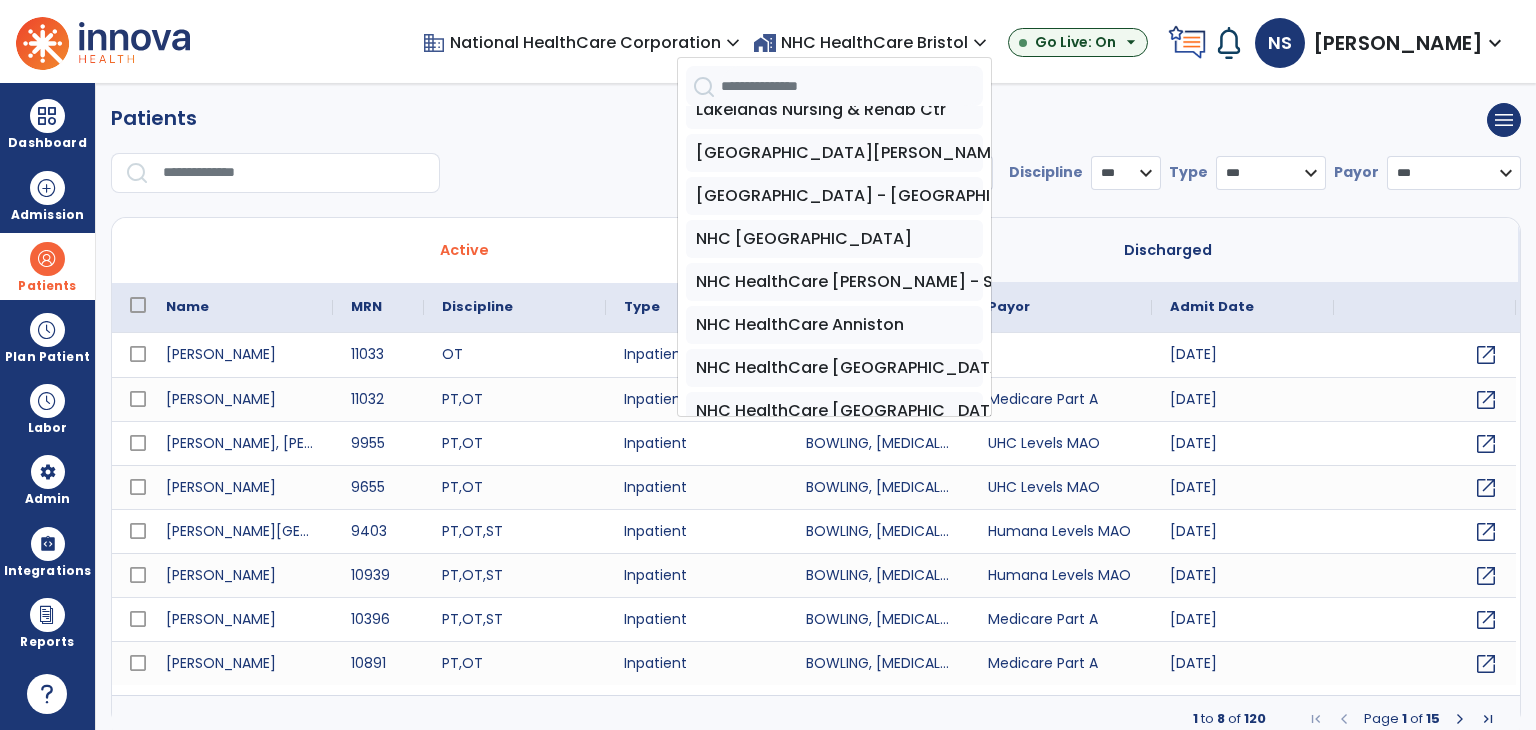 scroll, scrollTop: 240, scrollLeft: 0, axis: vertical 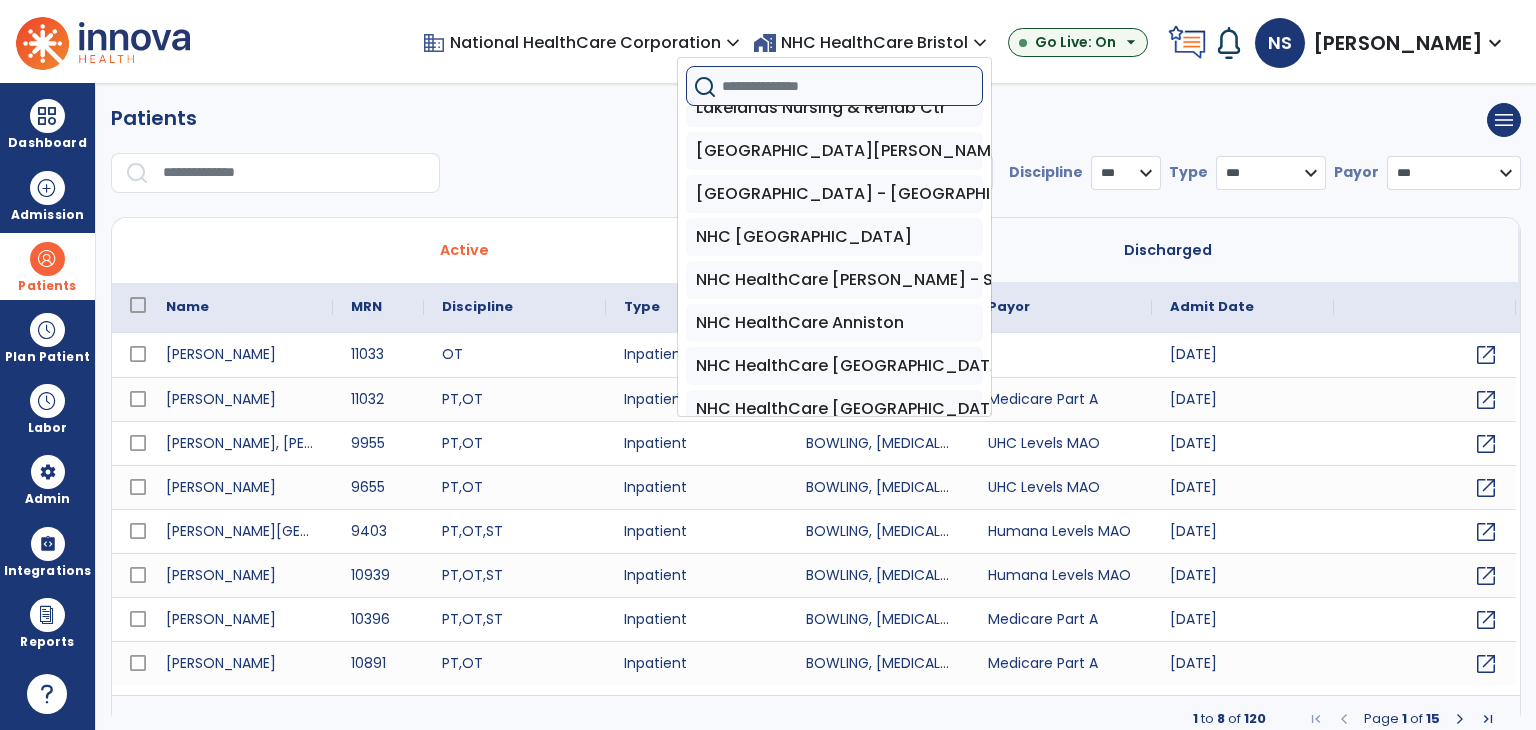 click at bounding box center [852, 86] 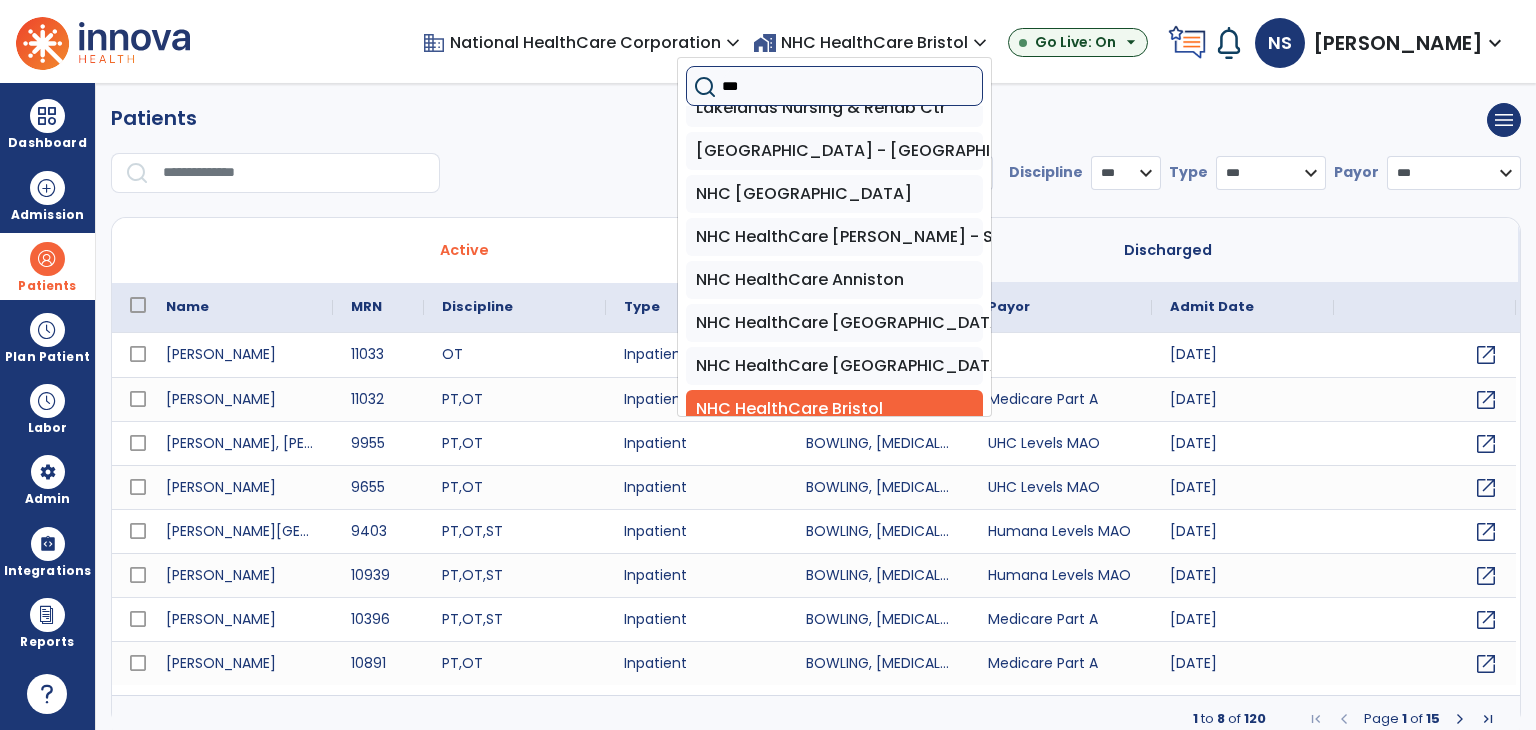 scroll, scrollTop: 0, scrollLeft: 0, axis: both 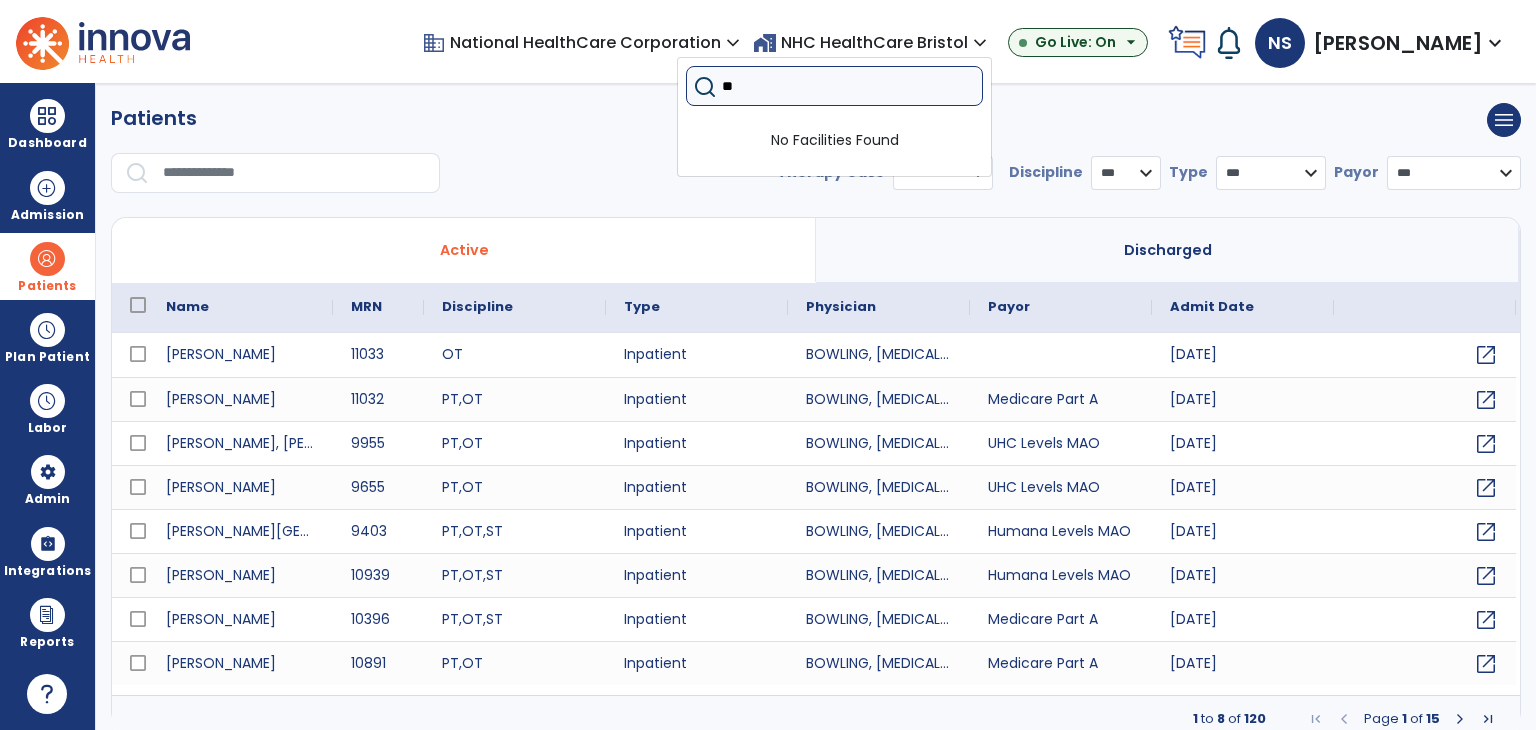 type on "*" 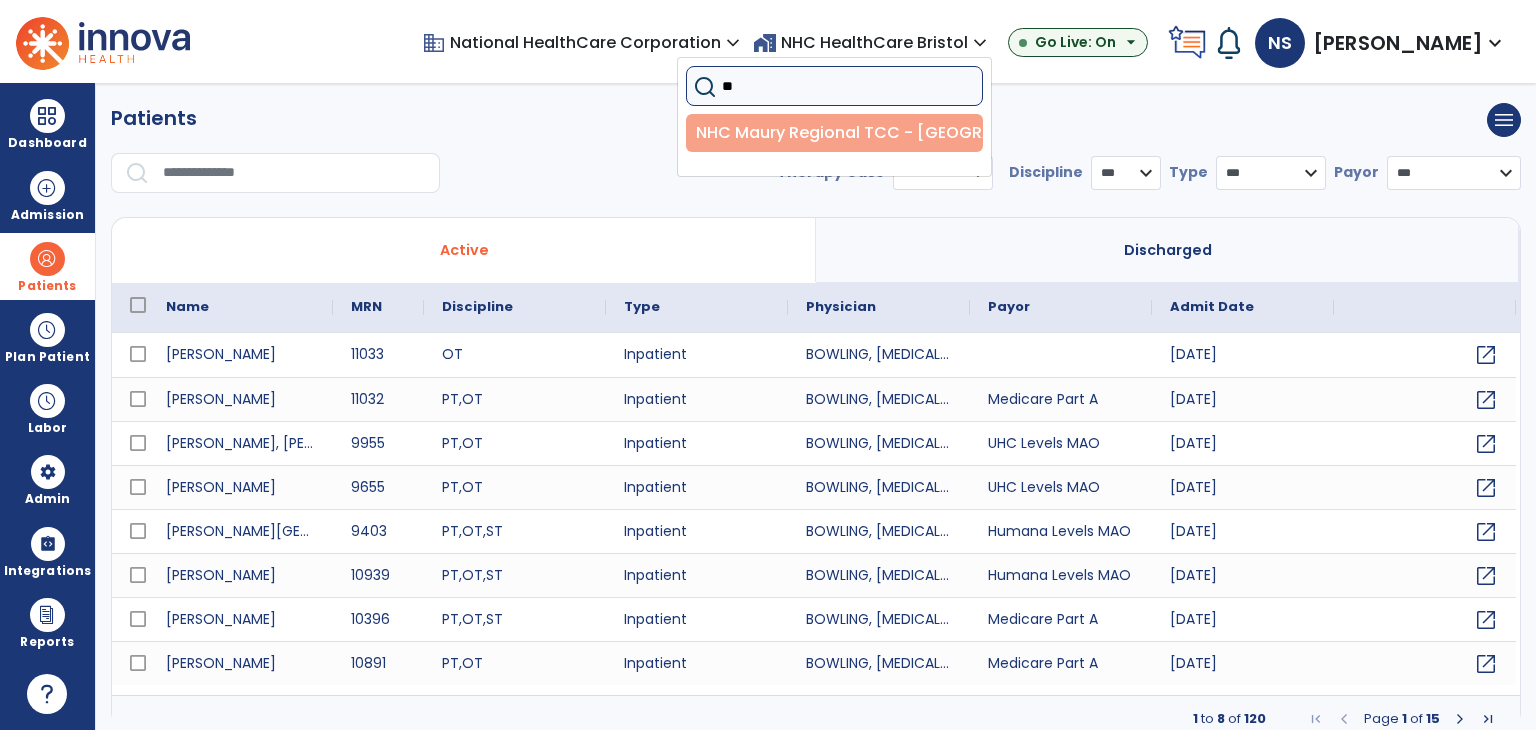 type on "*" 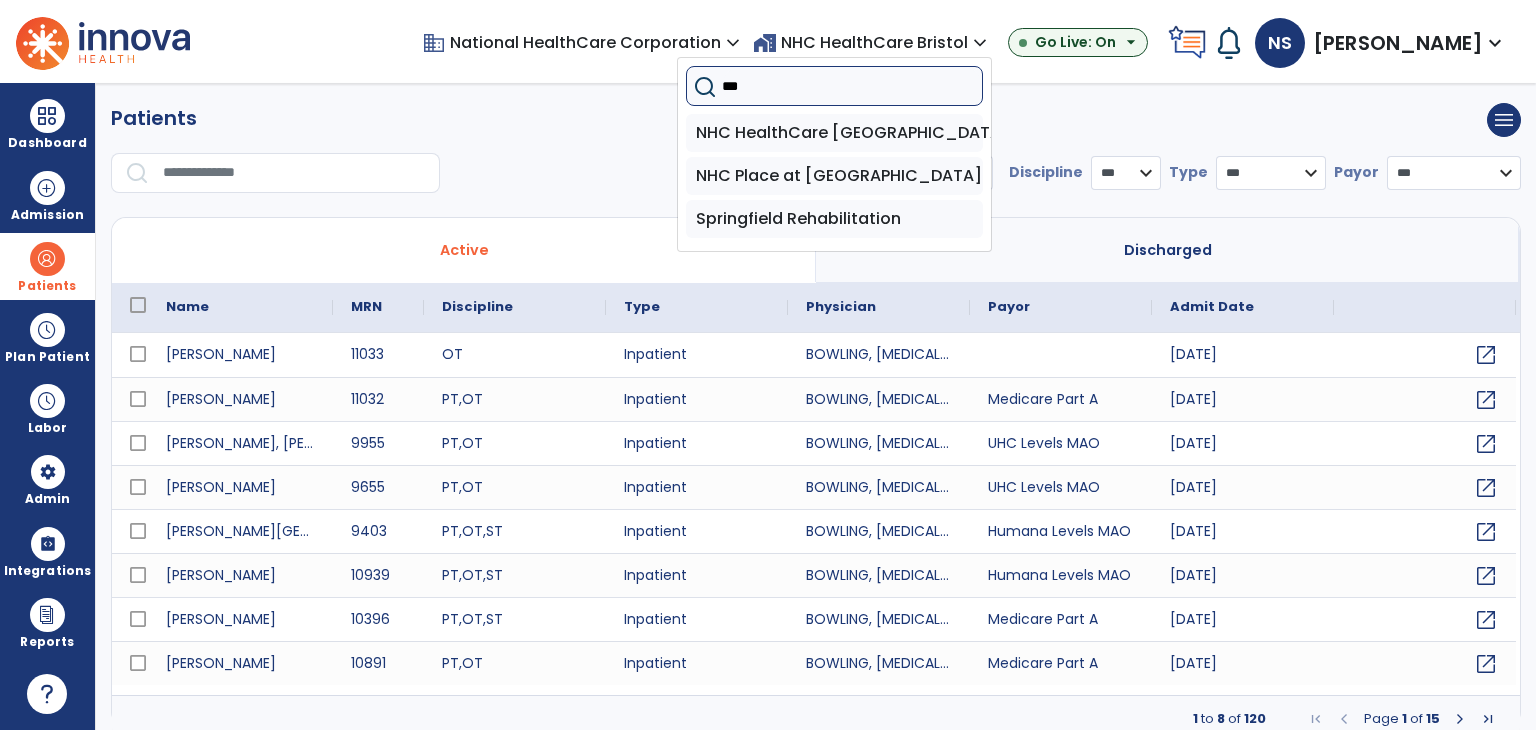 type on "***" 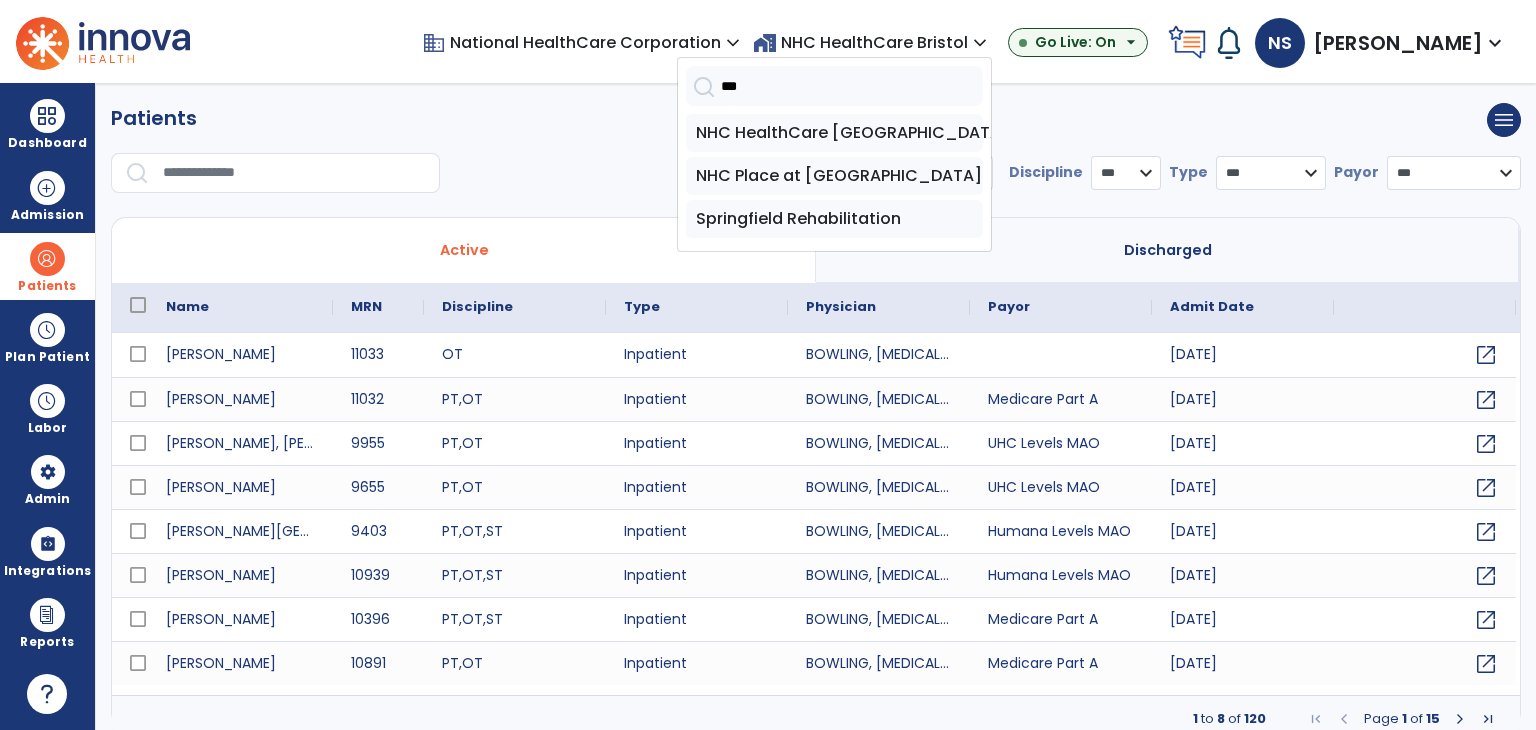 click on "NHC HealthCare Springfield TN   NHC Place at Cool Springs   Springfield Rehabilitation" at bounding box center (834, 176) 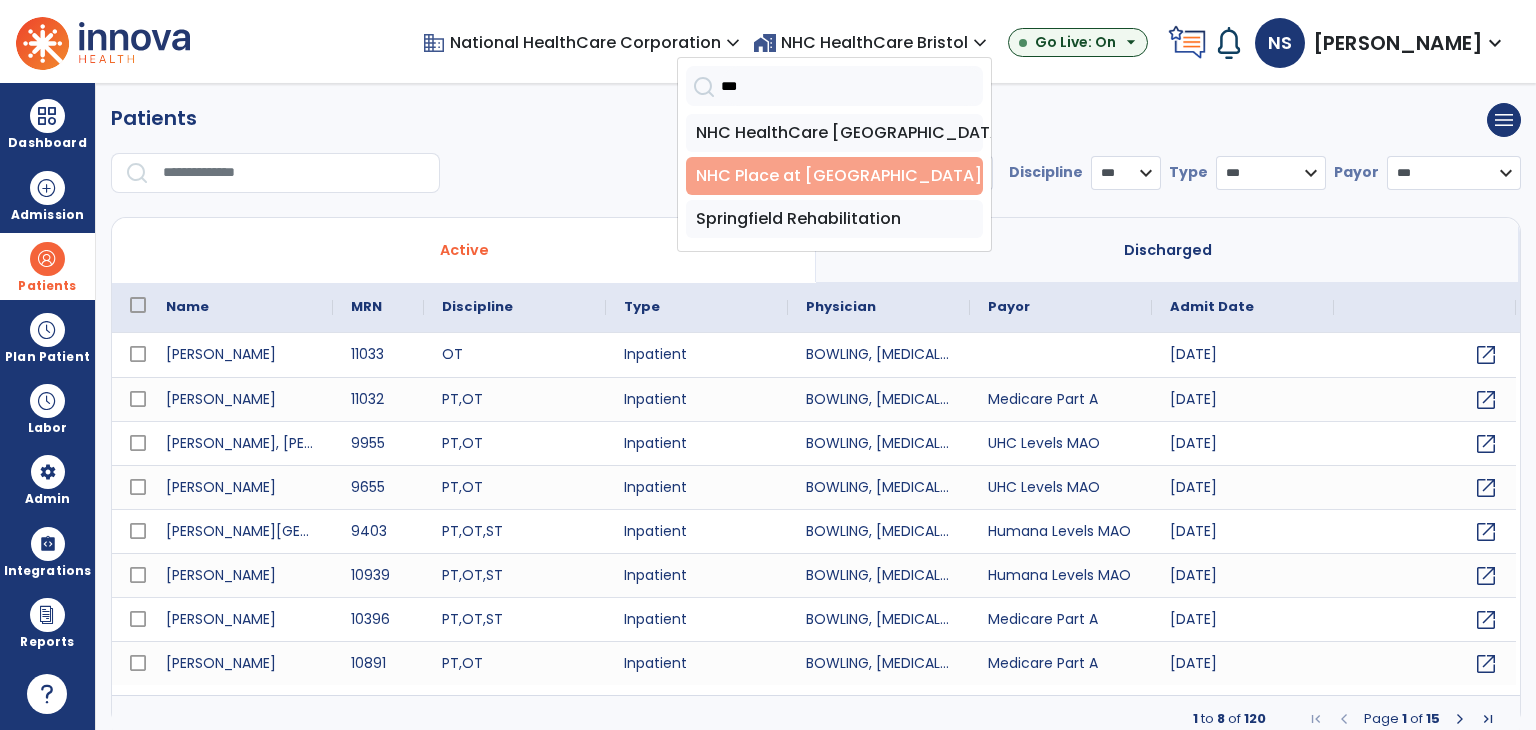 click on "NHC Place at [GEOGRAPHIC_DATA]" at bounding box center (834, 176) 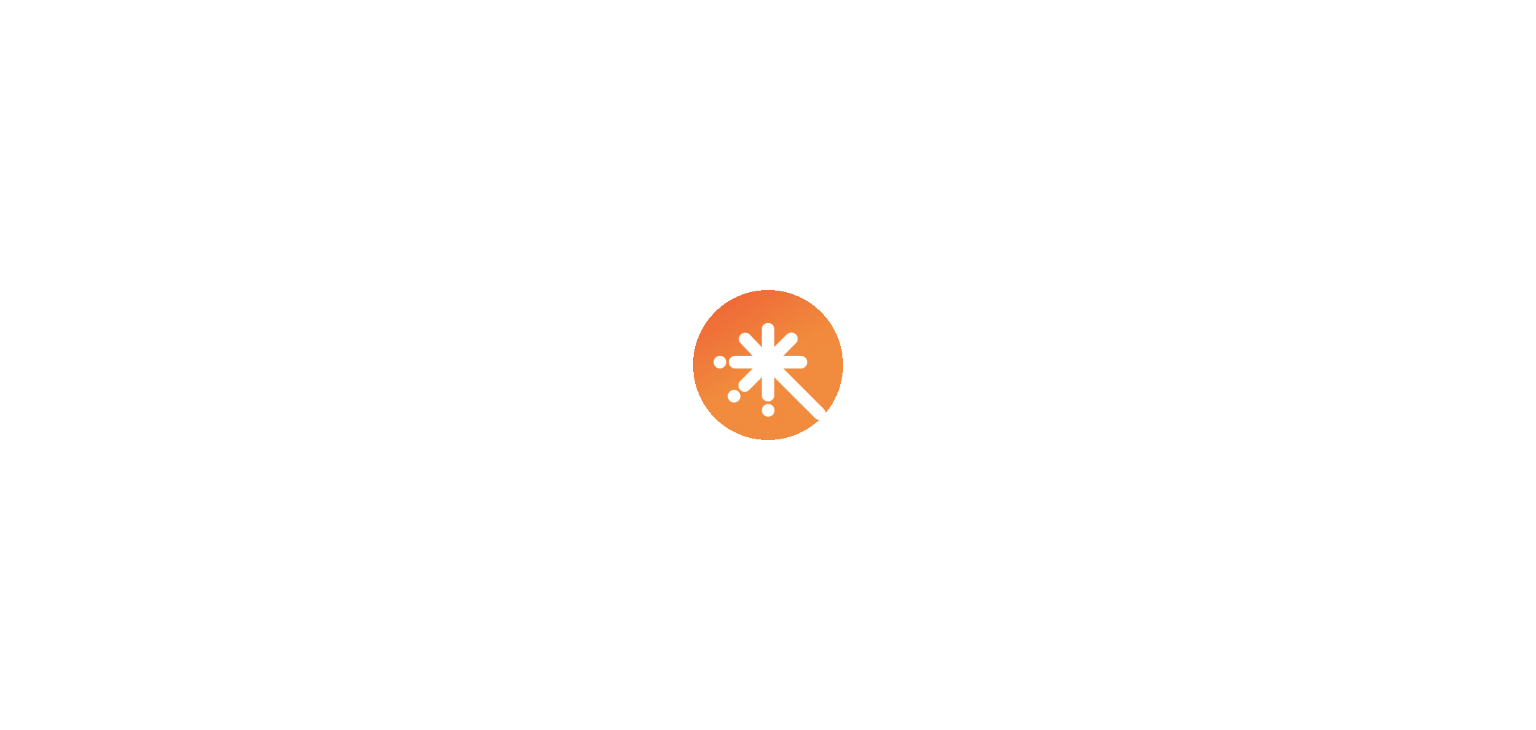 scroll, scrollTop: 0, scrollLeft: 0, axis: both 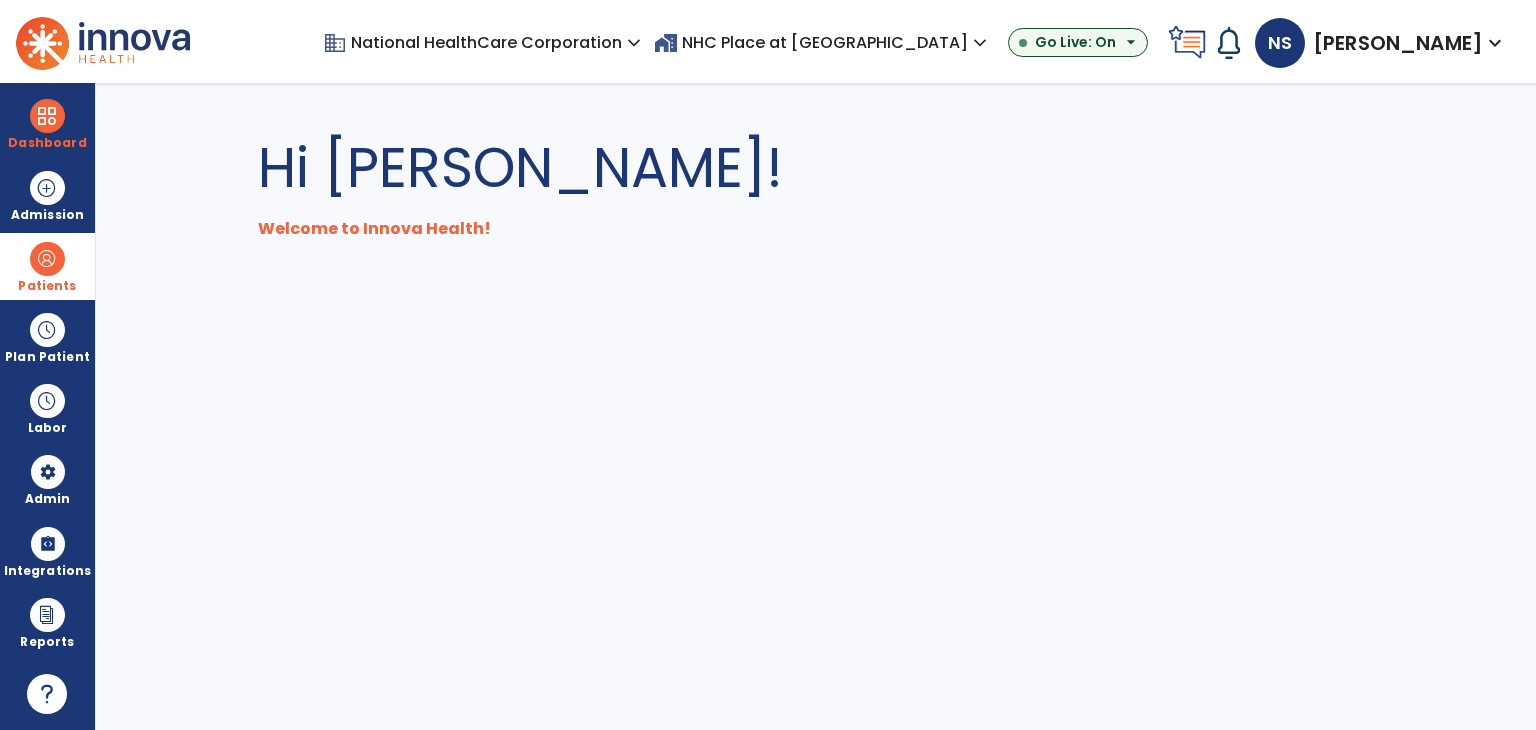 click at bounding box center (47, 259) 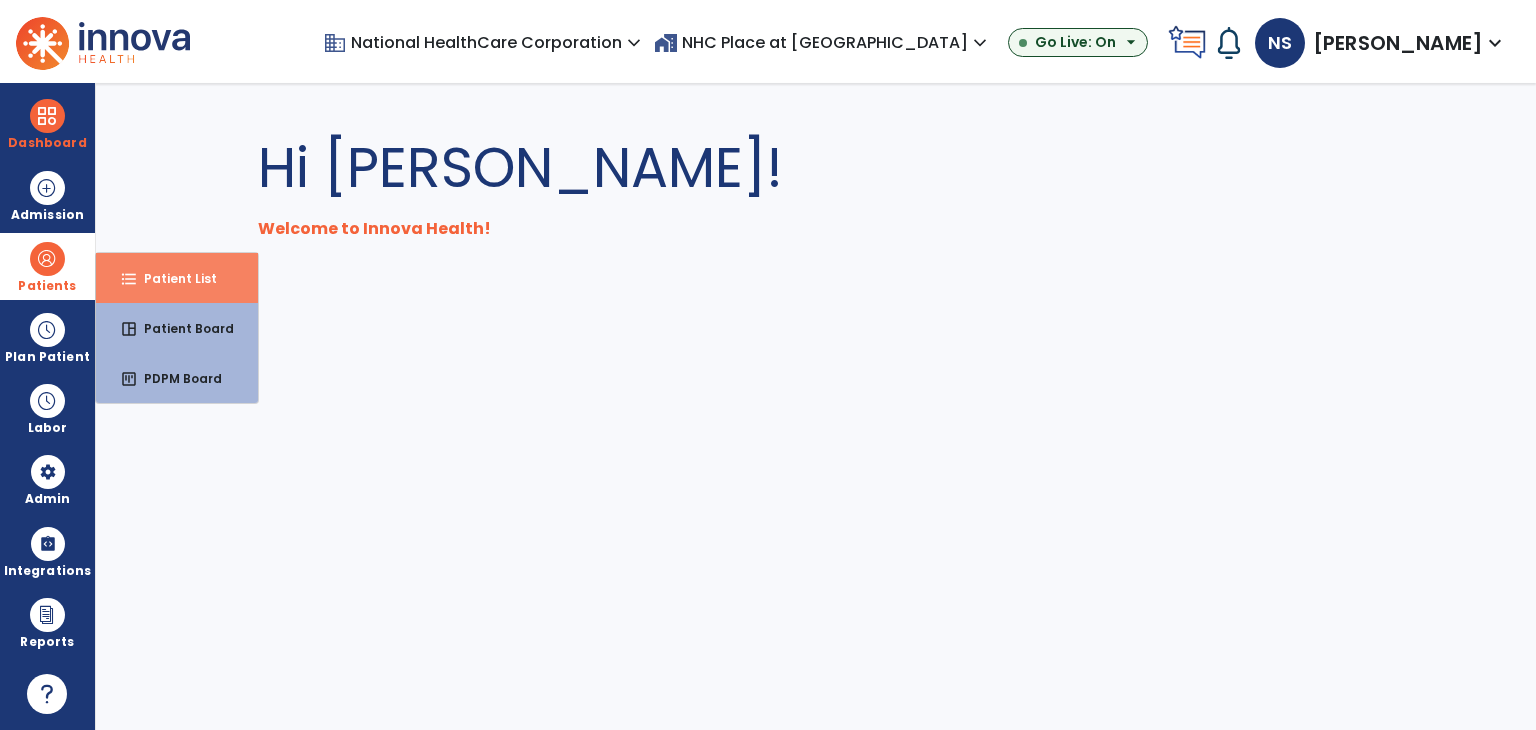 click on "Patient List" at bounding box center (172, 278) 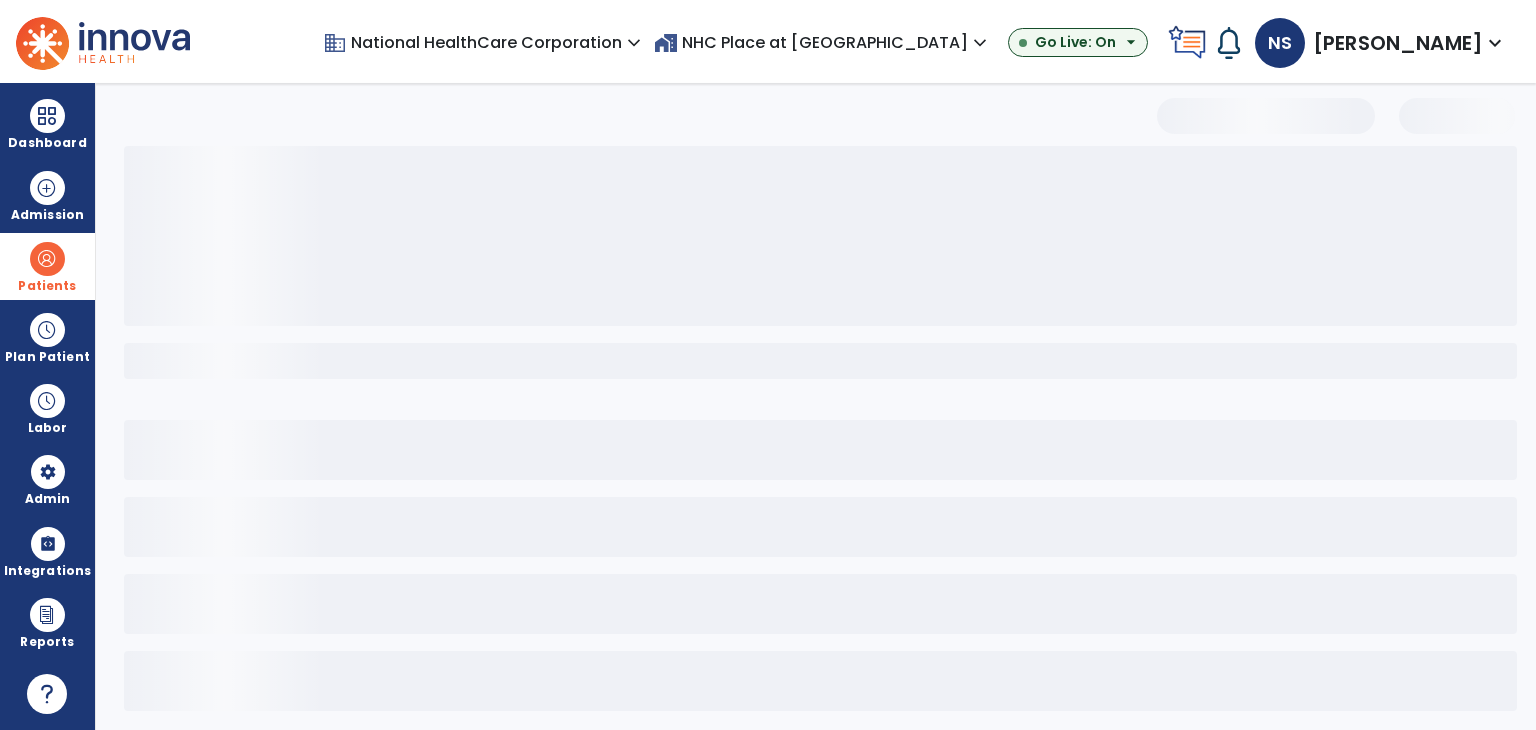 select on "***" 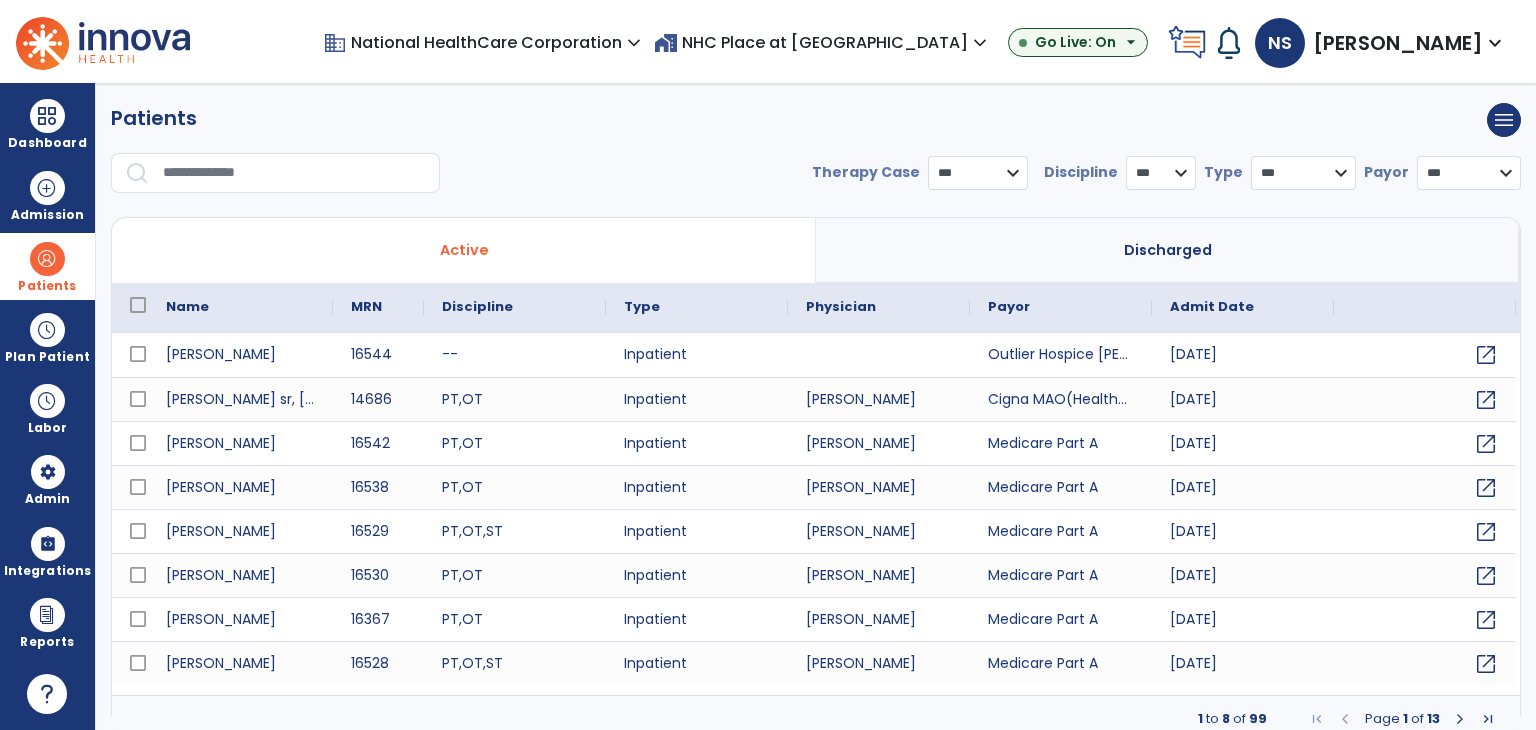 click on "Patients   menu   Add new patient   Print list   Export list" at bounding box center (816, 120) 